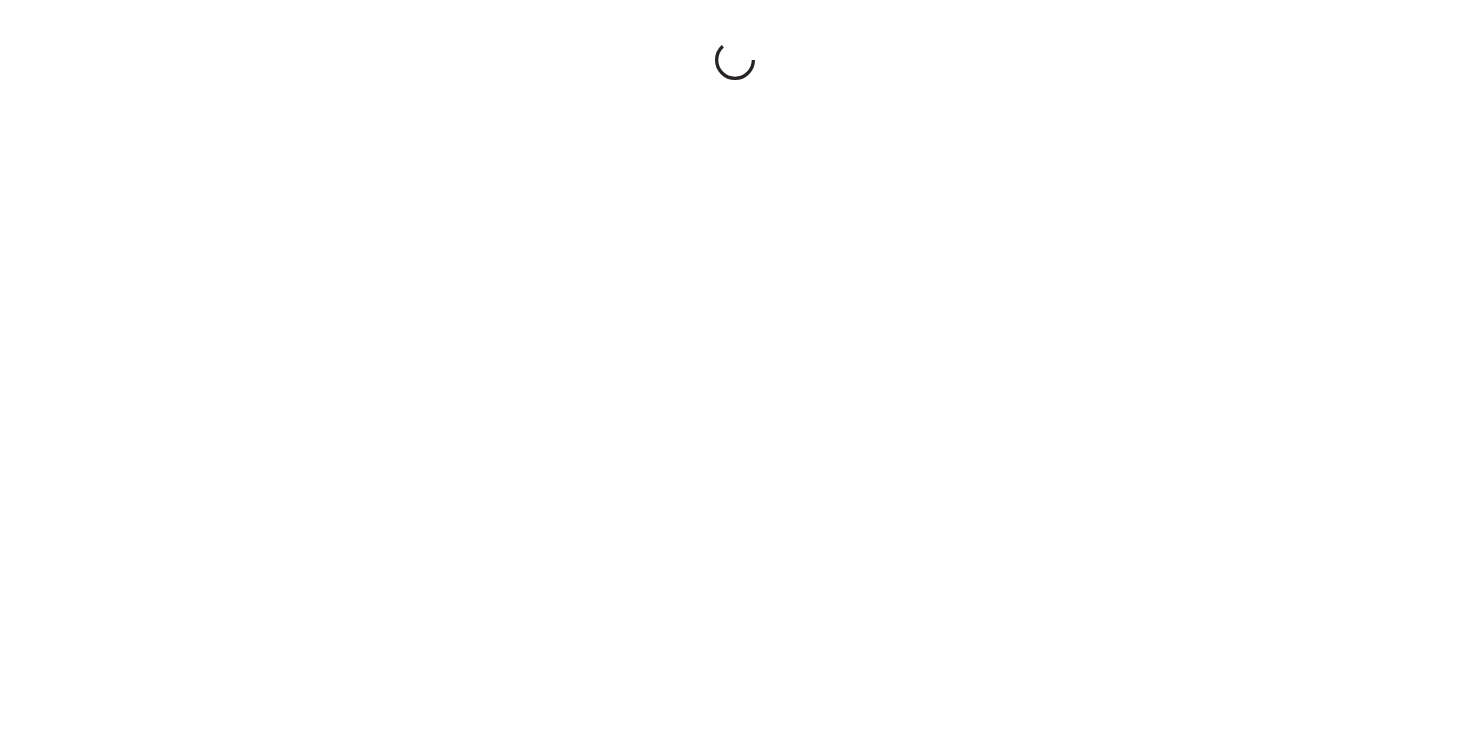 scroll, scrollTop: 0, scrollLeft: 0, axis: both 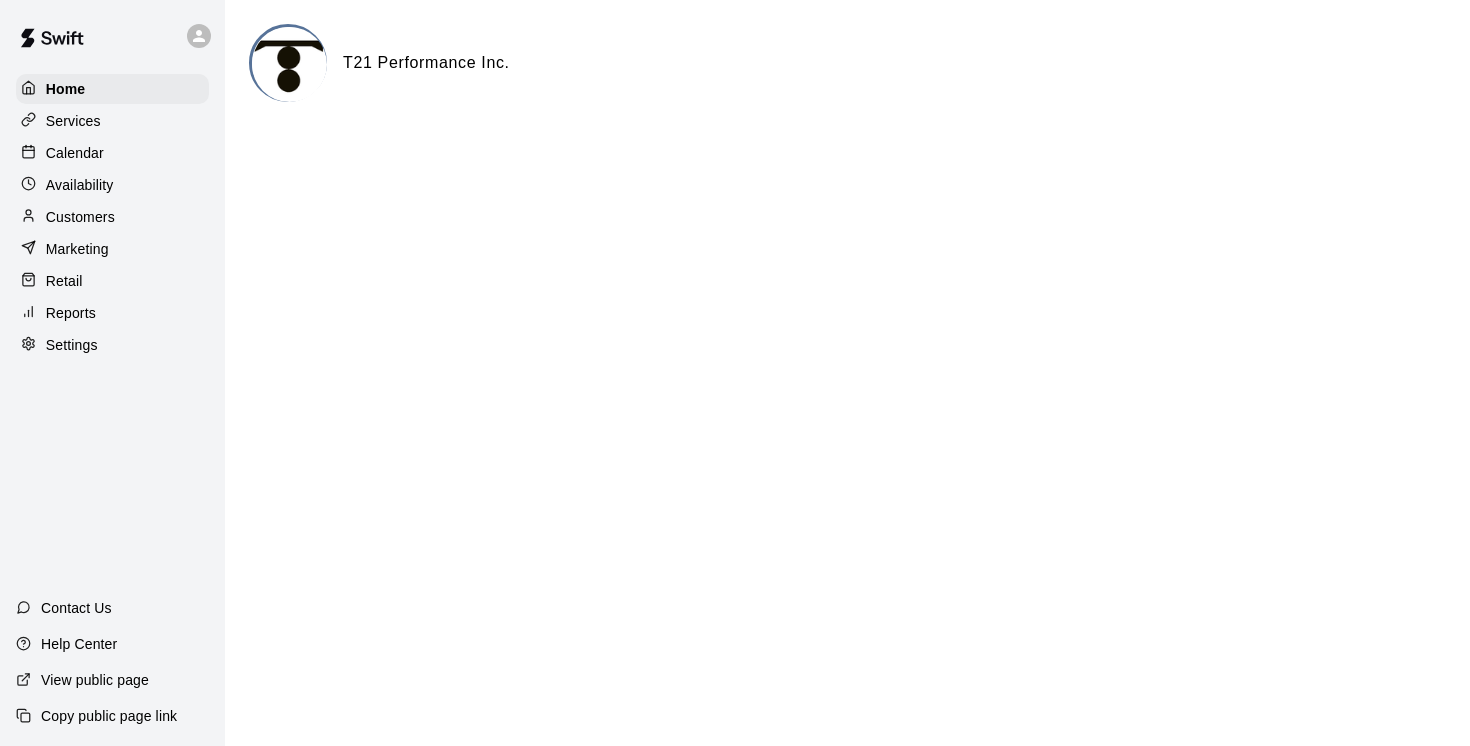click on "Services" at bounding box center [73, 121] 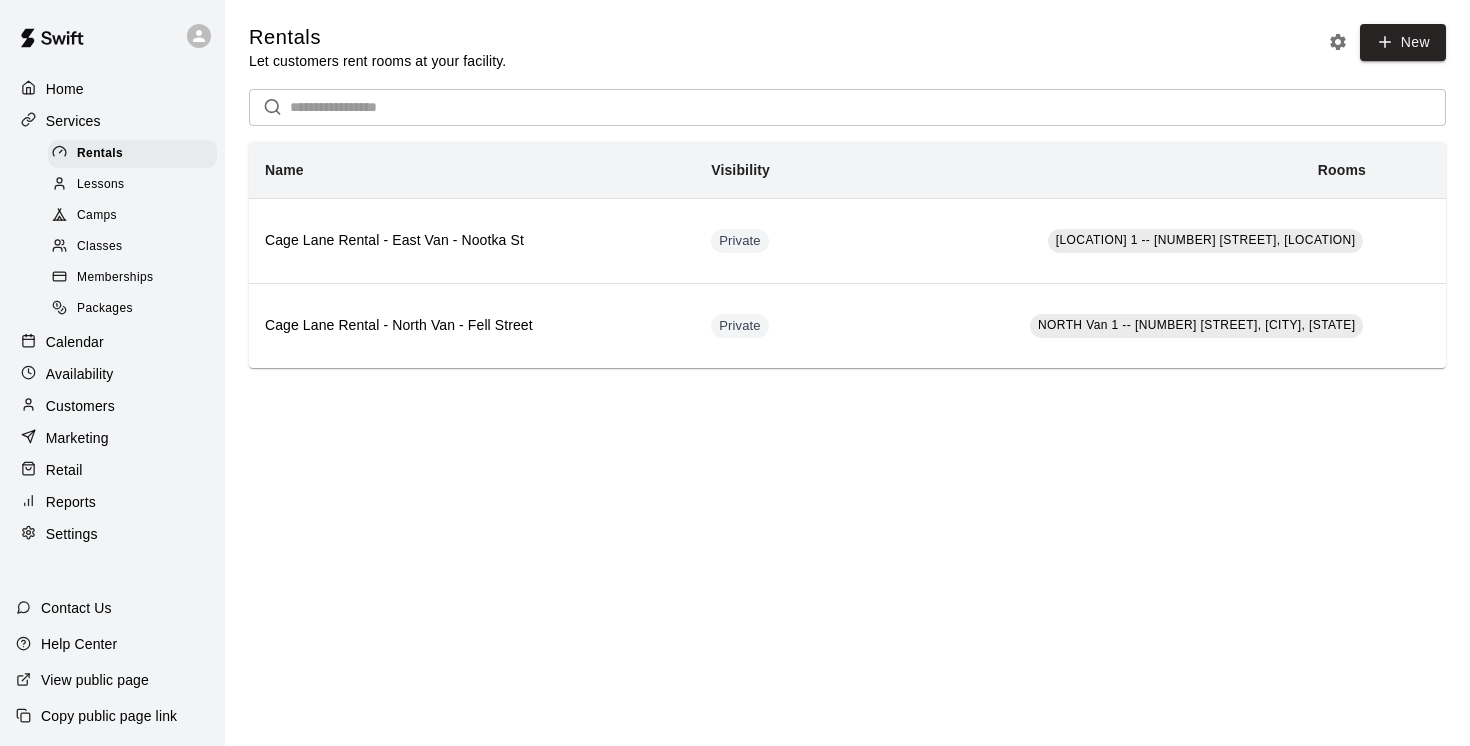click on "Camps" at bounding box center [97, 216] 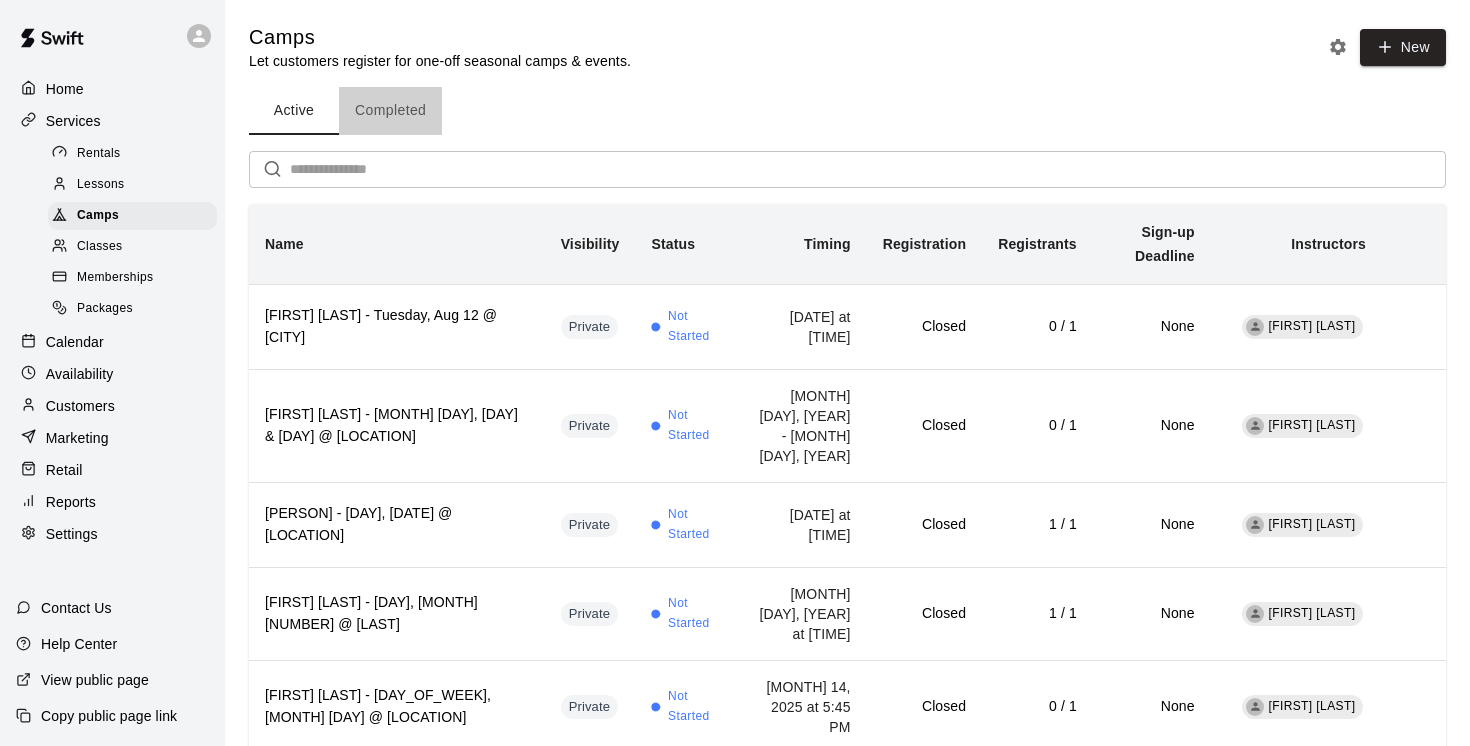 click on "Completed" at bounding box center [390, 111] 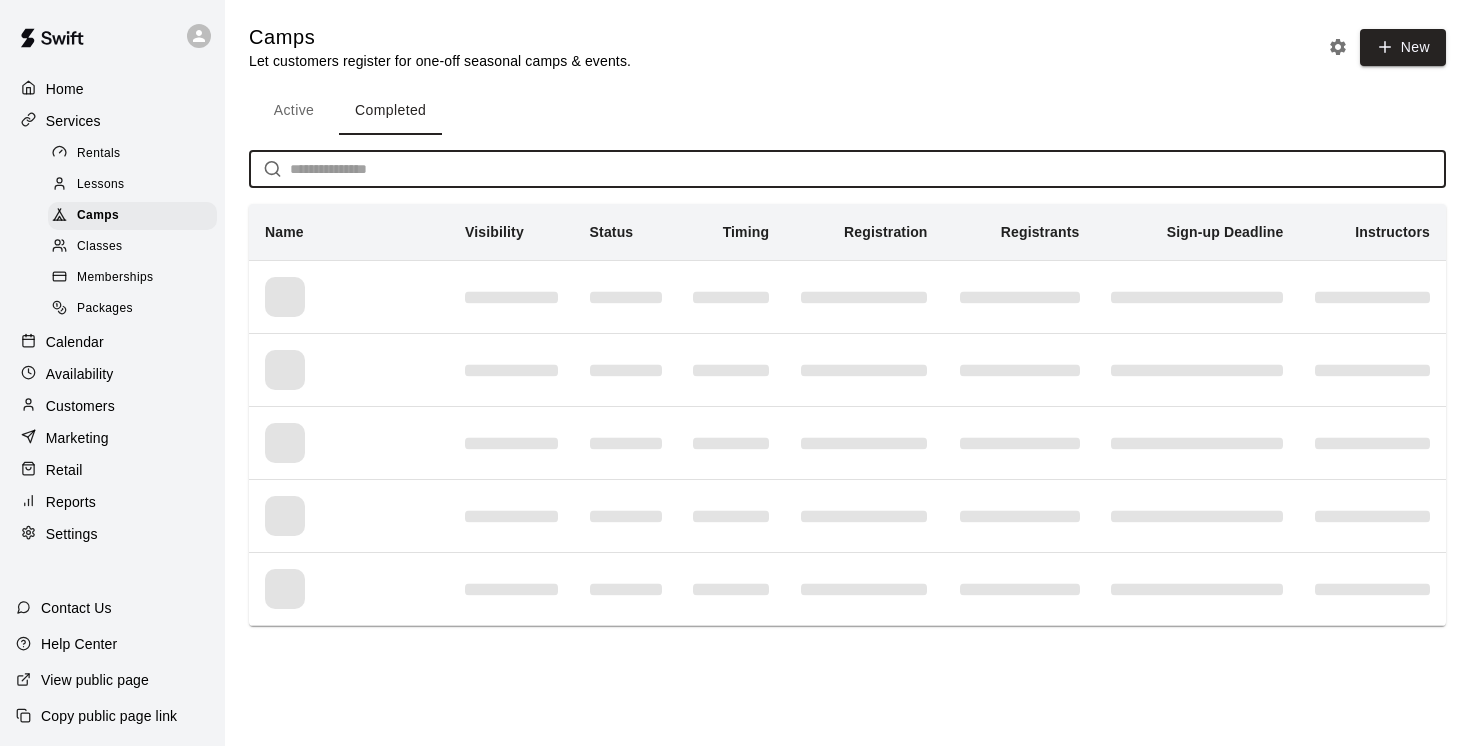 click at bounding box center [868, 169] 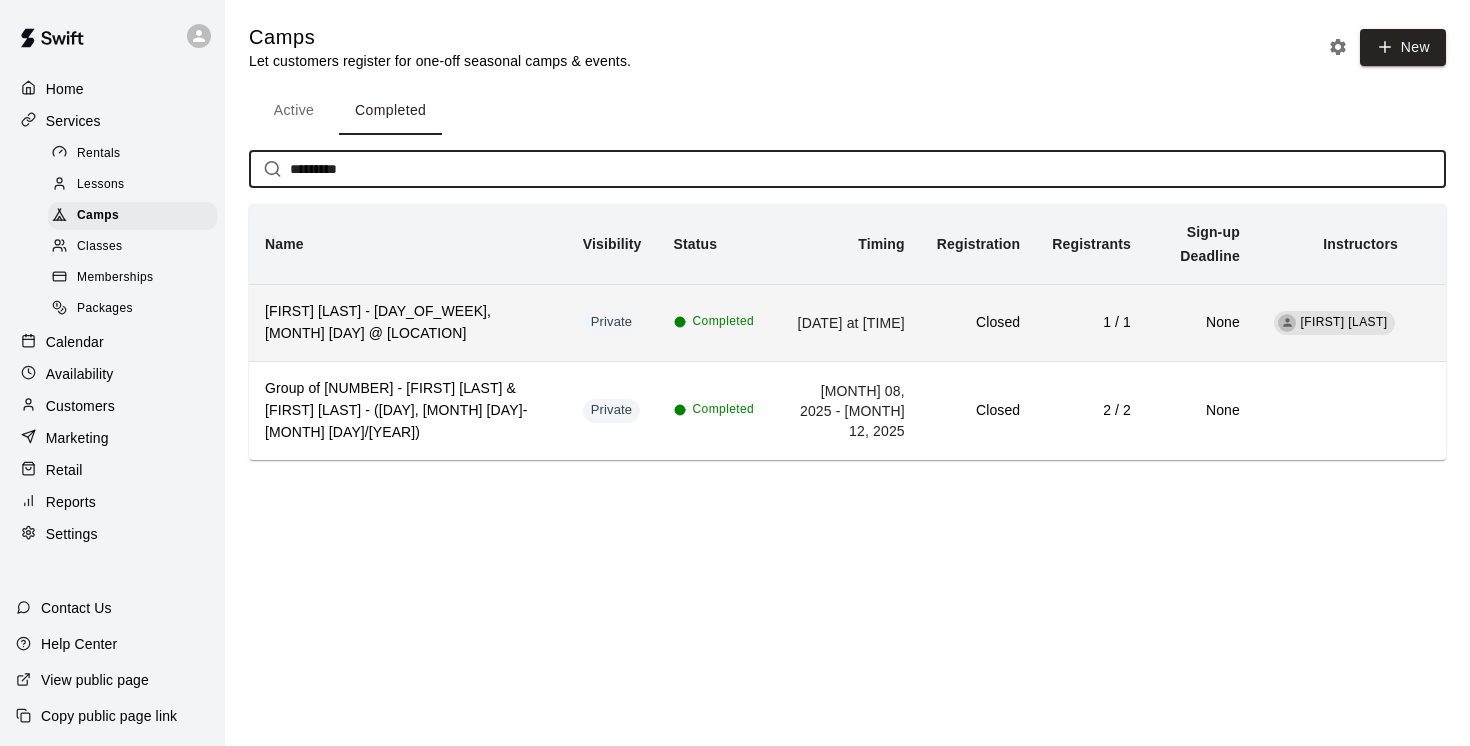 type on "*********" 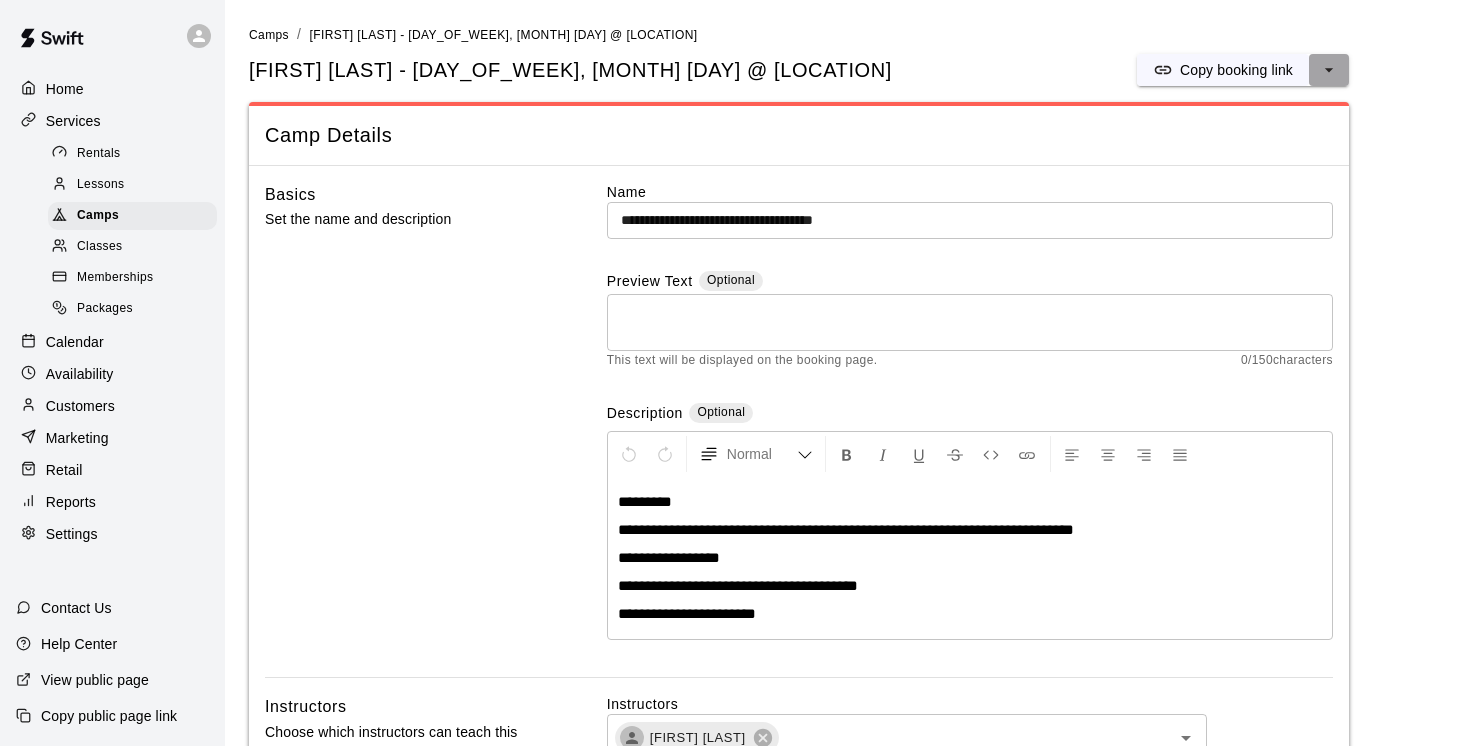 click 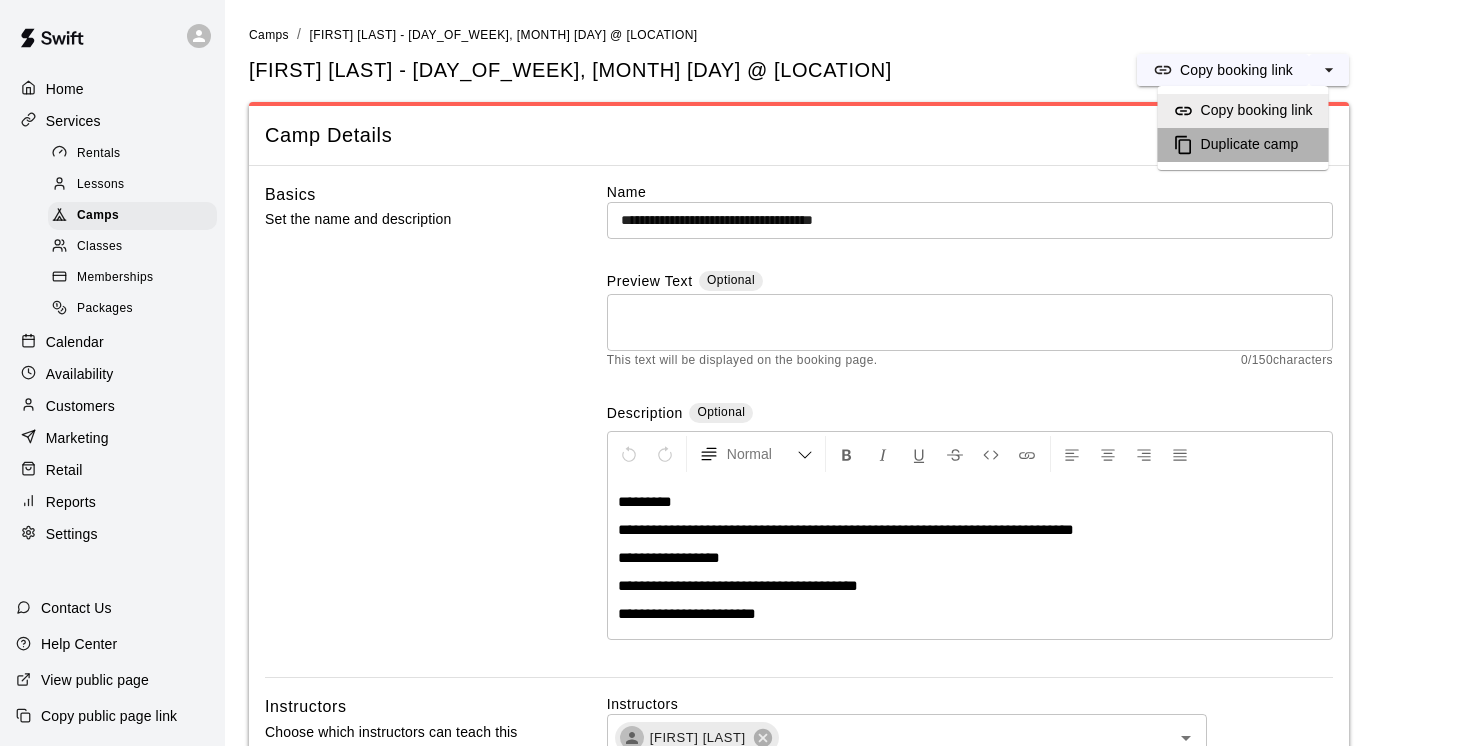 click on "Duplicate camp" at bounding box center [1250, 145] 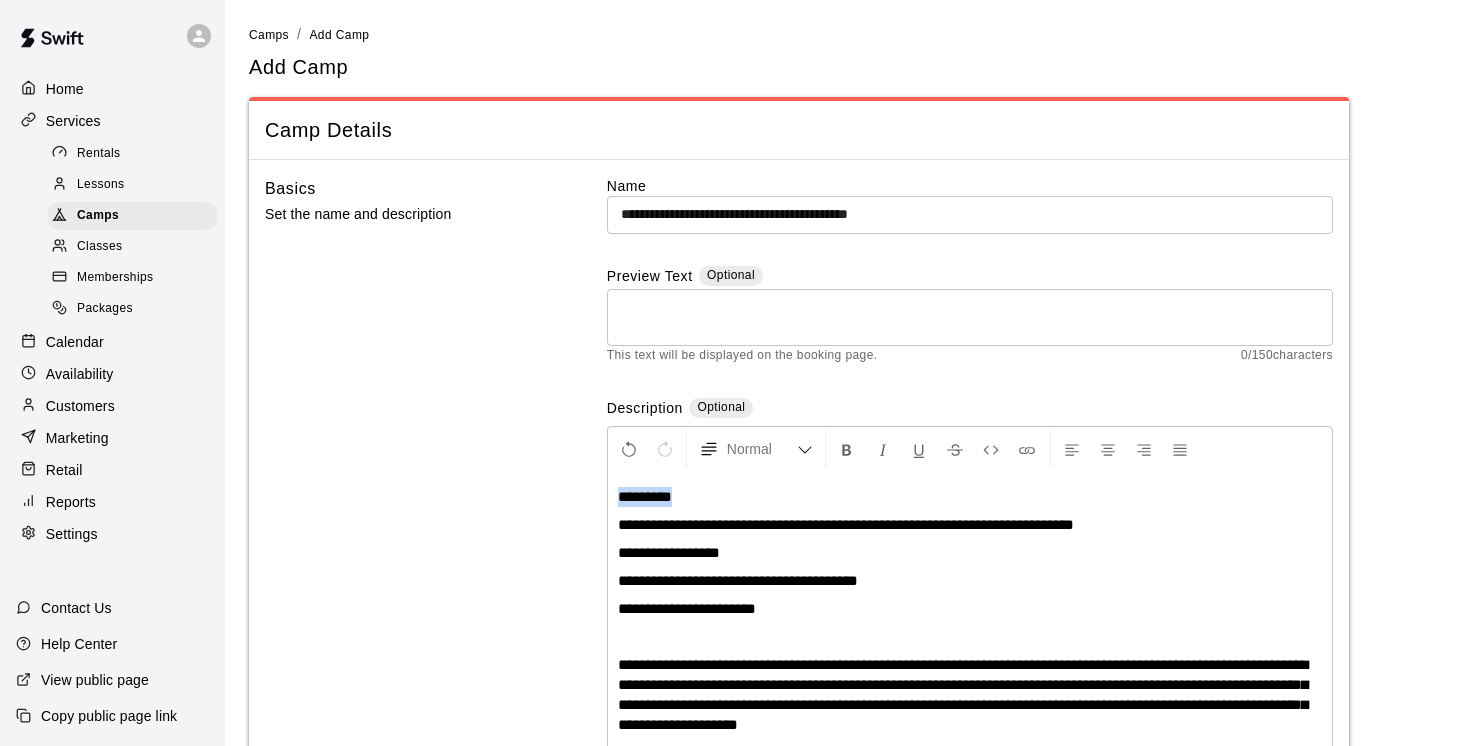 drag, startPoint x: 702, startPoint y: 493, endPoint x: 594, endPoint y: 490, distance: 108.04166 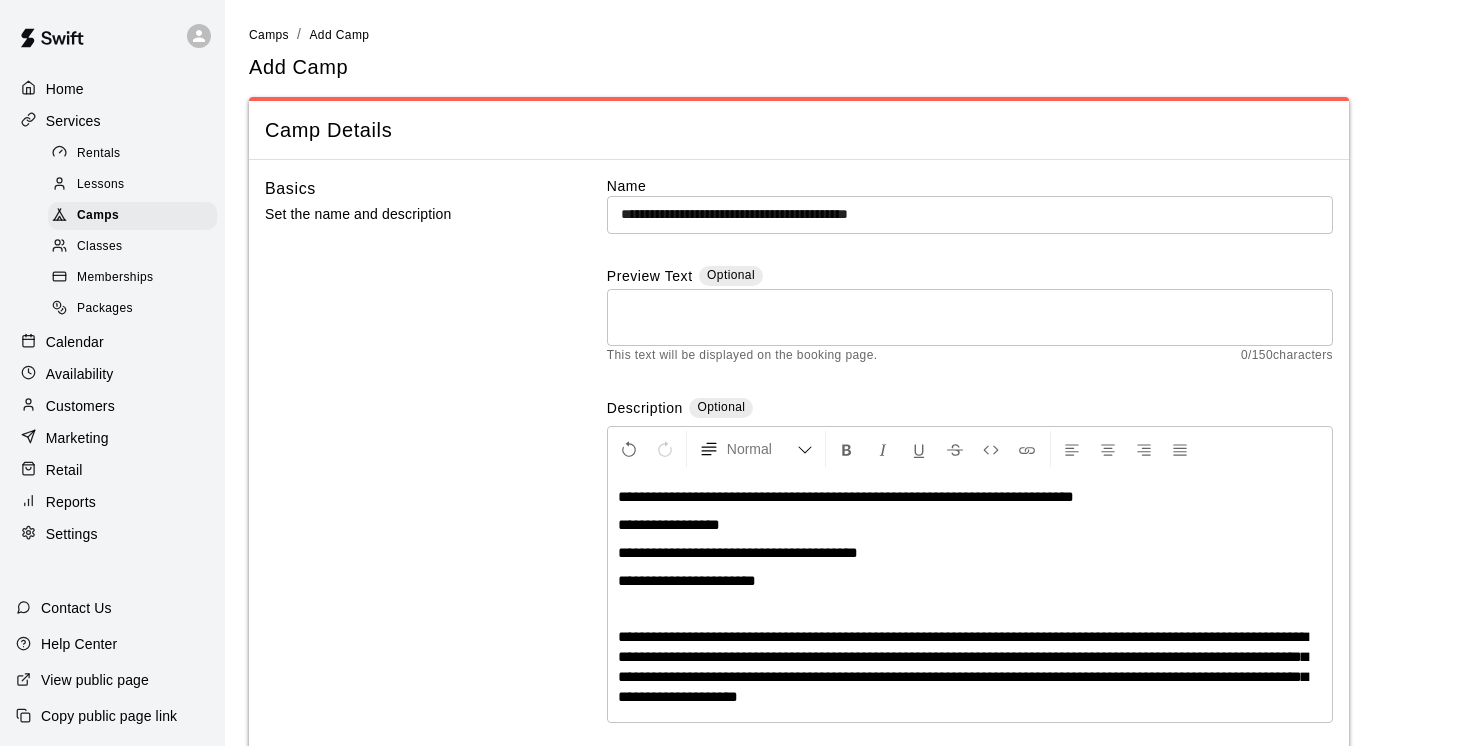 click on "**********" at bounding box center [846, 496] 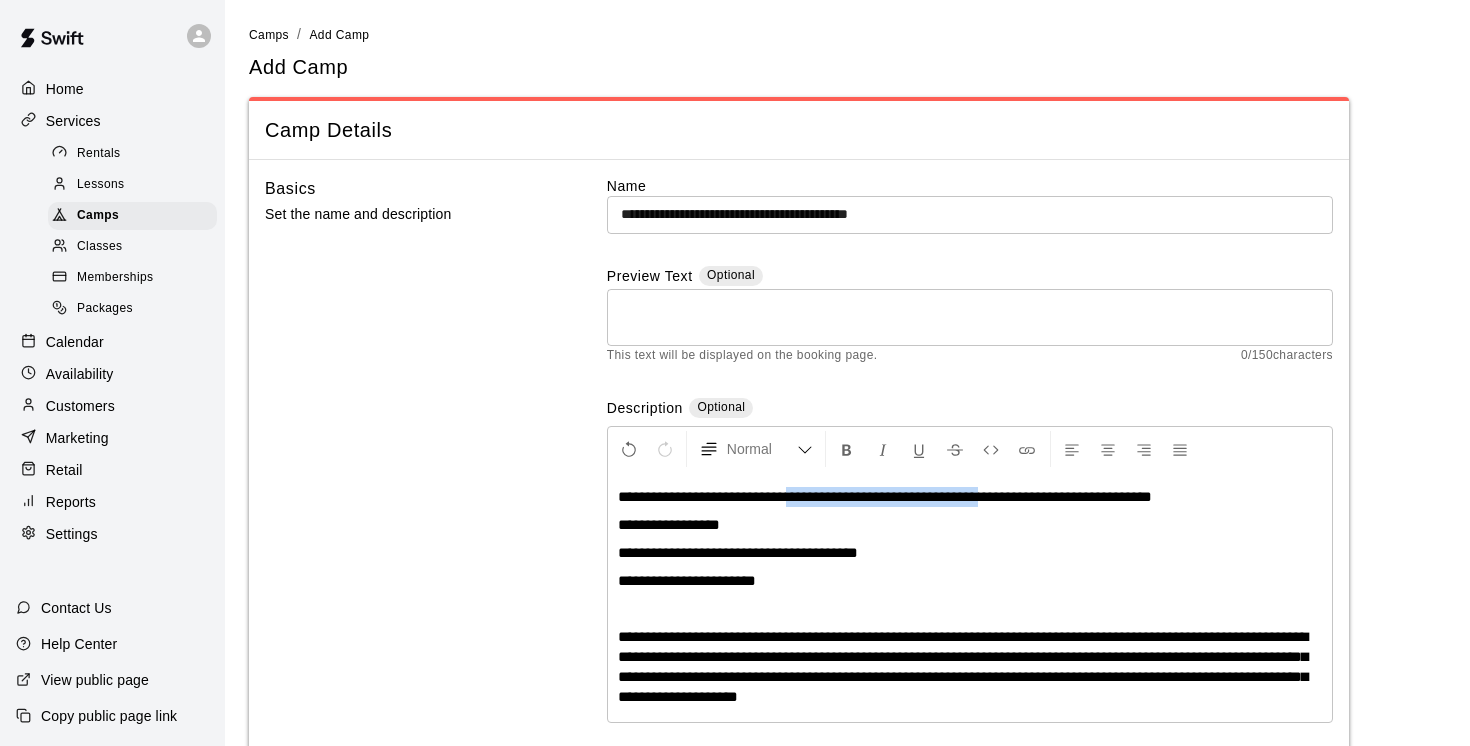 drag, startPoint x: 1046, startPoint y: 498, endPoint x: 808, endPoint y: 496, distance: 238.0084 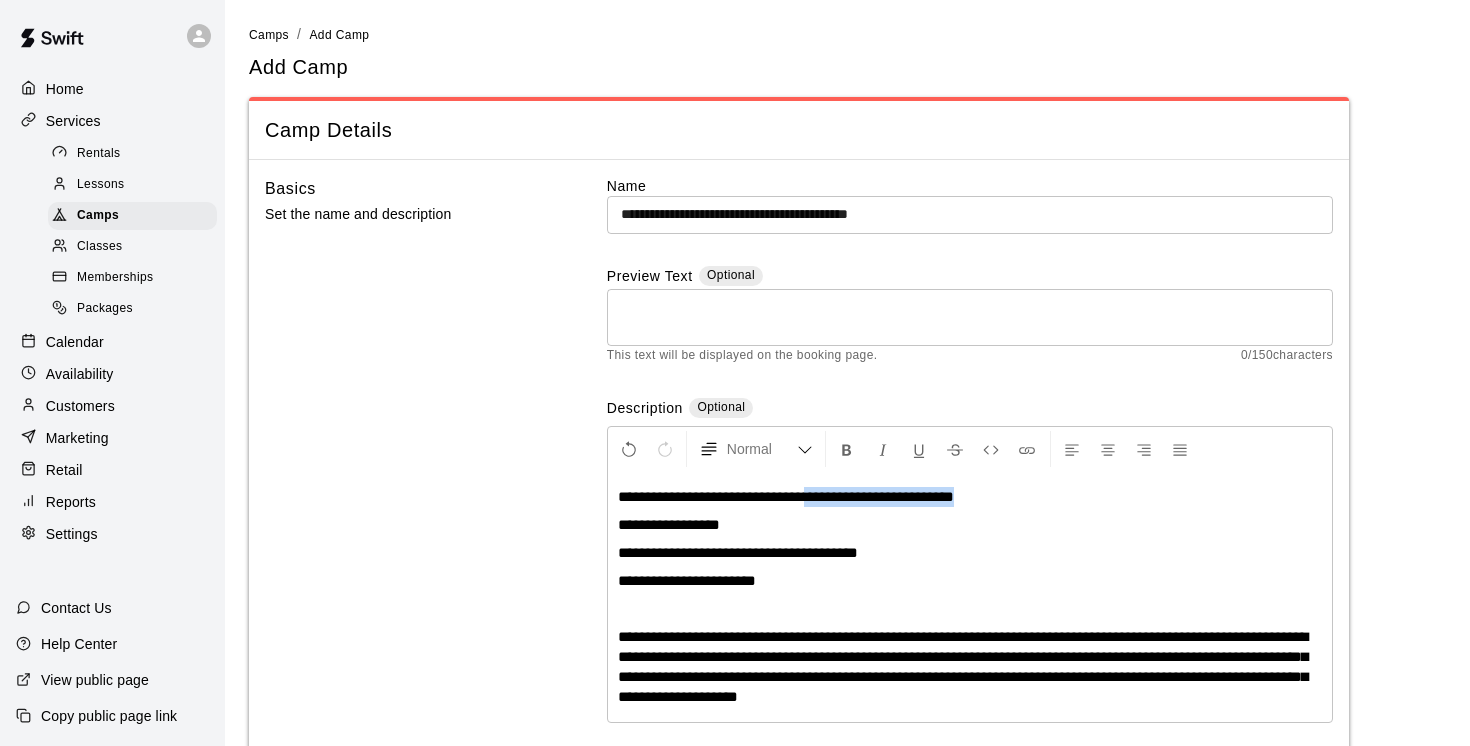 drag, startPoint x: 1025, startPoint y: 498, endPoint x: 830, endPoint y: 497, distance: 195.00256 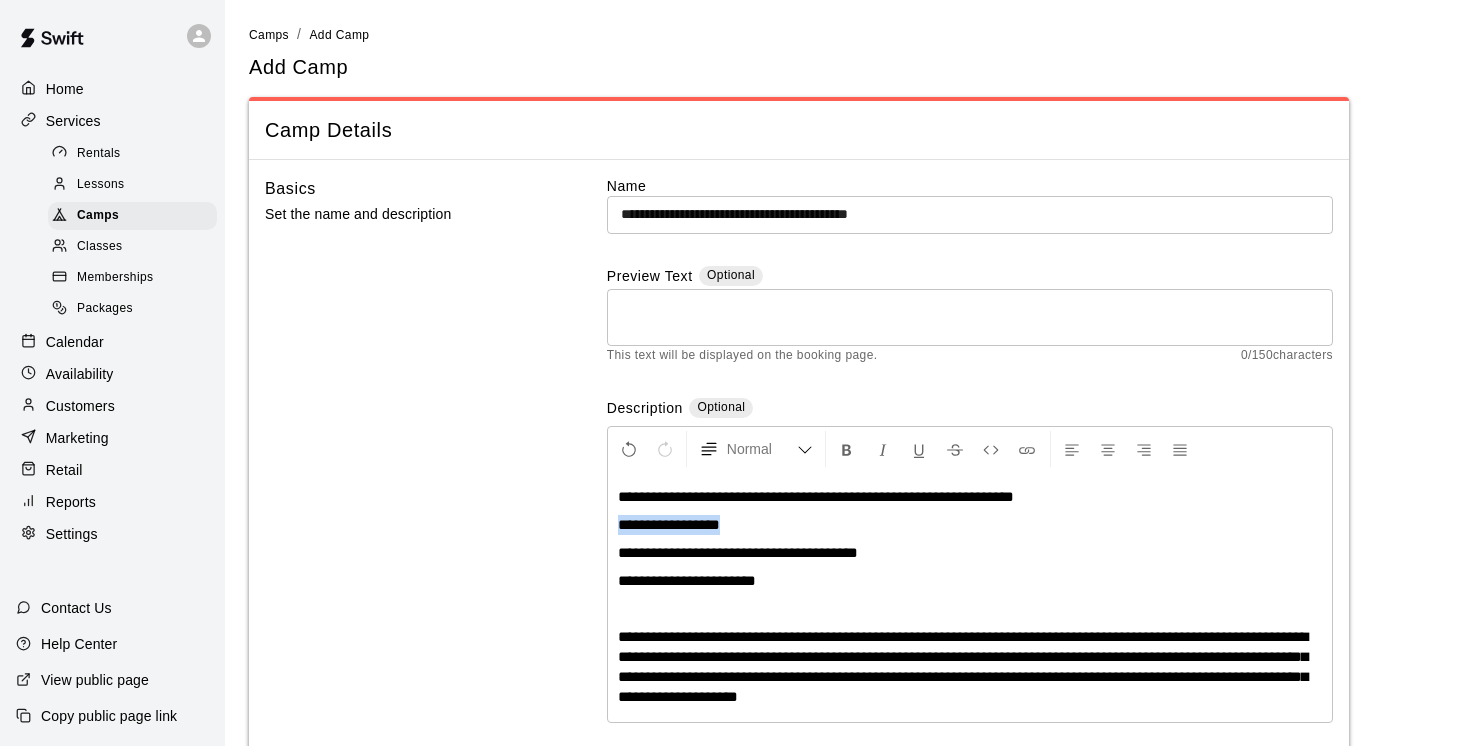 drag, startPoint x: 763, startPoint y: 521, endPoint x: 569, endPoint y: 528, distance: 194.12625 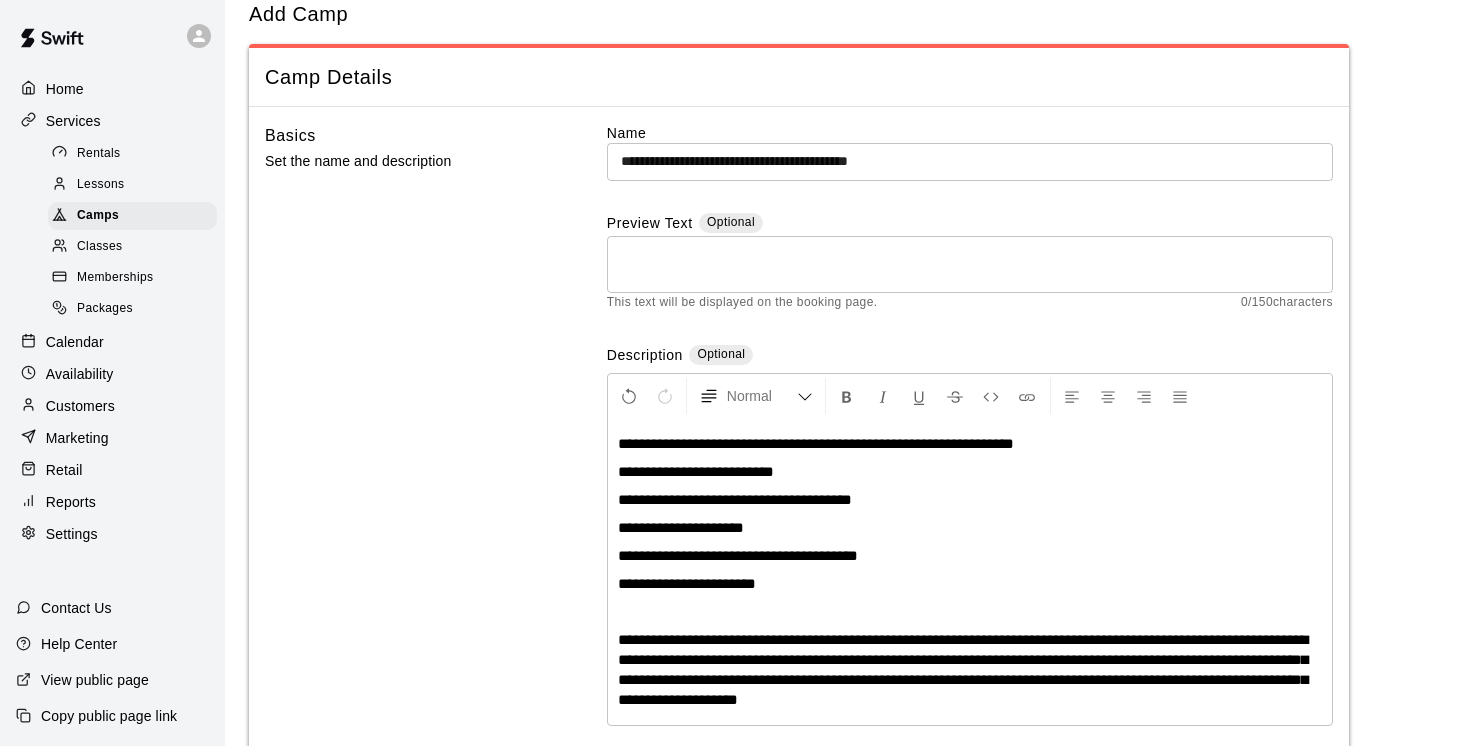 scroll, scrollTop: 61, scrollLeft: 0, axis: vertical 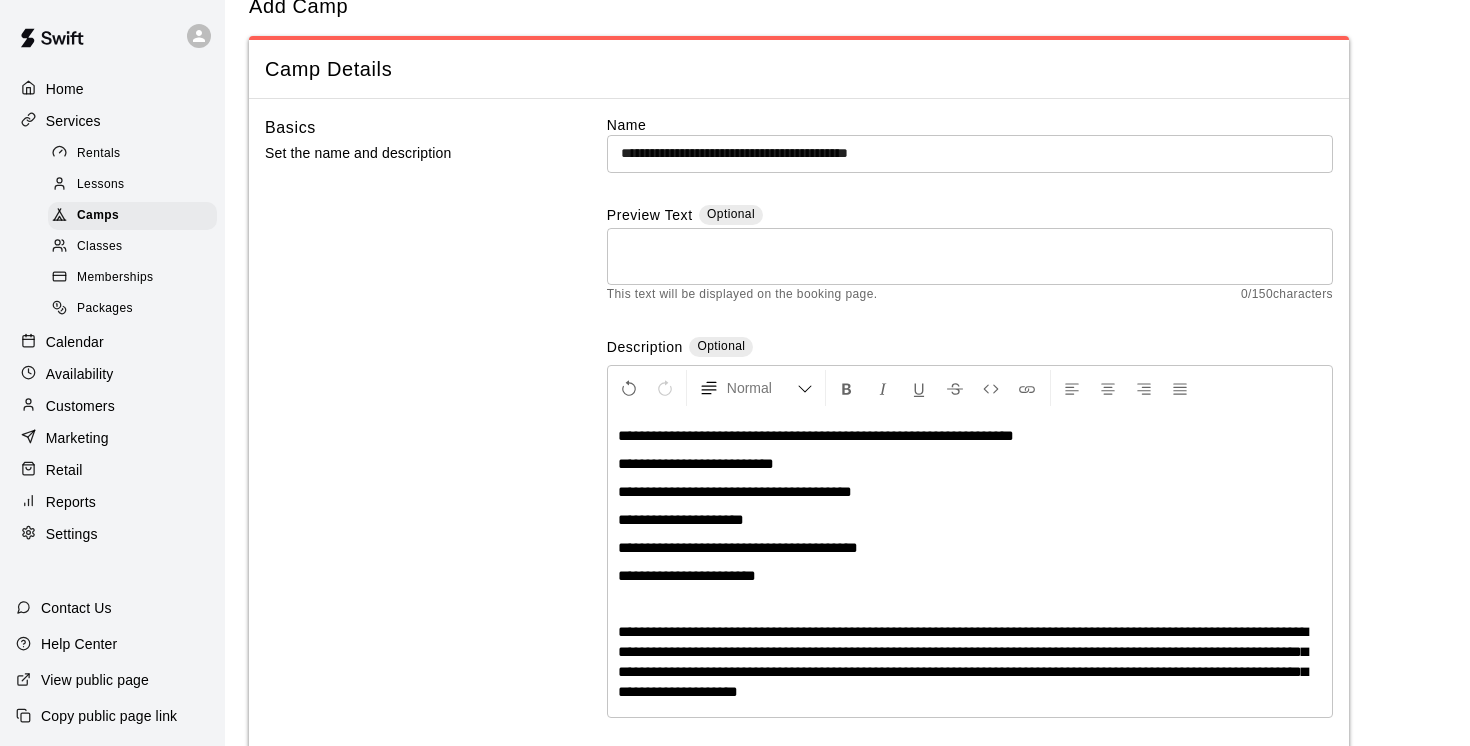 click on "**********" at bounding box center [681, 519] 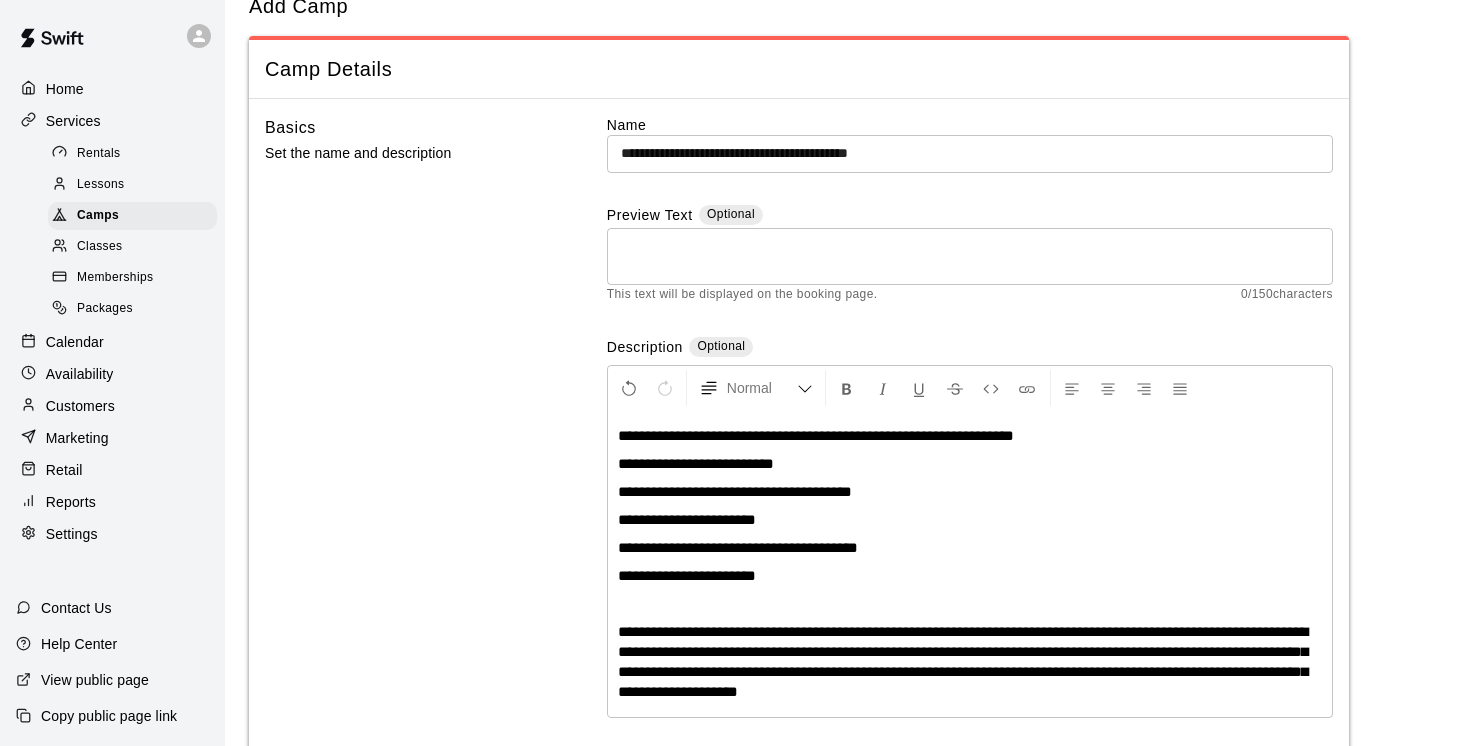 click on "**********" at bounding box center [735, 491] 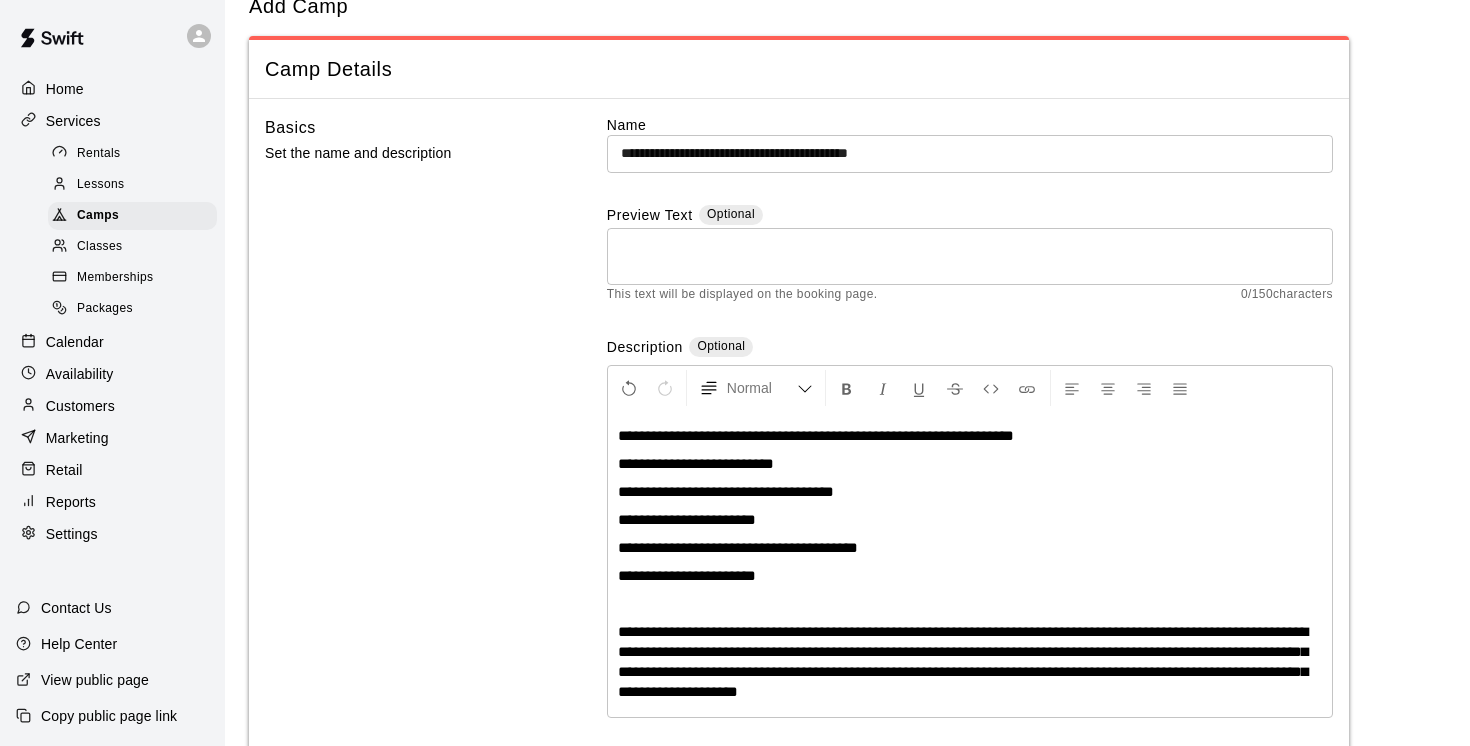 click on "**********" at bounding box center [970, 520] 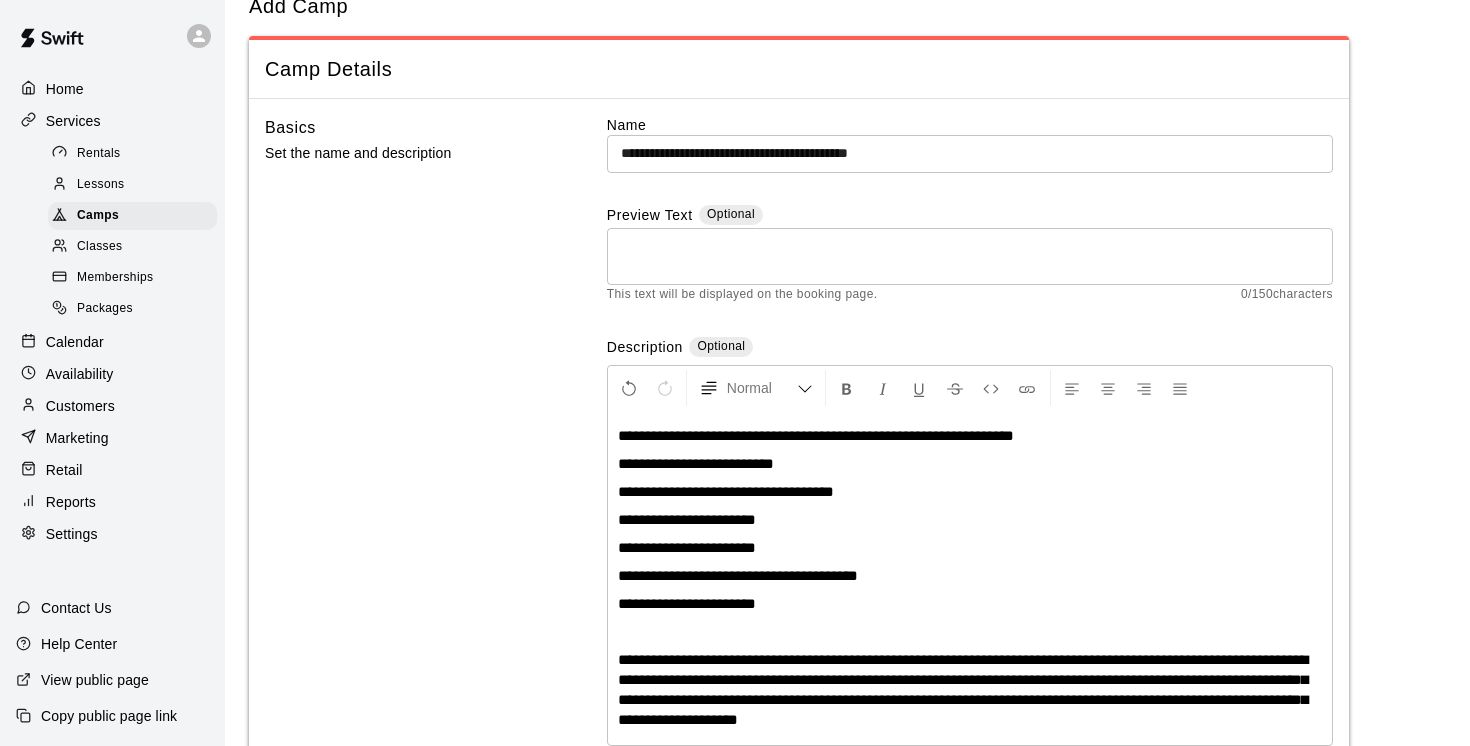 click on "**********" at bounding box center [738, 575] 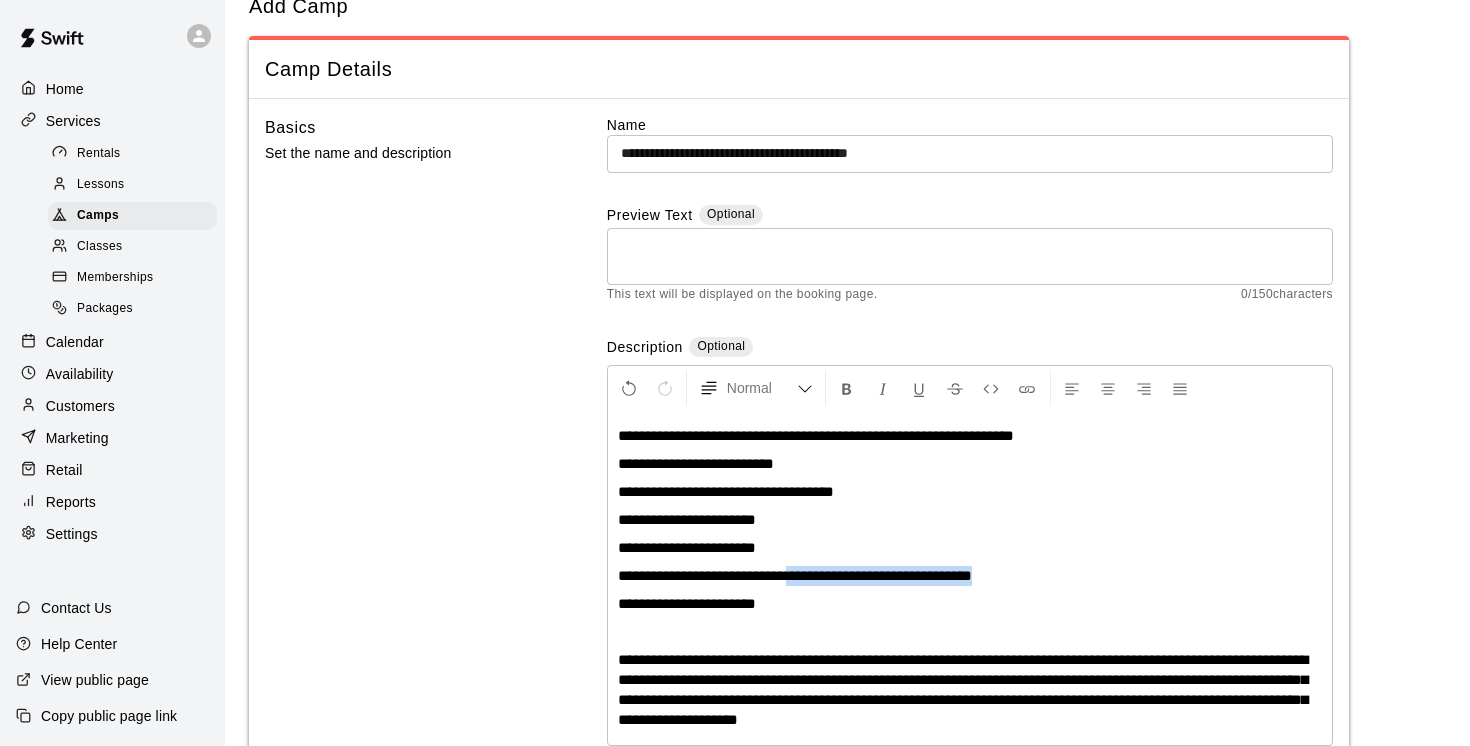 drag, startPoint x: 1049, startPoint y: 584, endPoint x: 825, endPoint y: 578, distance: 224.08034 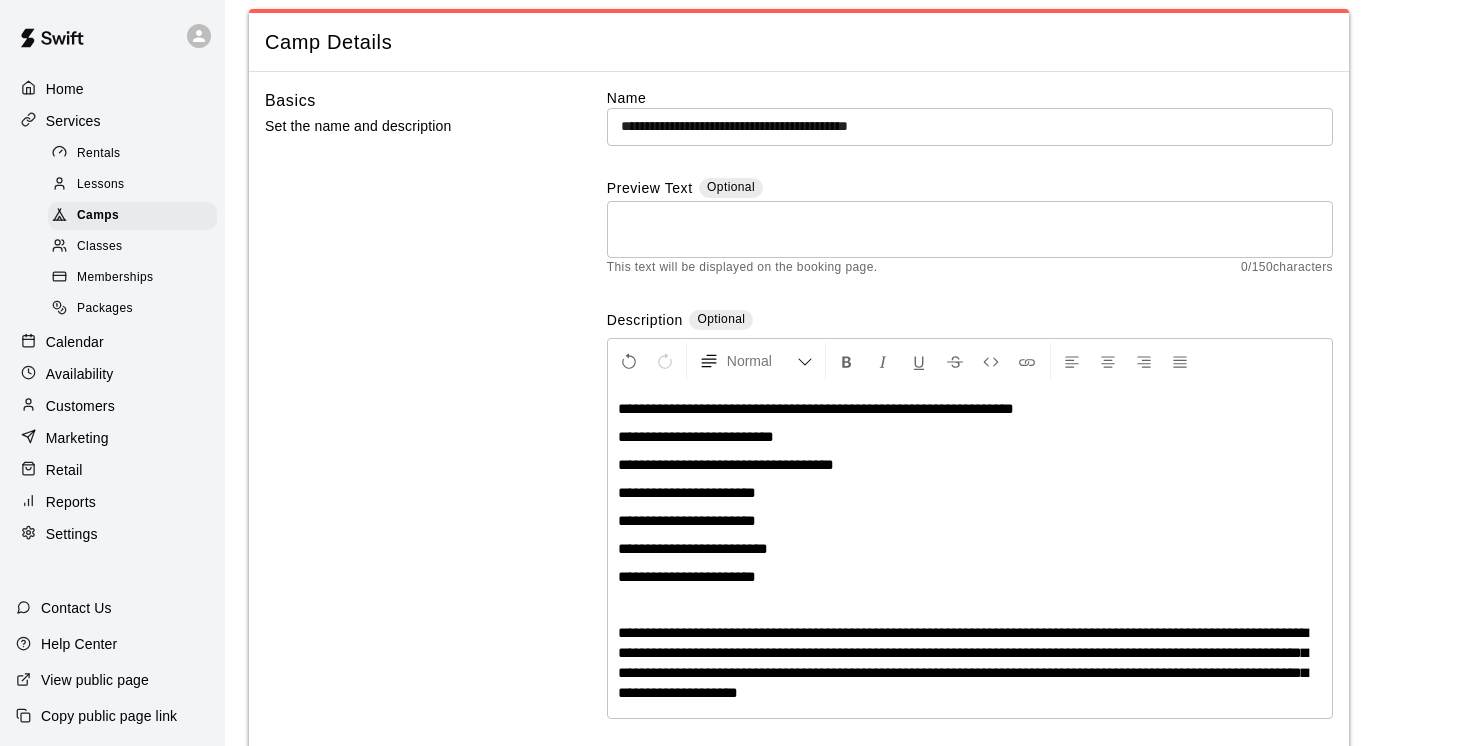 scroll, scrollTop: 98, scrollLeft: 0, axis: vertical 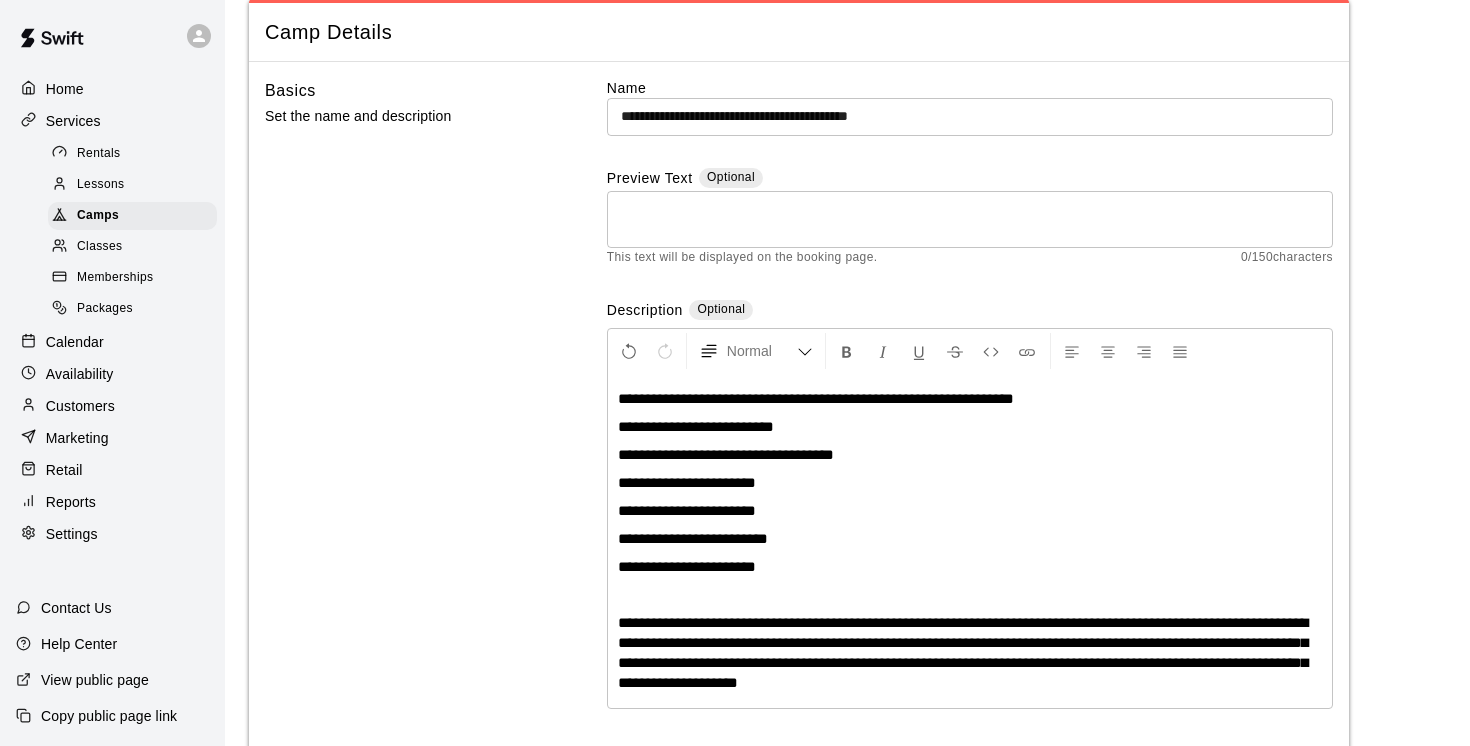click on "**********" at bounding box center (693, 538) 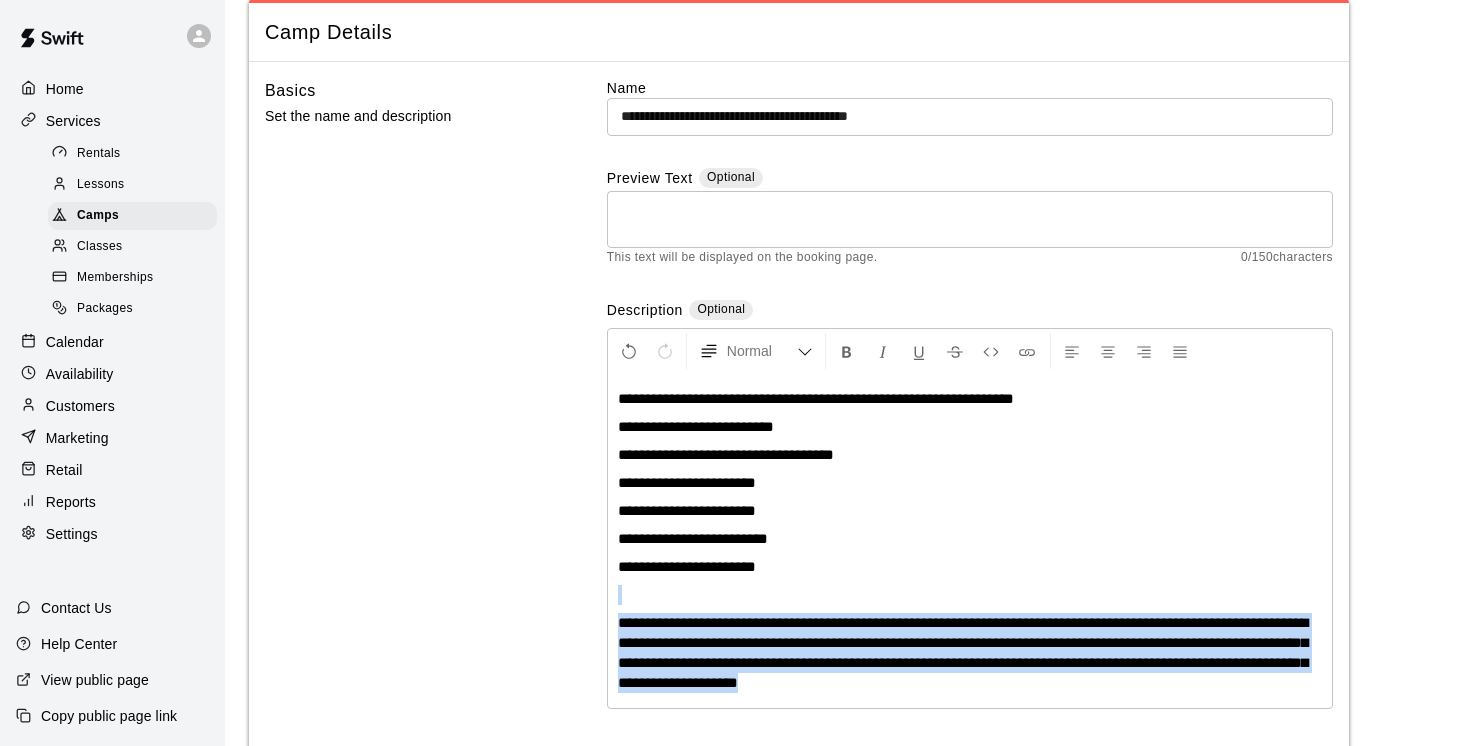 drag, startPoint x: 625, startPoint y: 597, endPoint x: 633, endPoint y: 723, distance: 126.253716 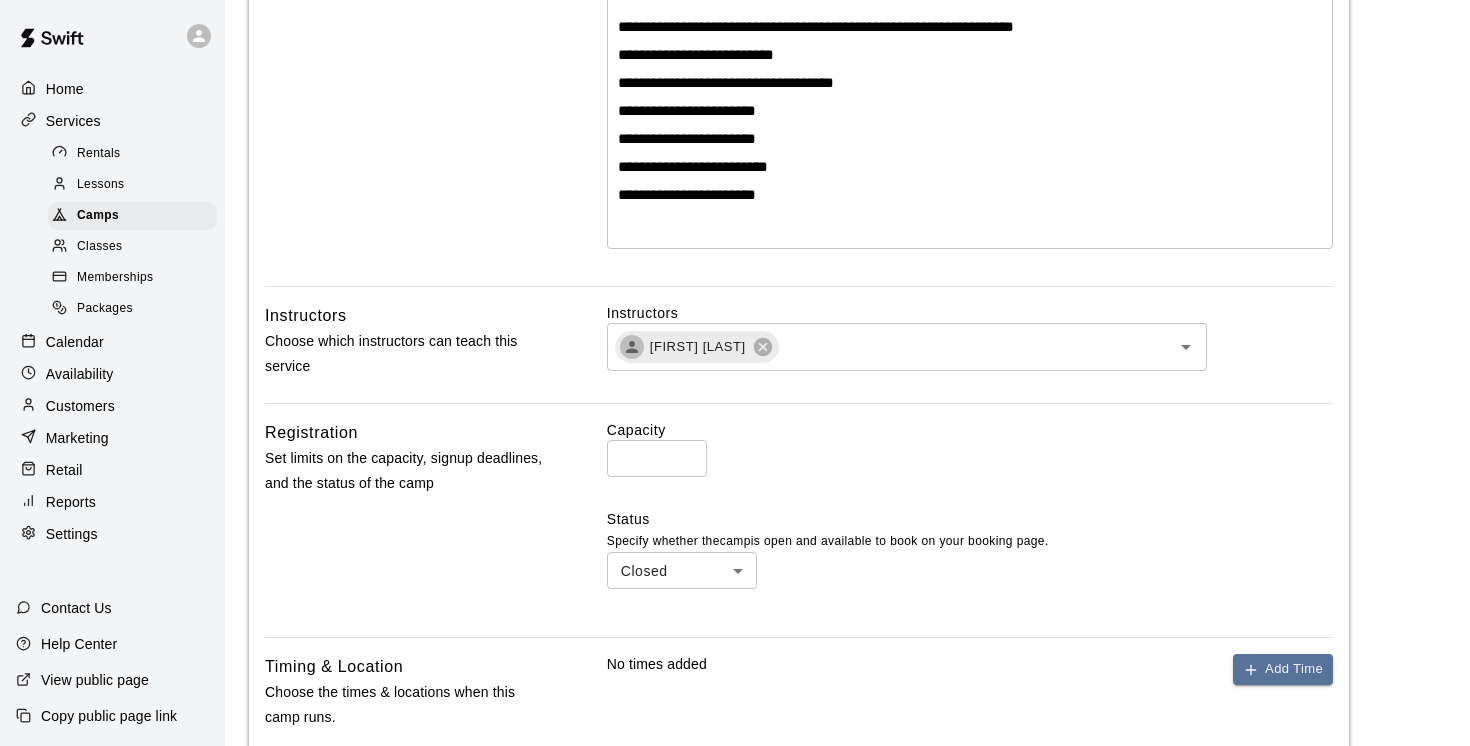 scroll, scrollTop: 463, scrollLeft: 0, axis: vertical 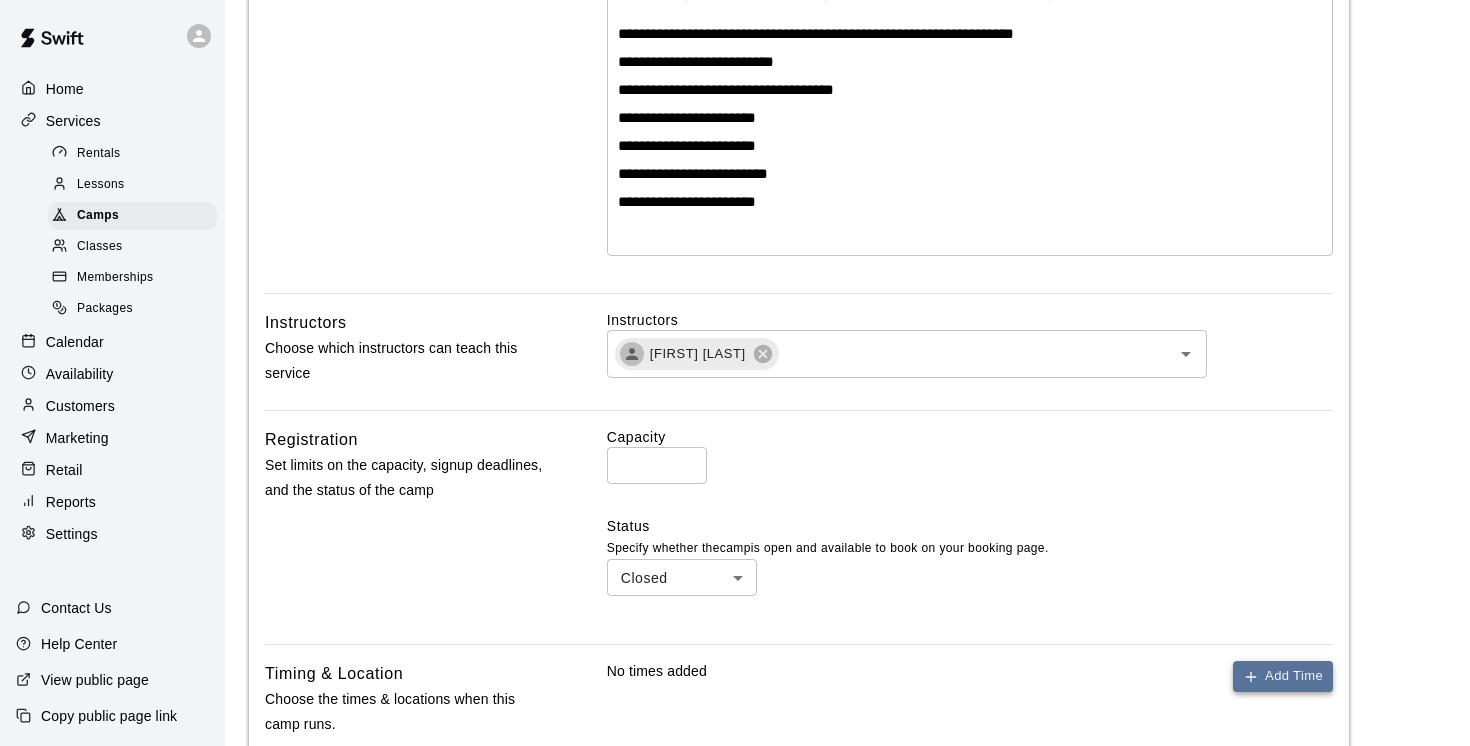 click on "Add Time" at bounding box center [1283, 676] 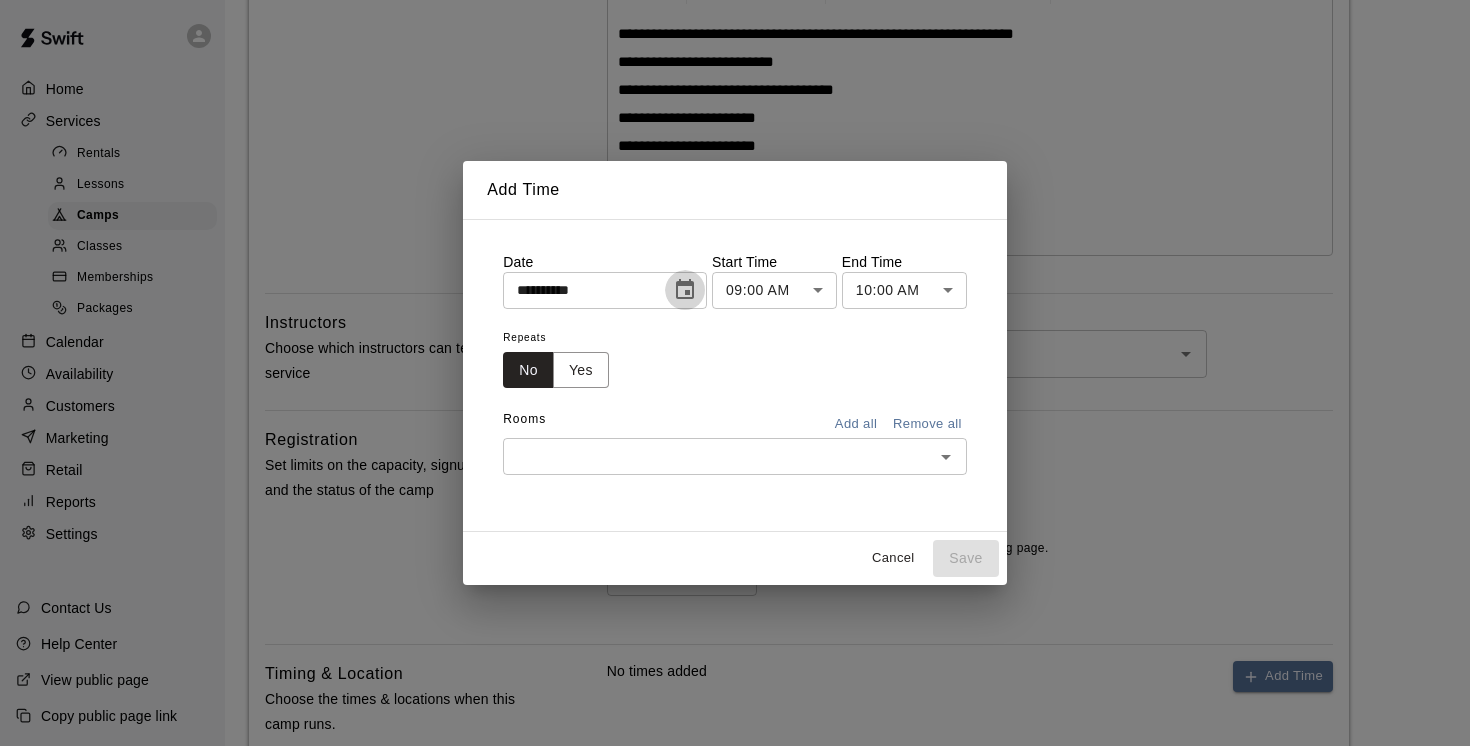 click 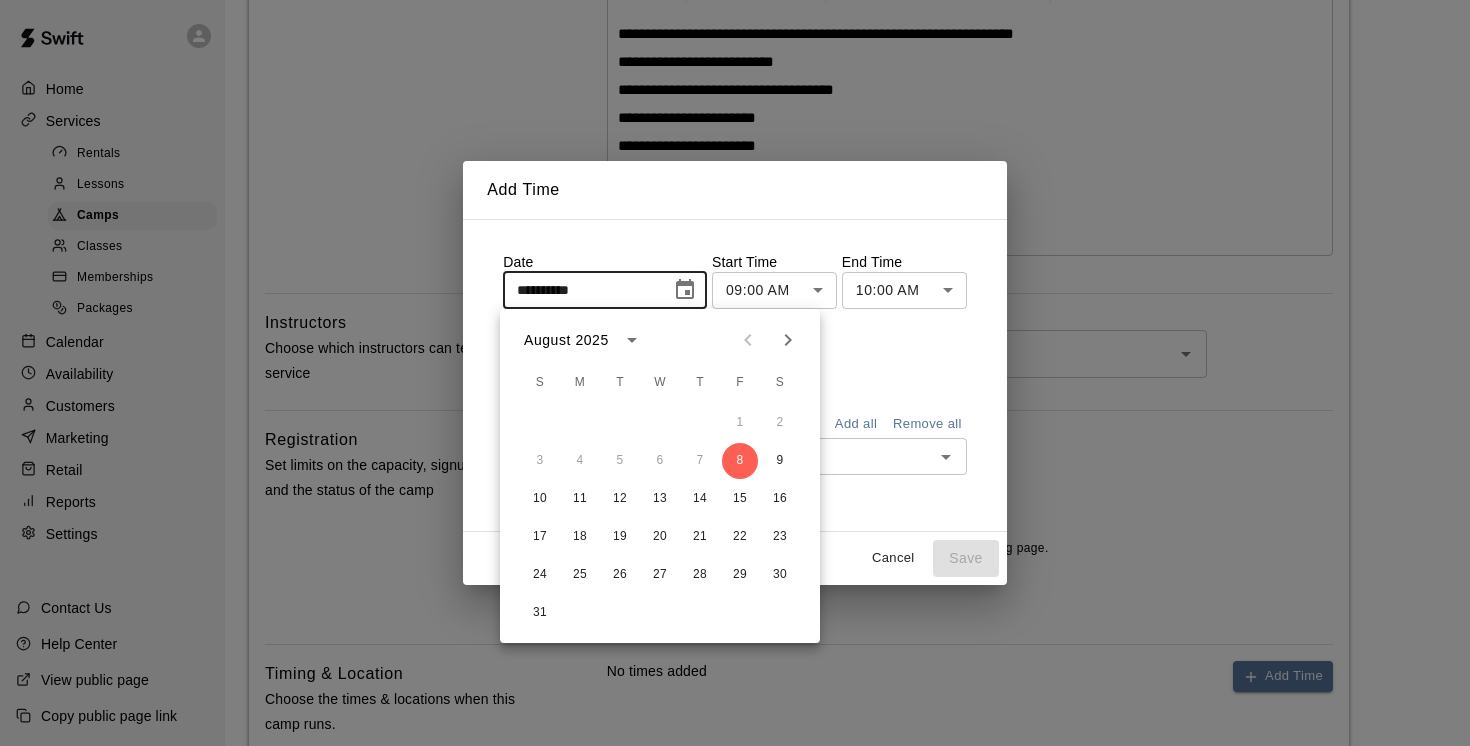 click 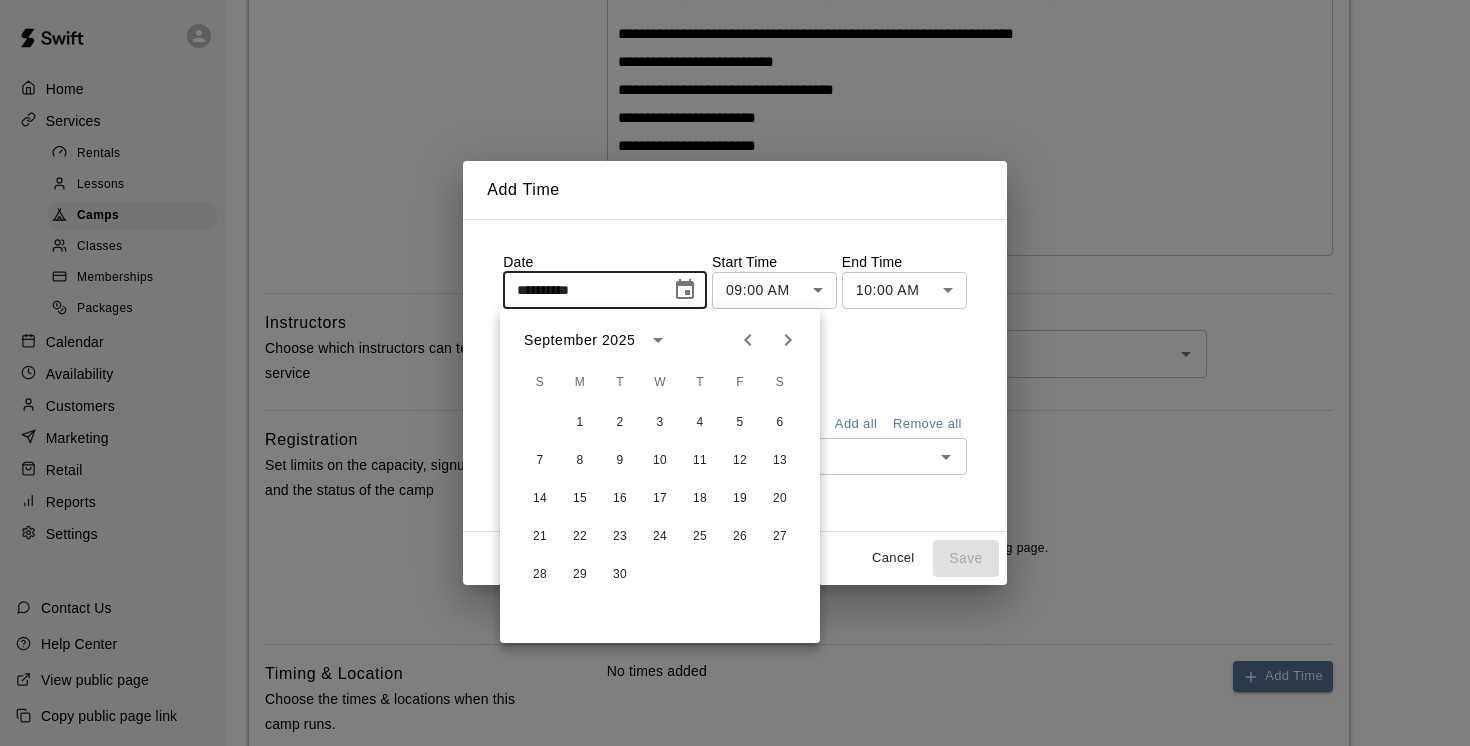 click 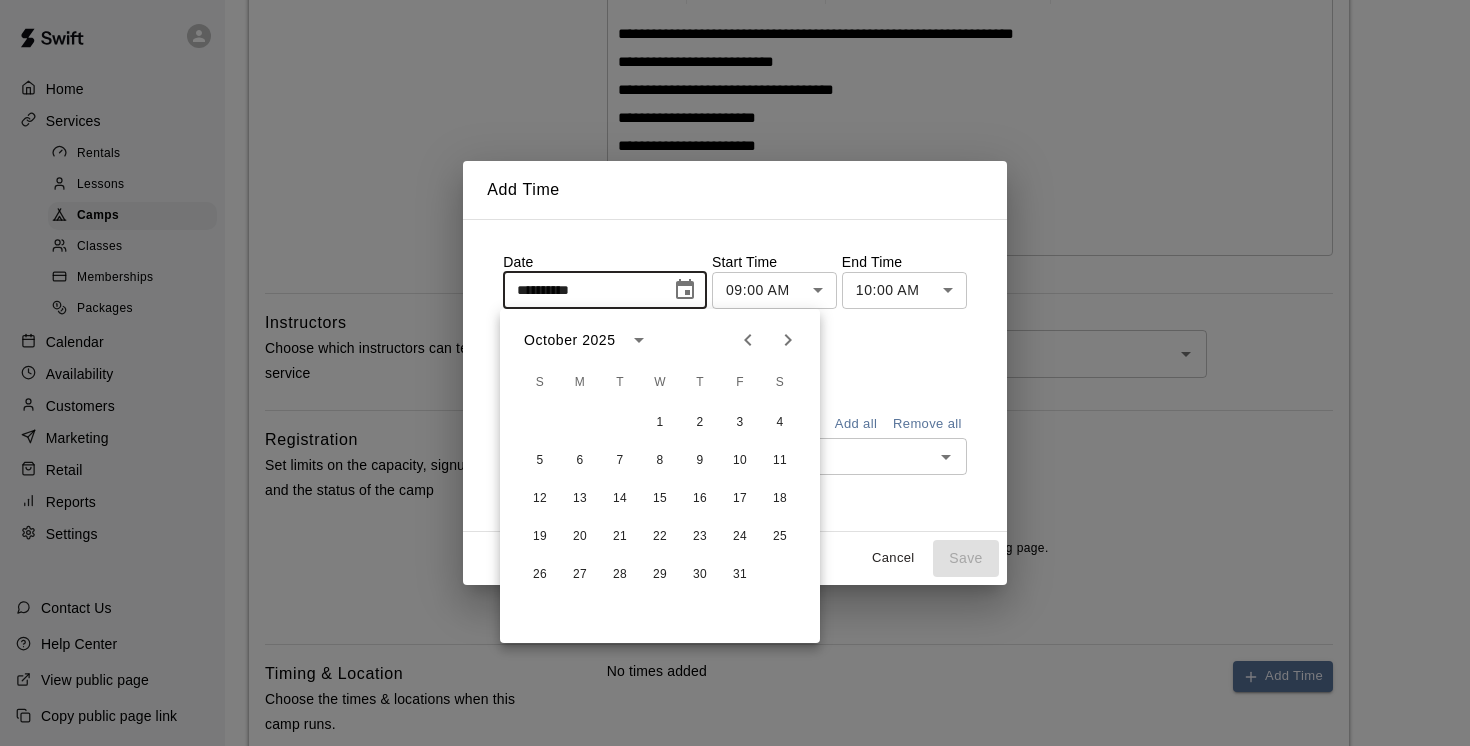click 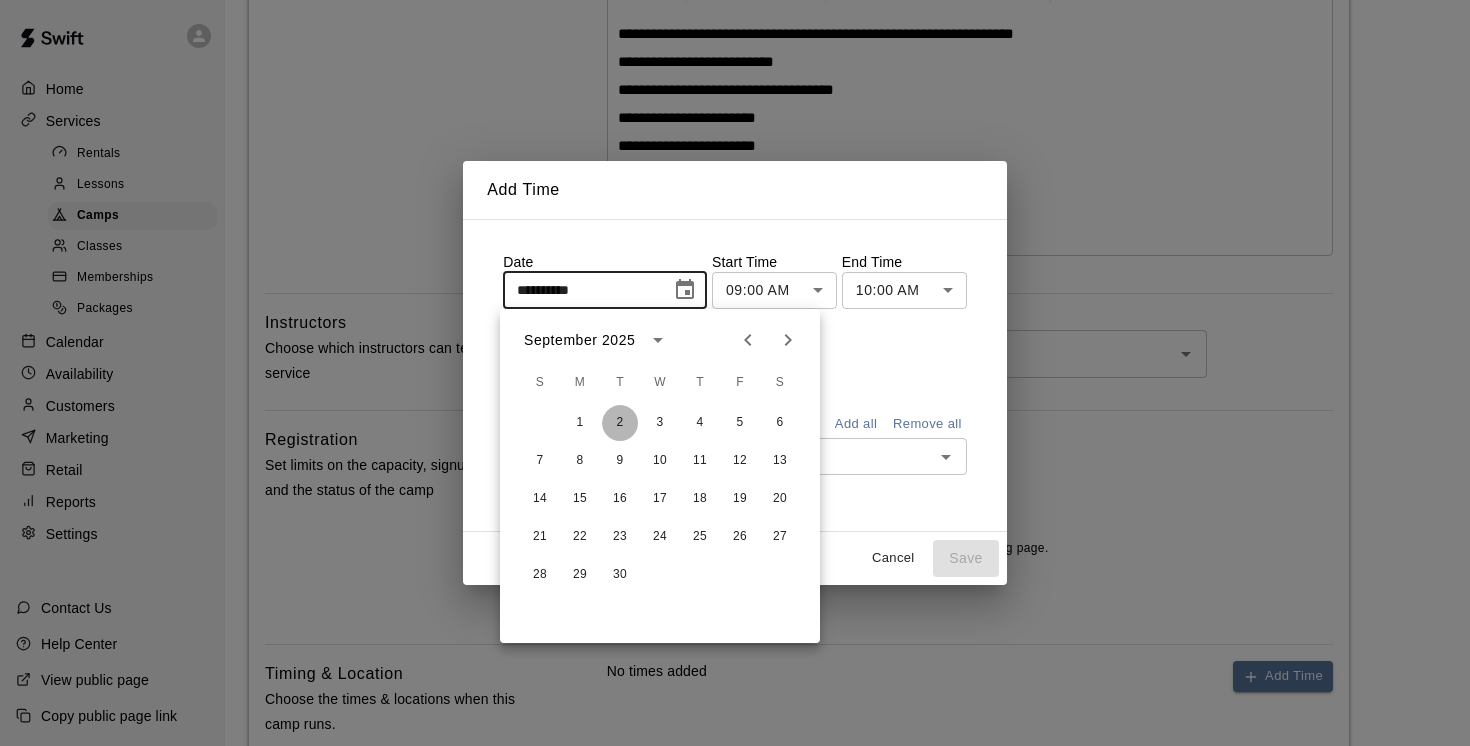 click on "2" at bounding box center [620, 423] 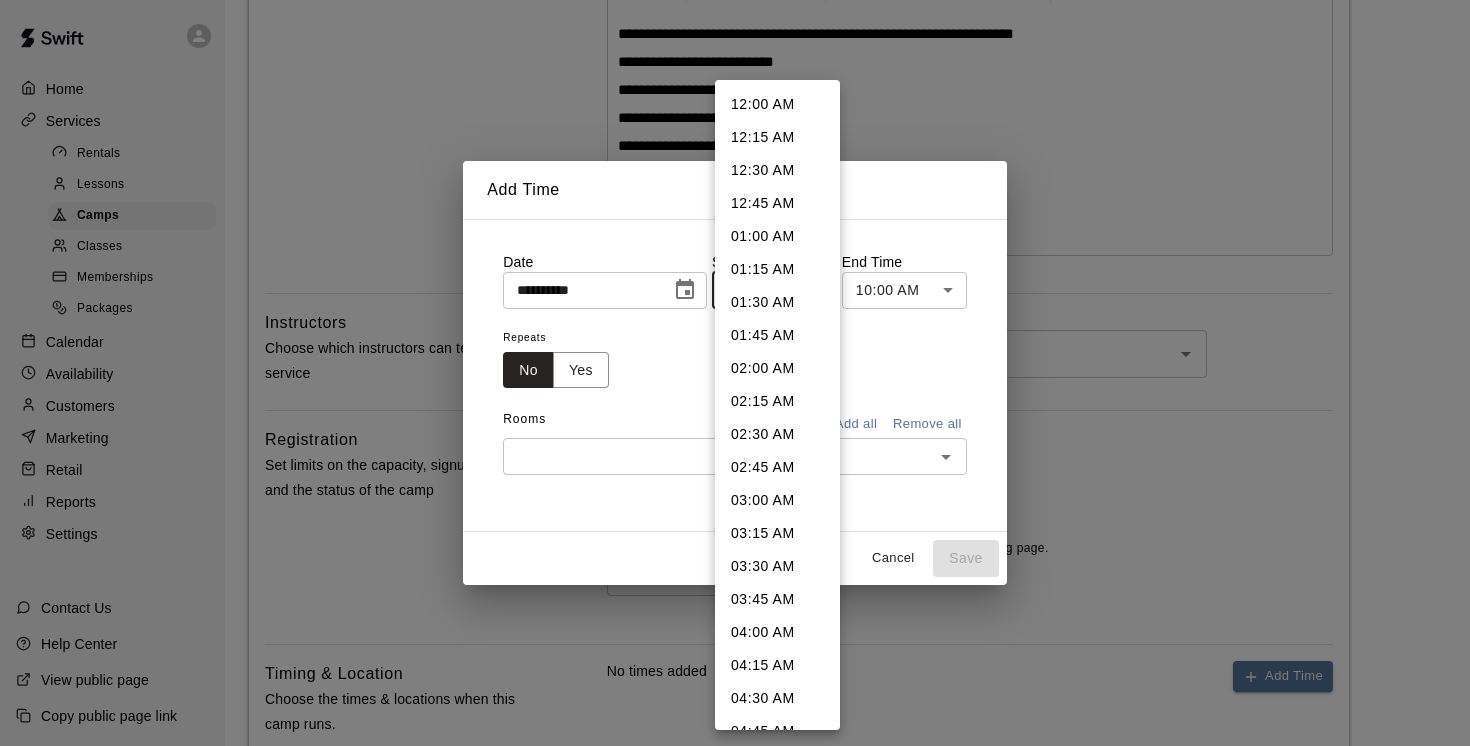 click on "**********" at bounding box center (735, 363) 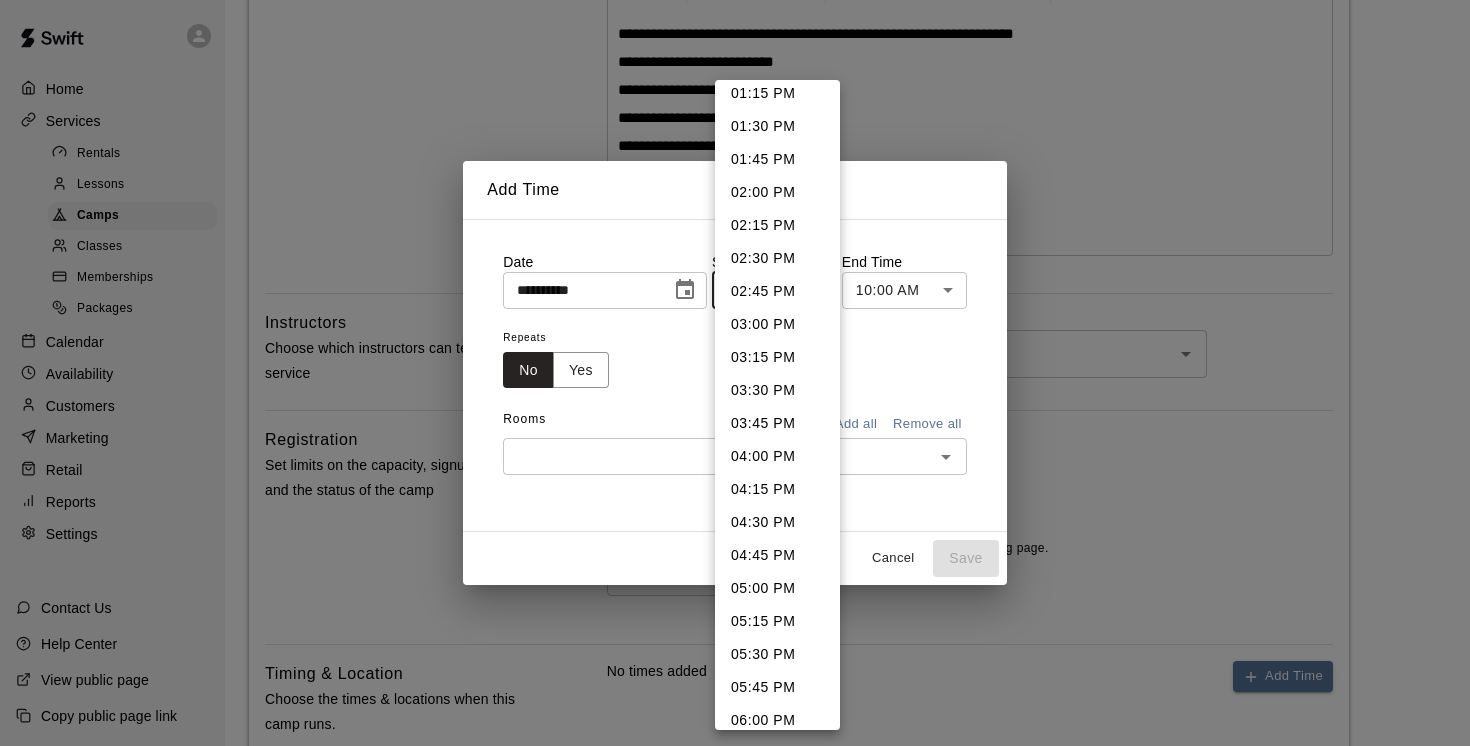 scroll, scrollTop: 1781, scrollLeft: 0, axis: vertical 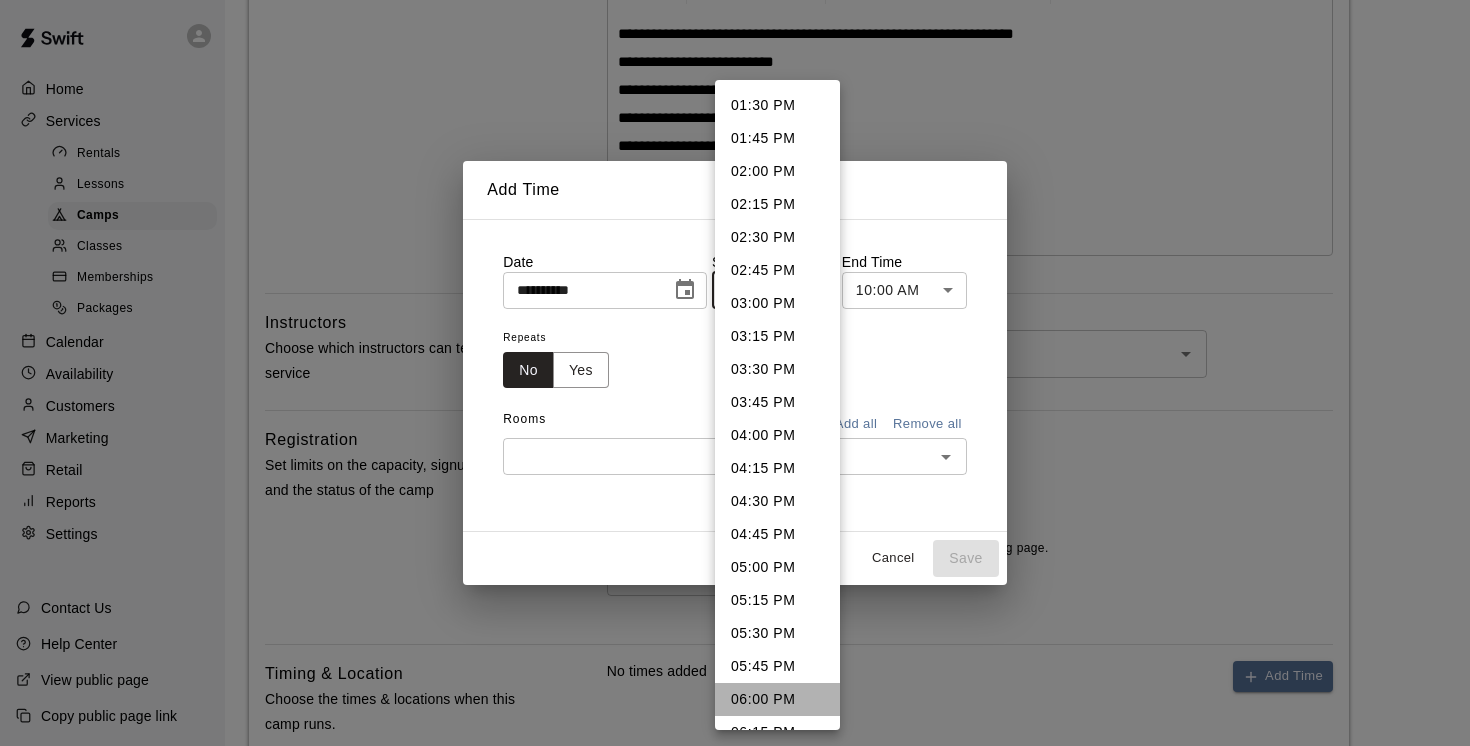 click on "06:00 PM" at bounding box center (777, 699) 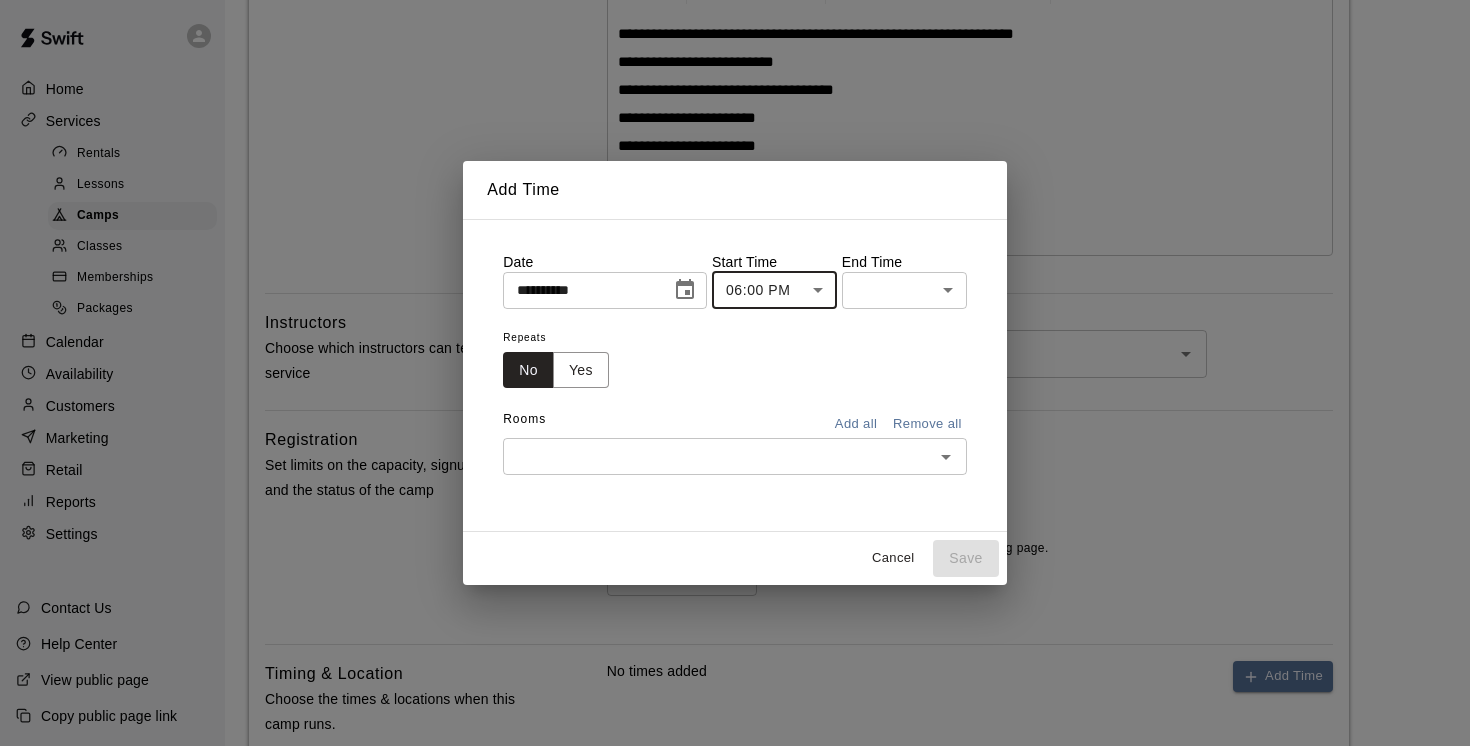 click on "**********" at bounding box center [735, 363] 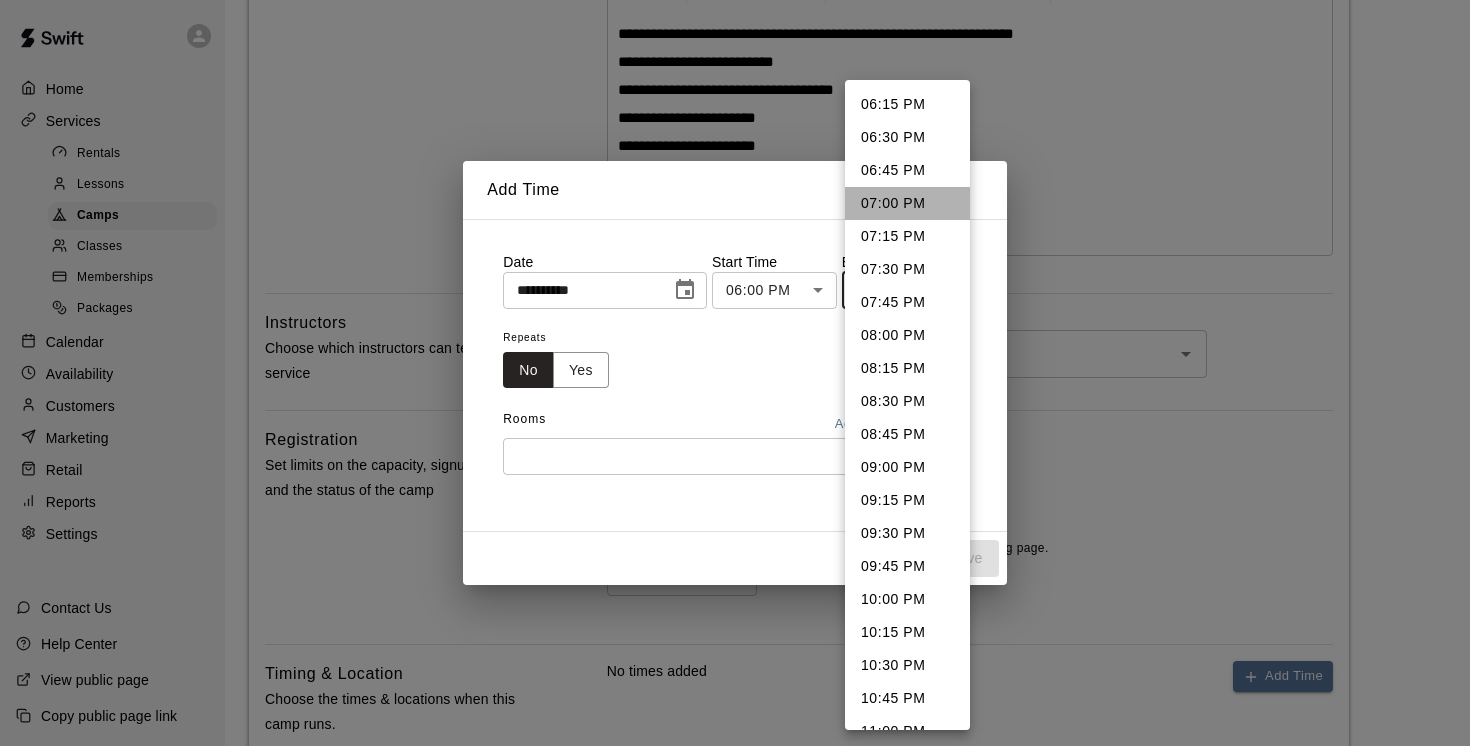 click on "07:00 PM" at bounding box center [907, 203] 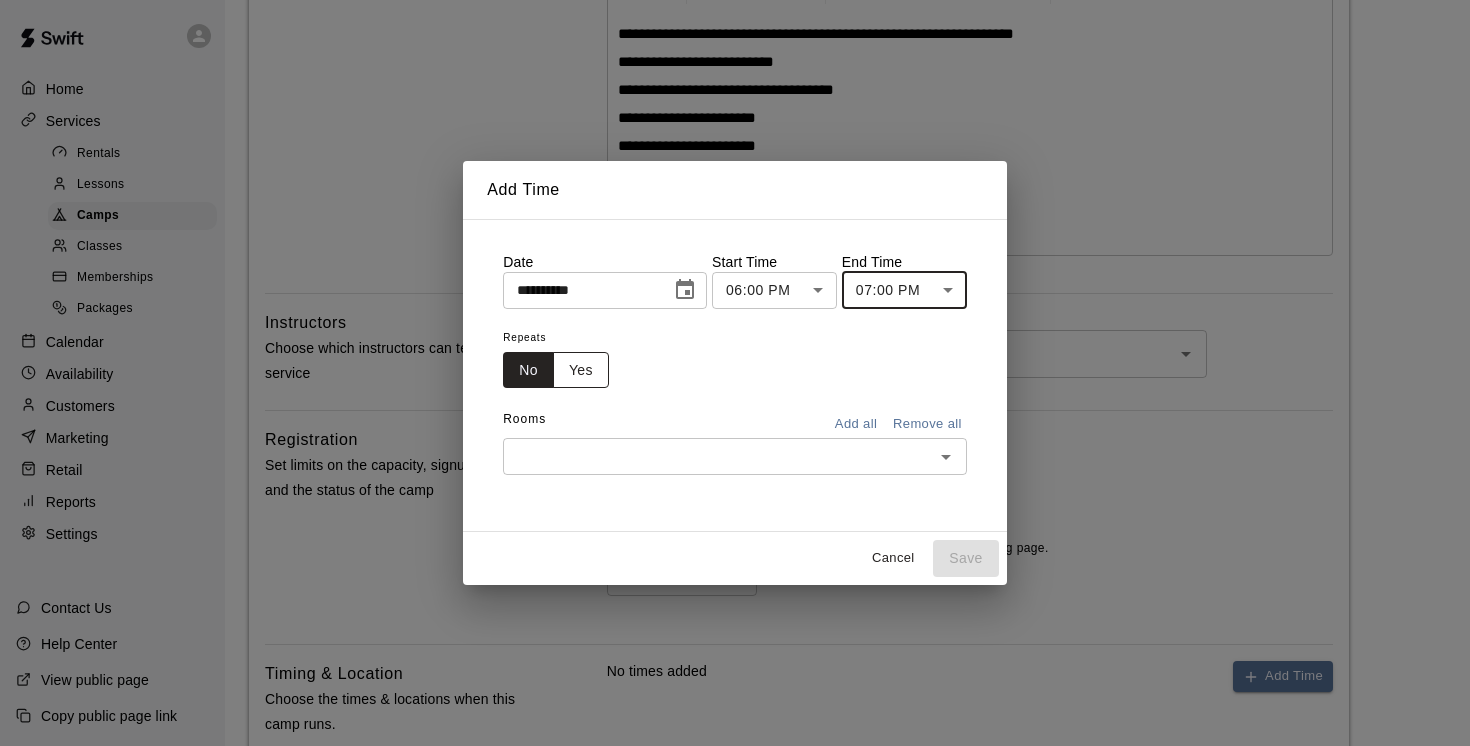 click on "Yes" at bounding box center (581, 370) 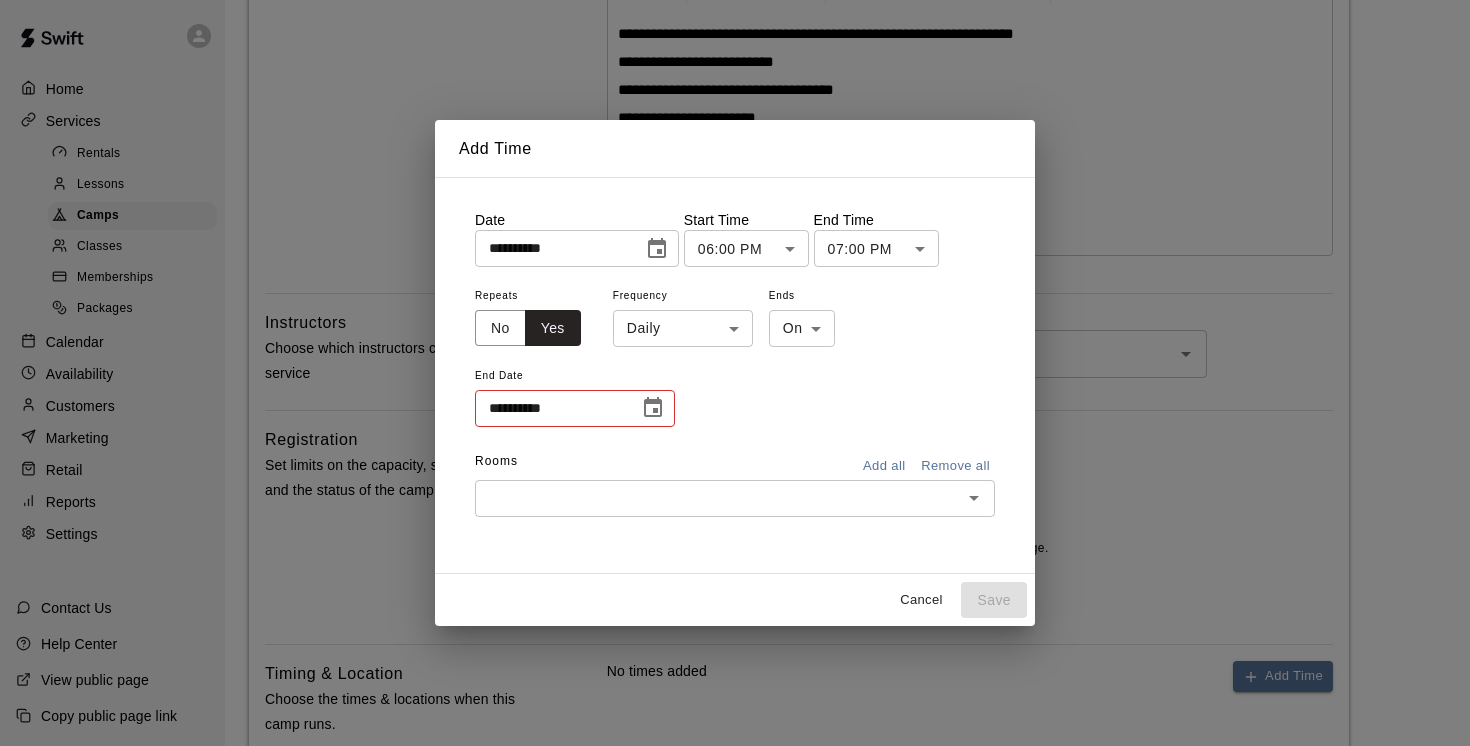 click on "**********" at bounding box center (735, 363) 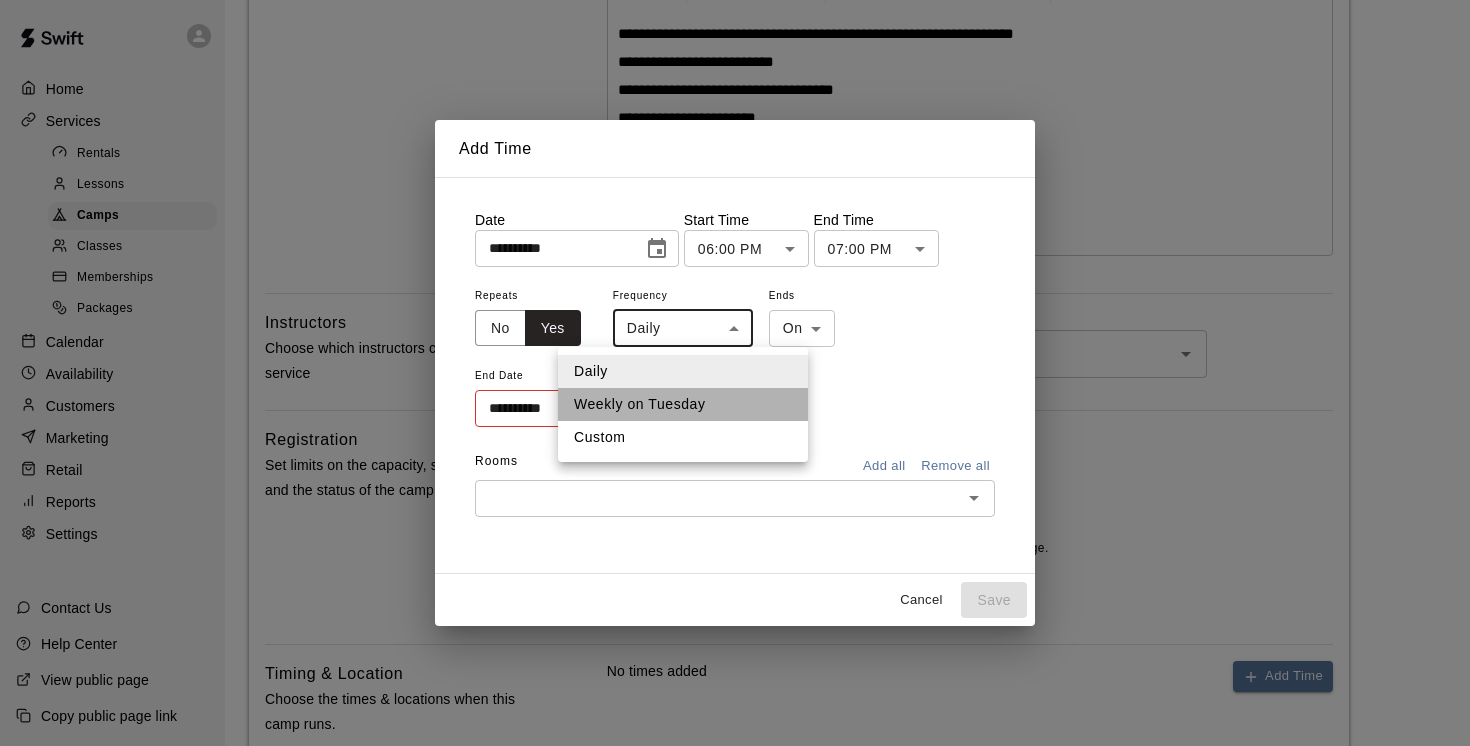 click on "Weekly on Tuesday" at bounding box center [683, 404] 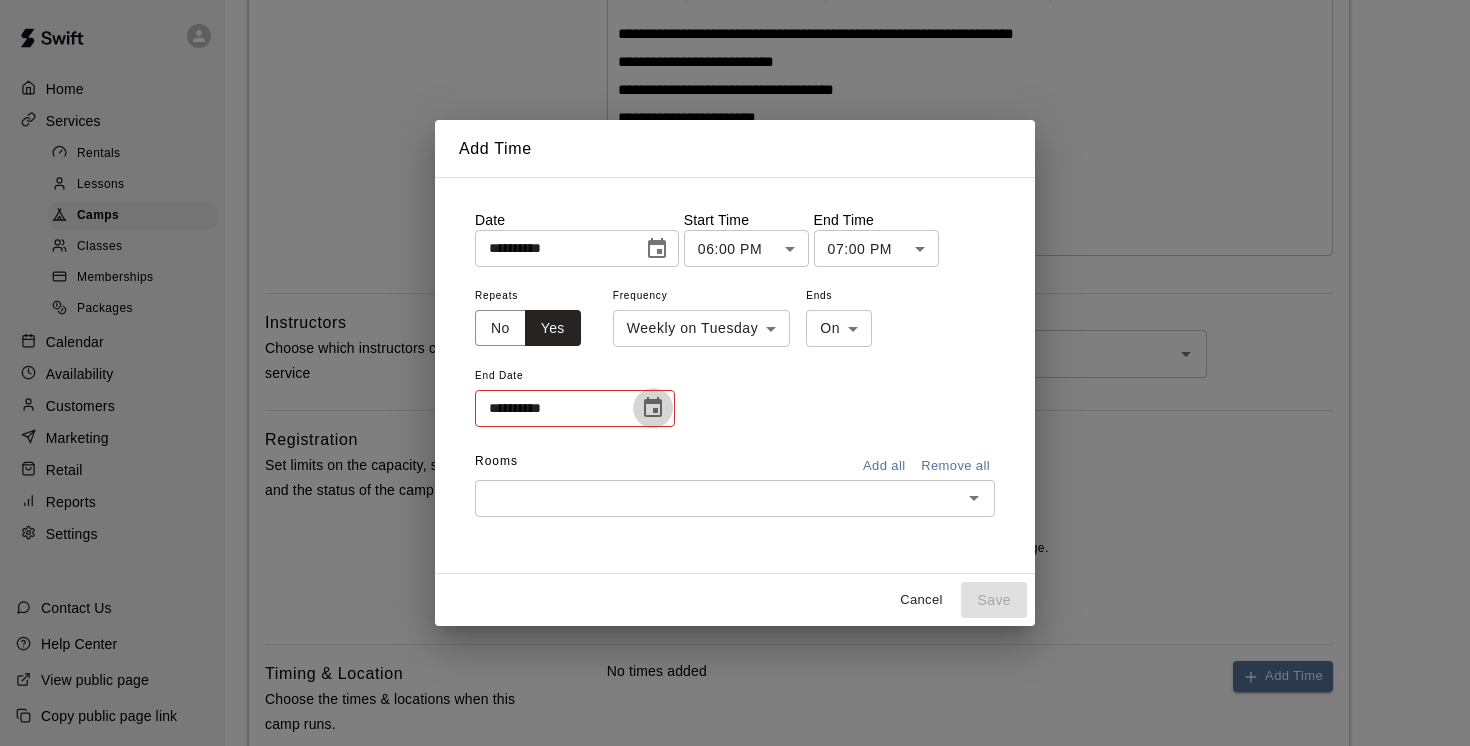 click 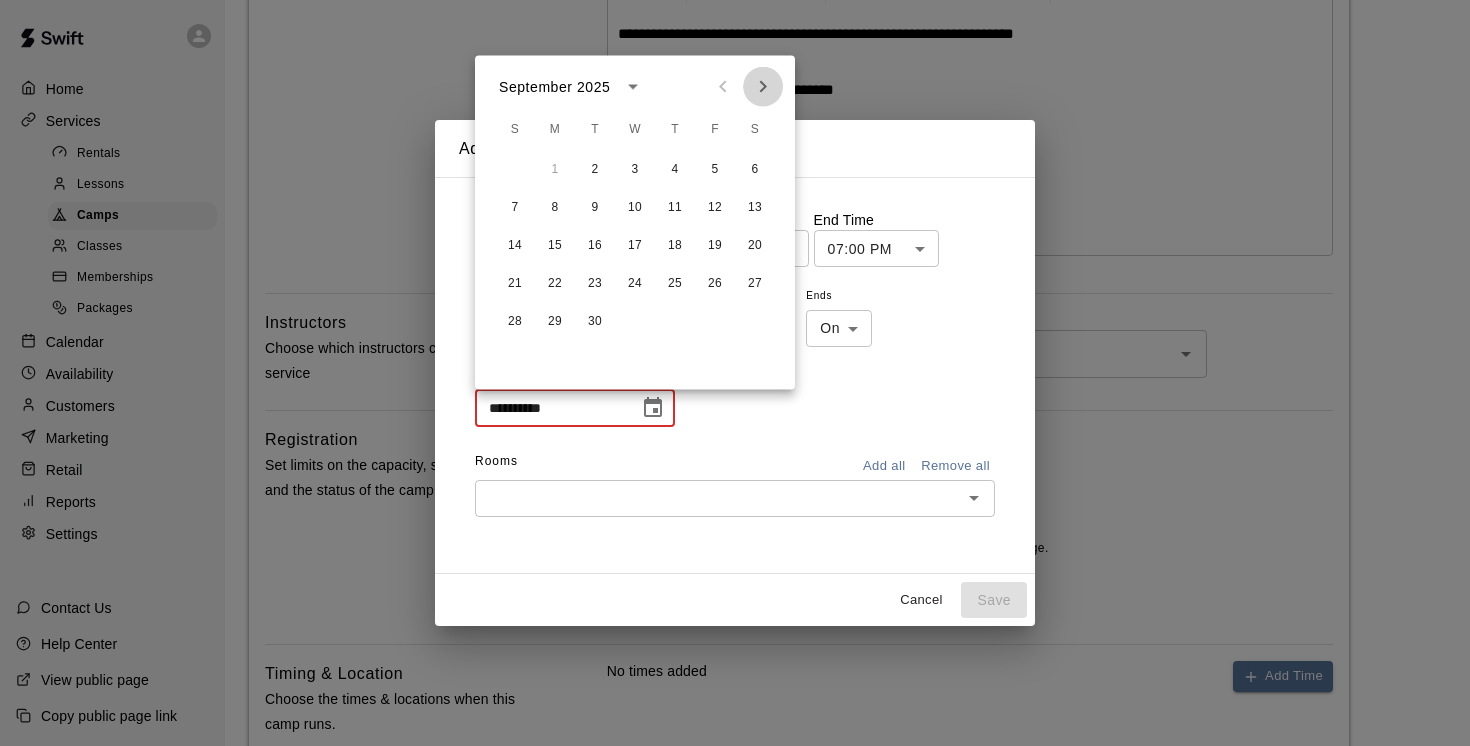 click 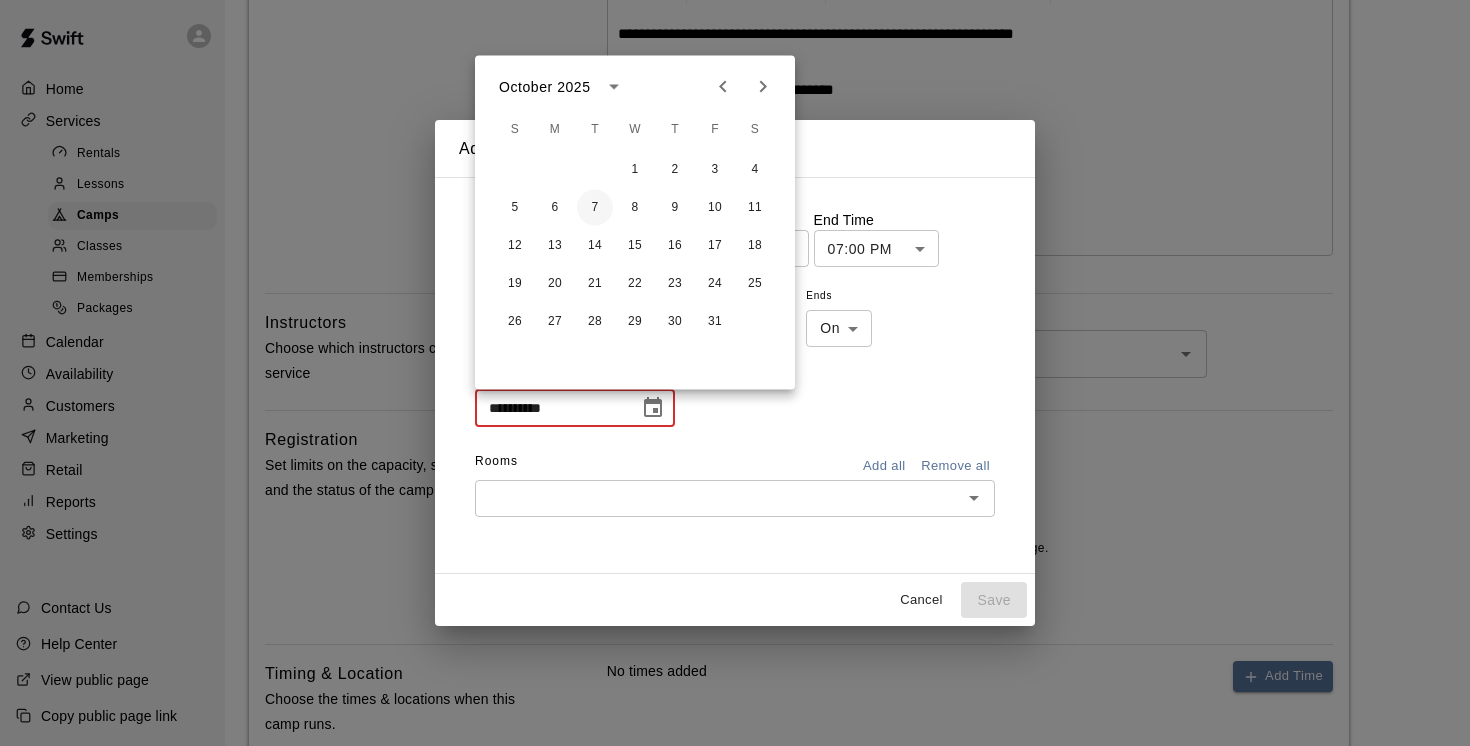 click on "7" at bounding box center (595, 208) 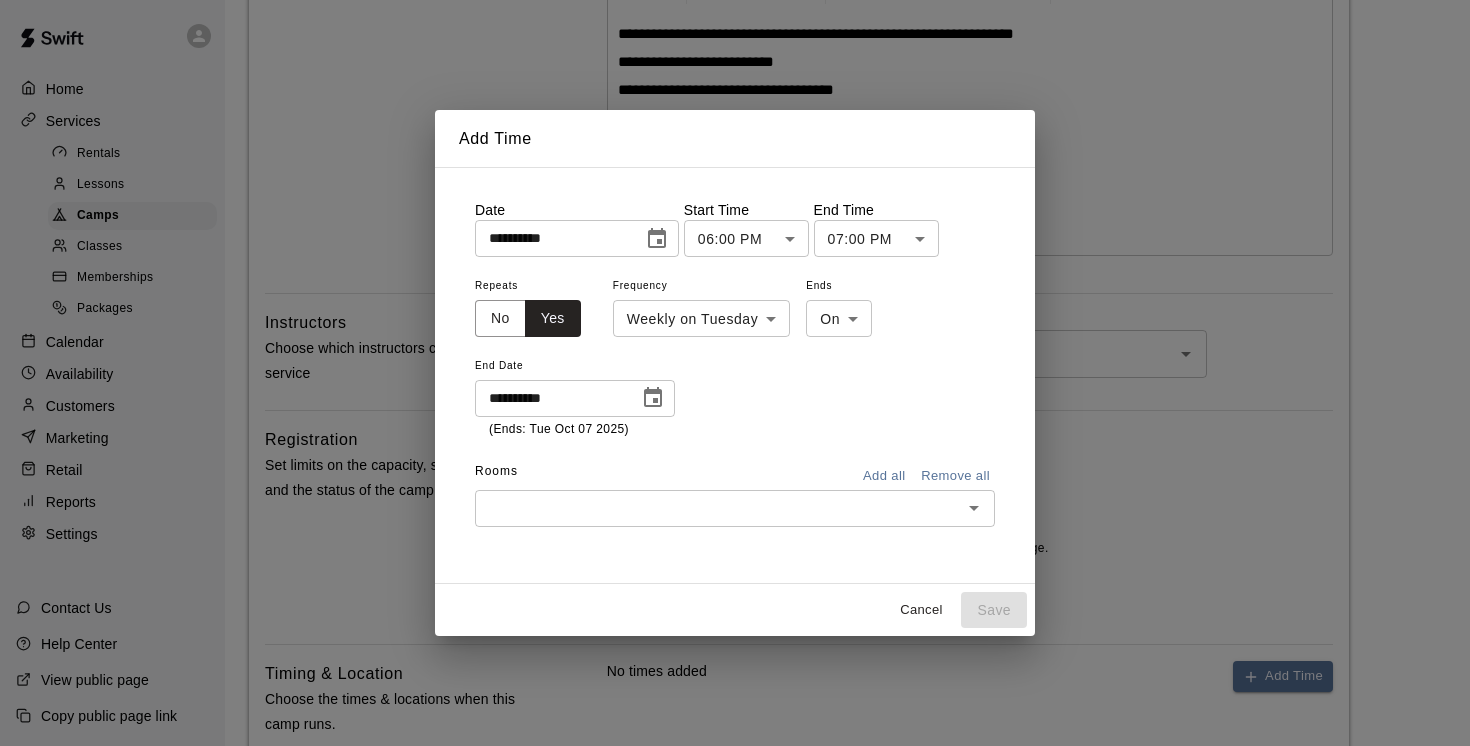 click at bounding box center [718, 508] 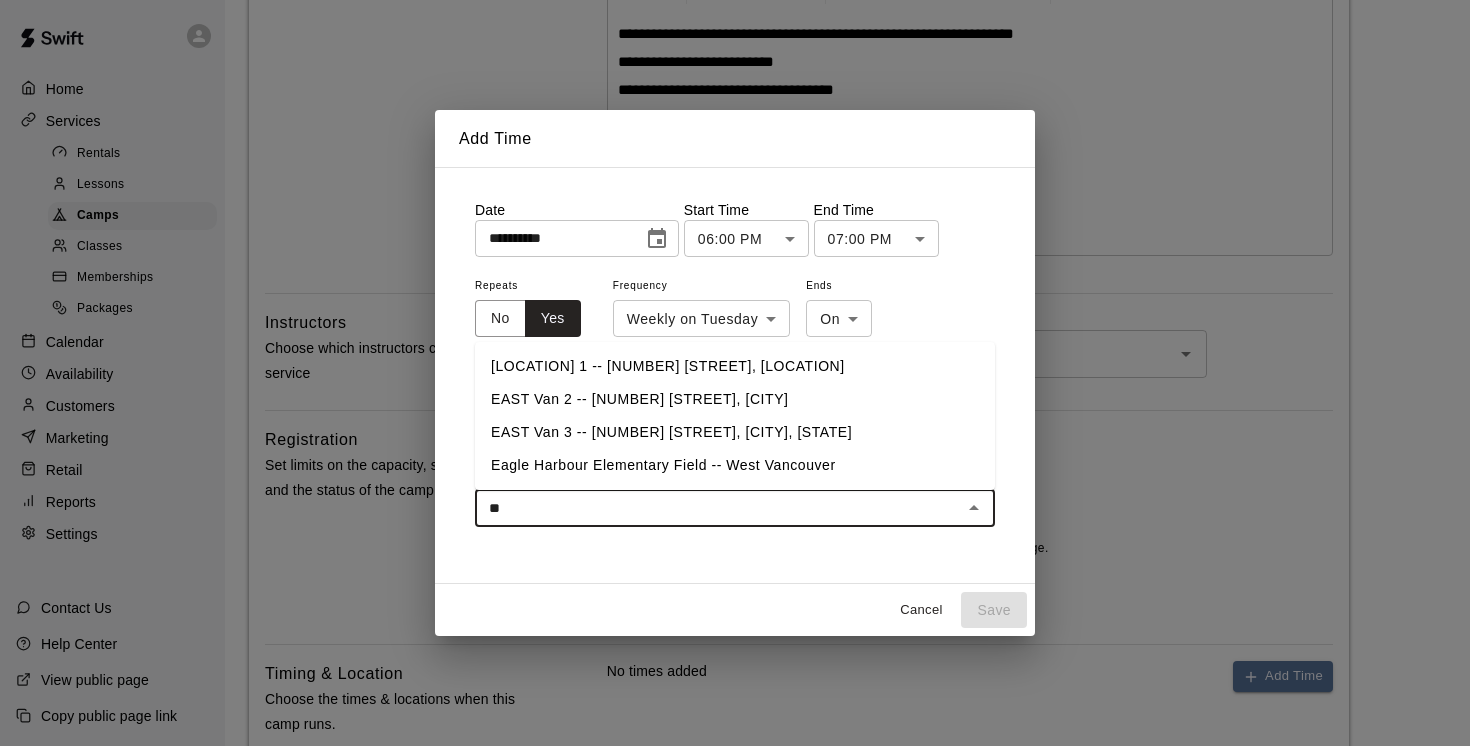 type on "***" 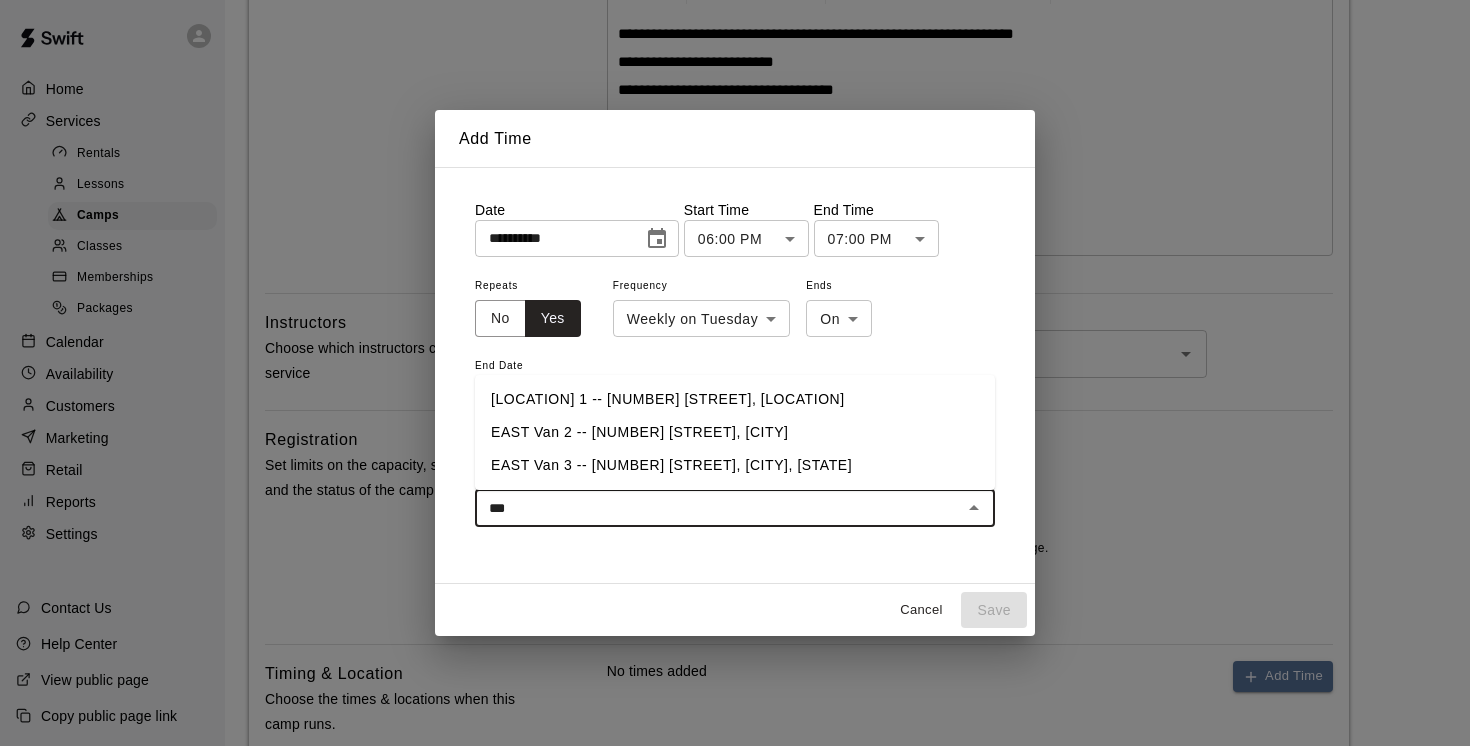 click on "[LOCATION] 1 -- [NUMBER] [STREET], [LOCATION]" at bounding box center (735, 399) 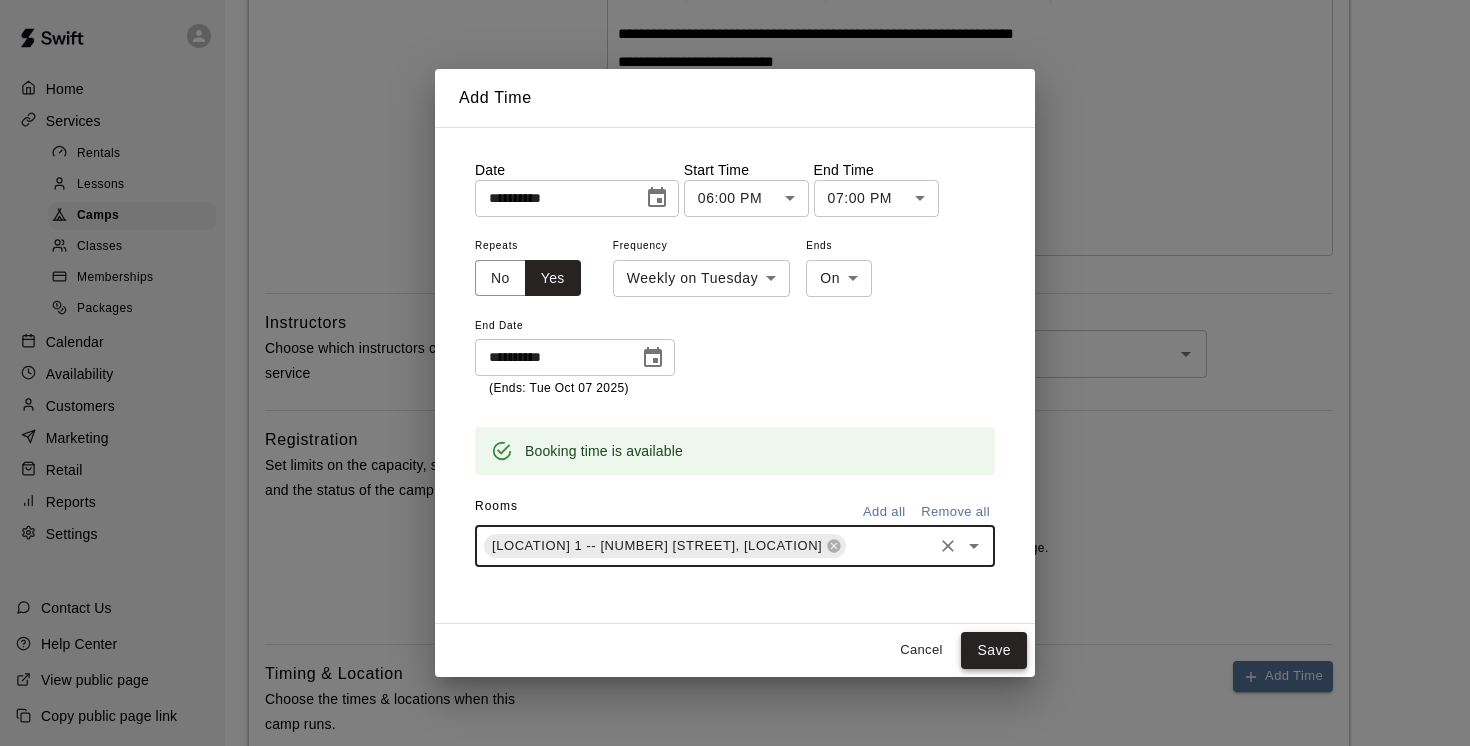 click on "Save" at bounding box center (994, 650) 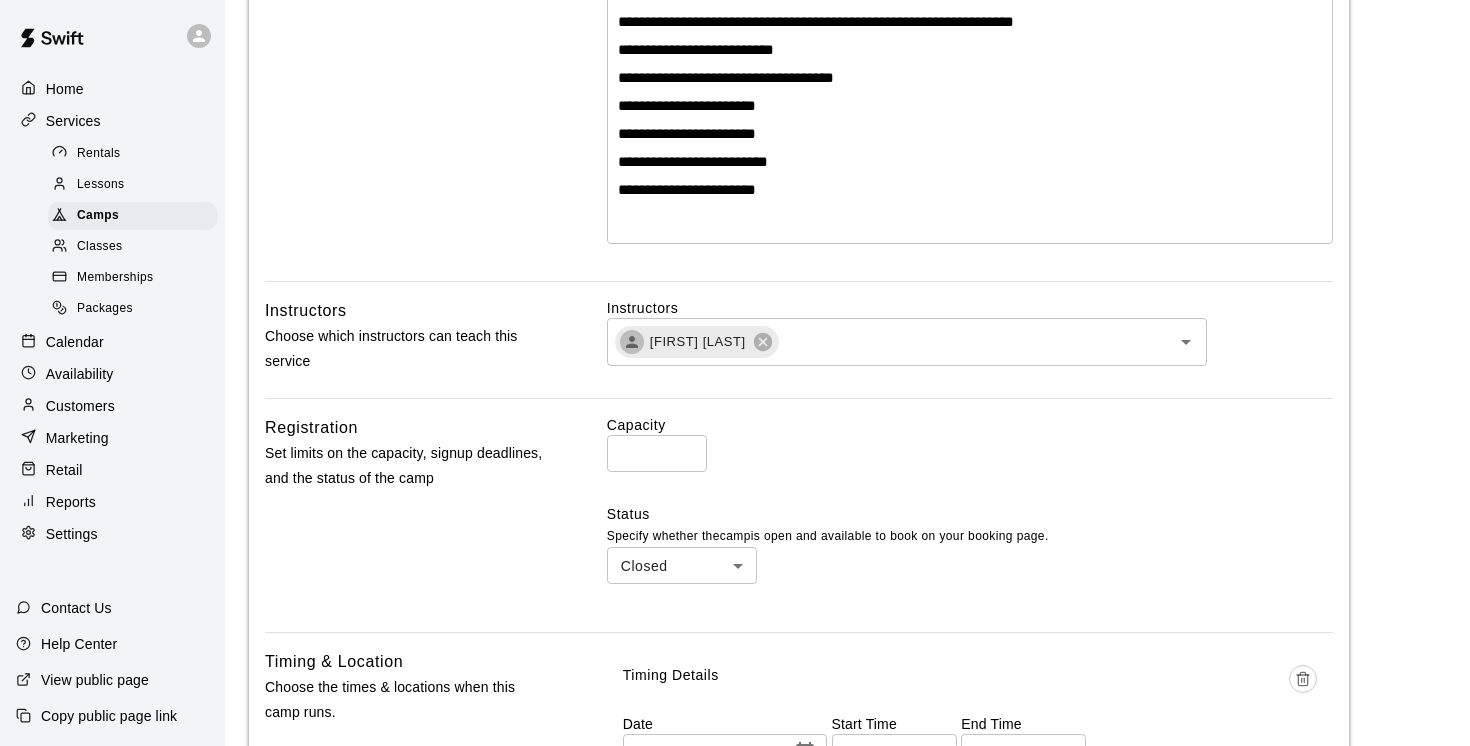 scroll, scrollTop: 476, scrollLeft: 0, axis: vertical 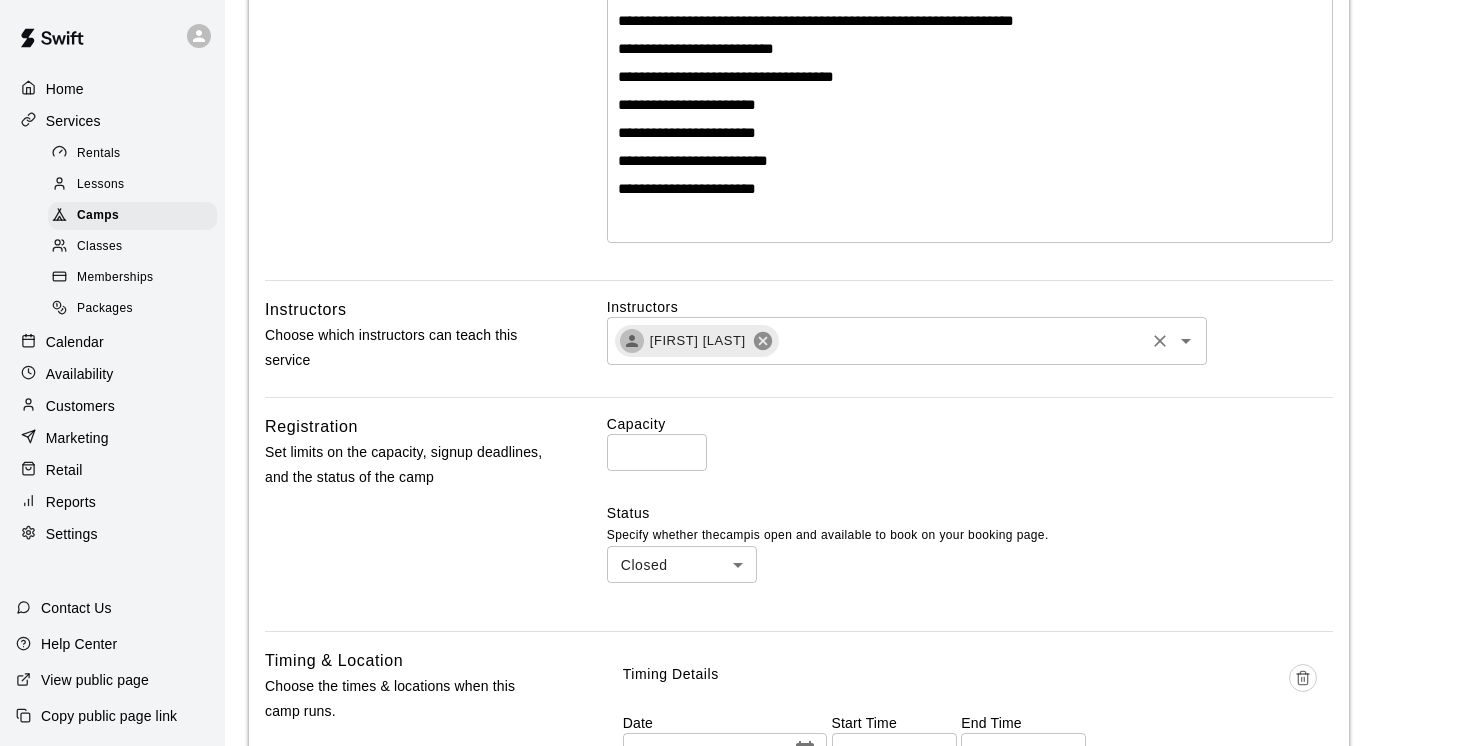 click 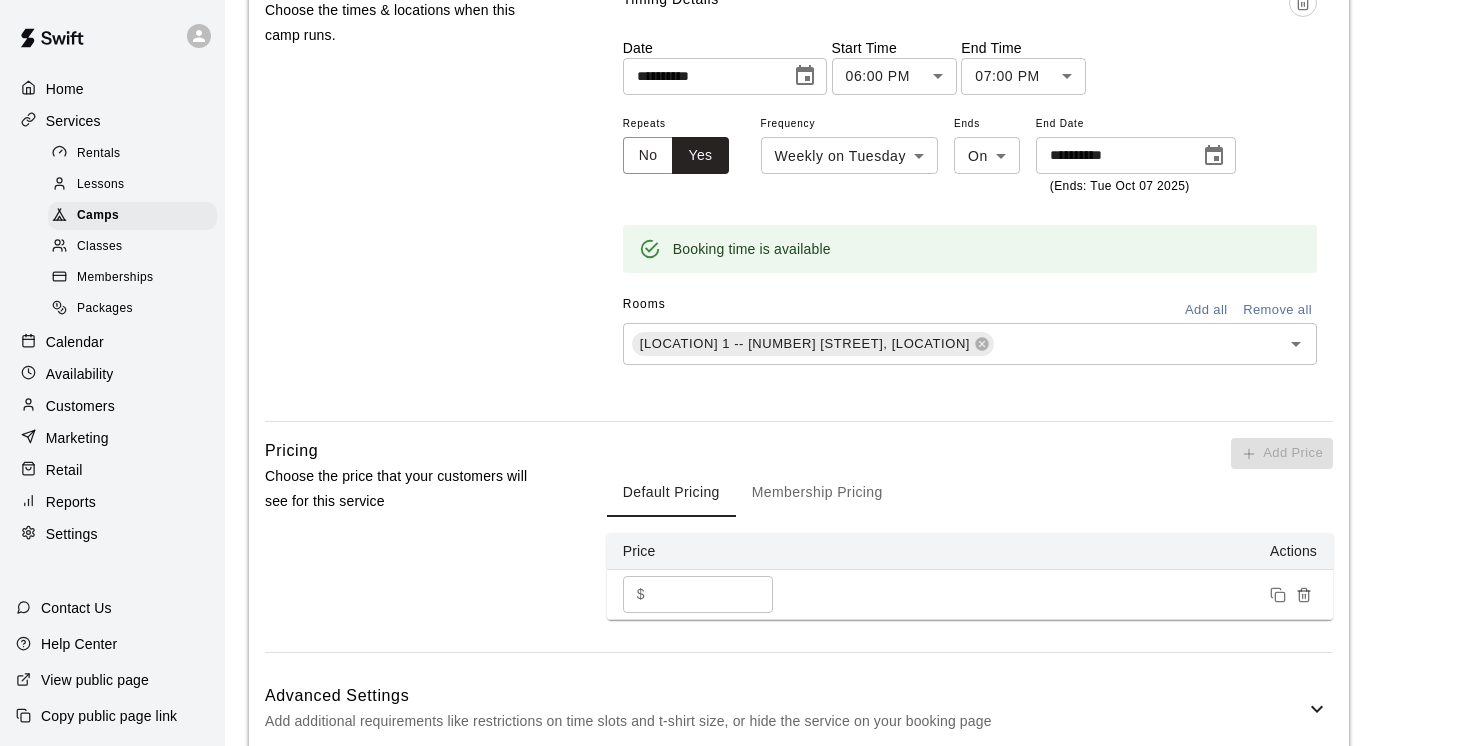 scroll, scrollTop: 1142, scrollLeft: 0, axis: vertical 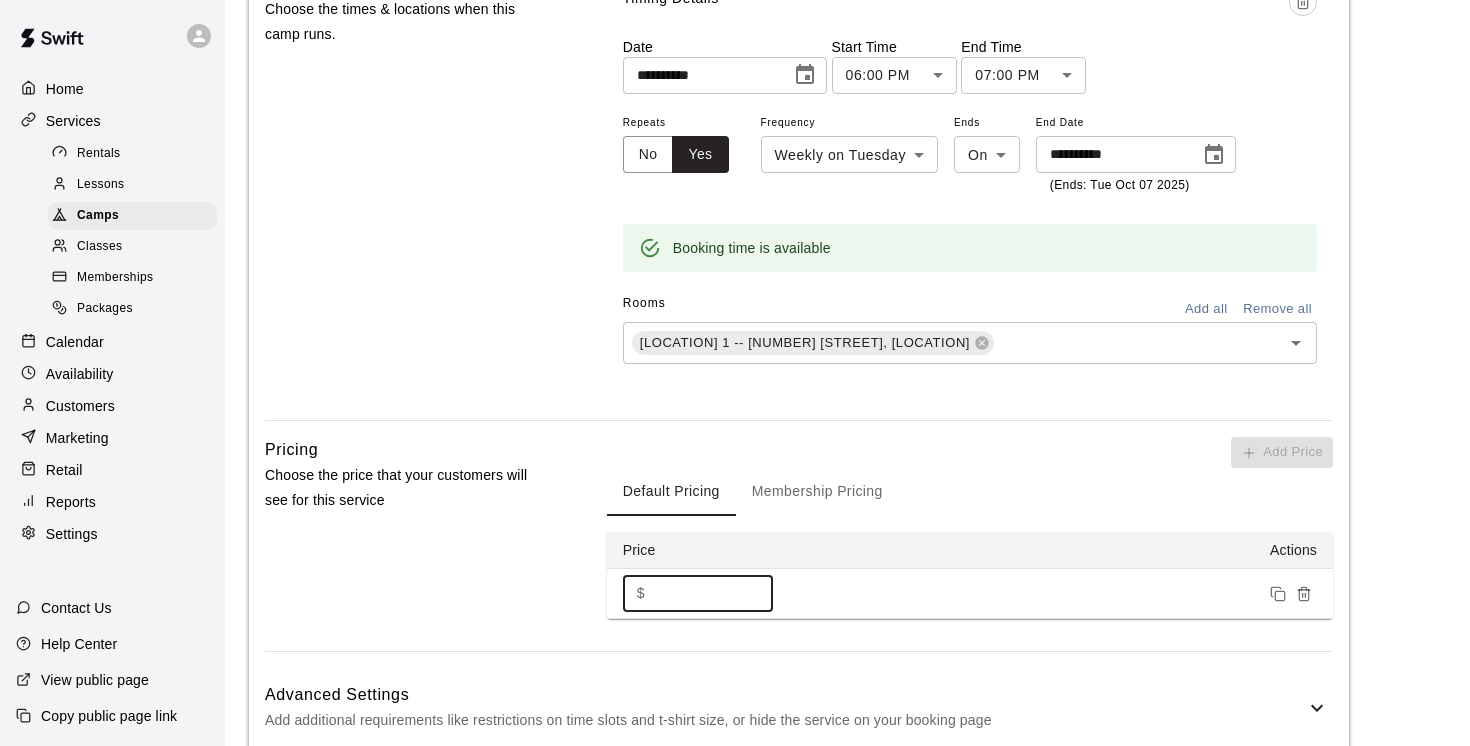 drag, startPoint x: 681, startPoint y: 592, endPoint x: 566, endPoint y: 592, distance: 115 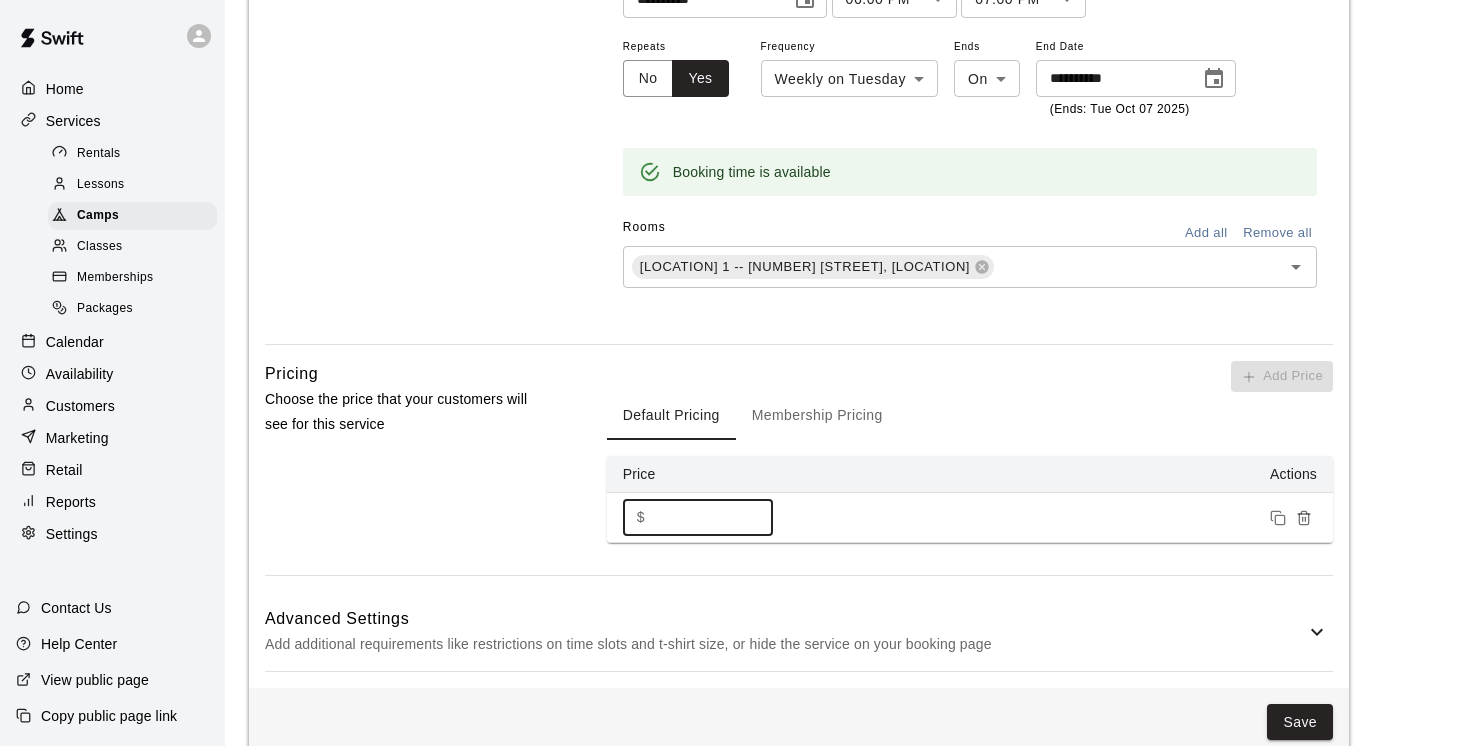 scroll, scrollTop: 1252, scrollLeft: 0, axis: vertical 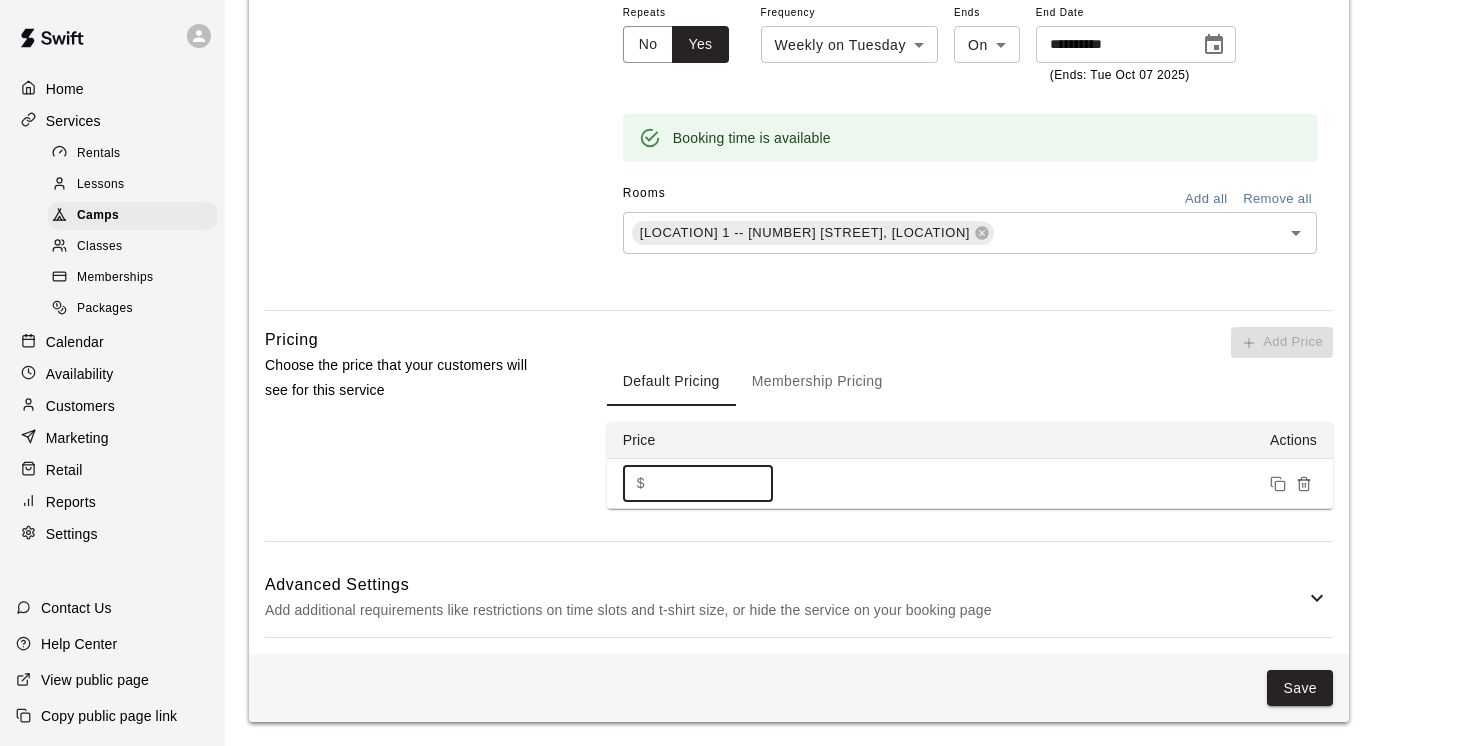 type on "***" 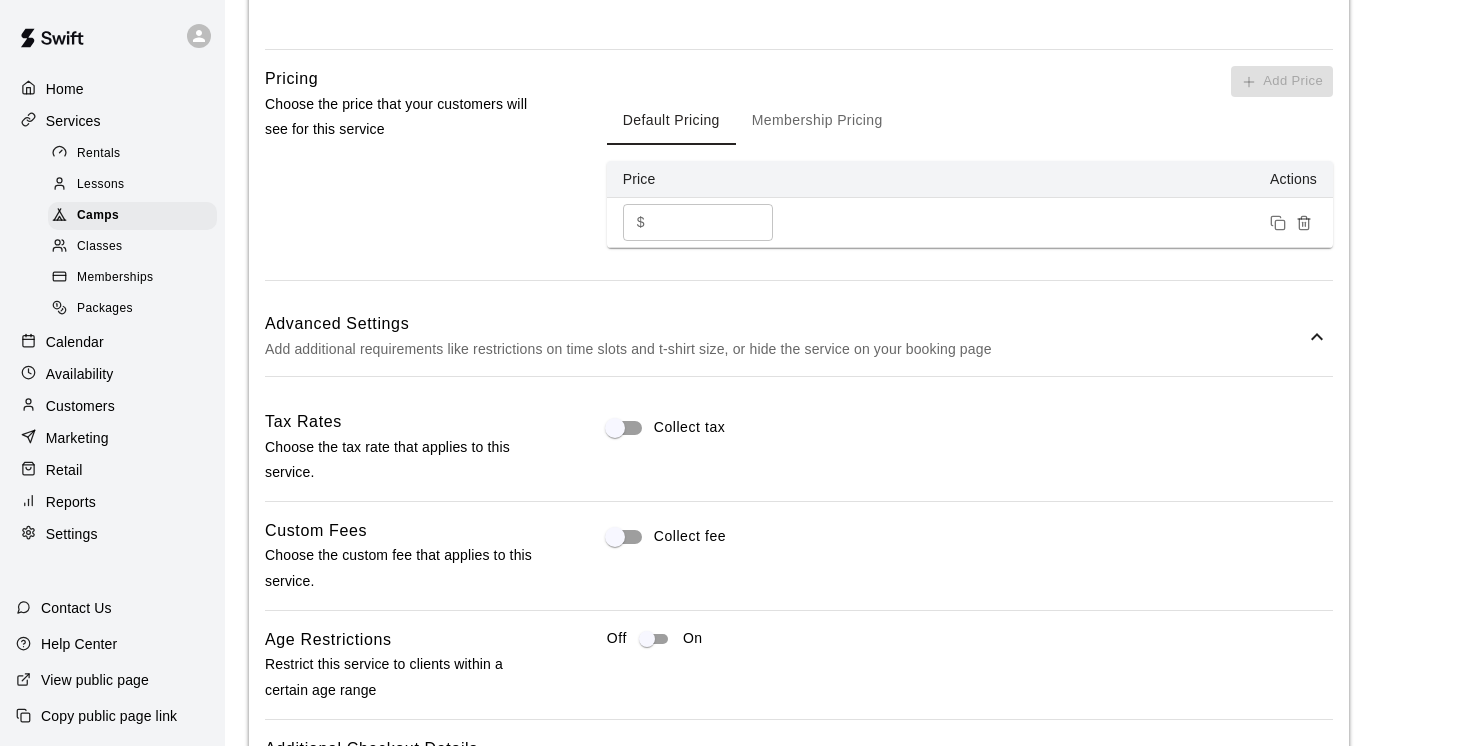 scroll, scrollTop: 1673, scrollLeft: 0, axis: vertical 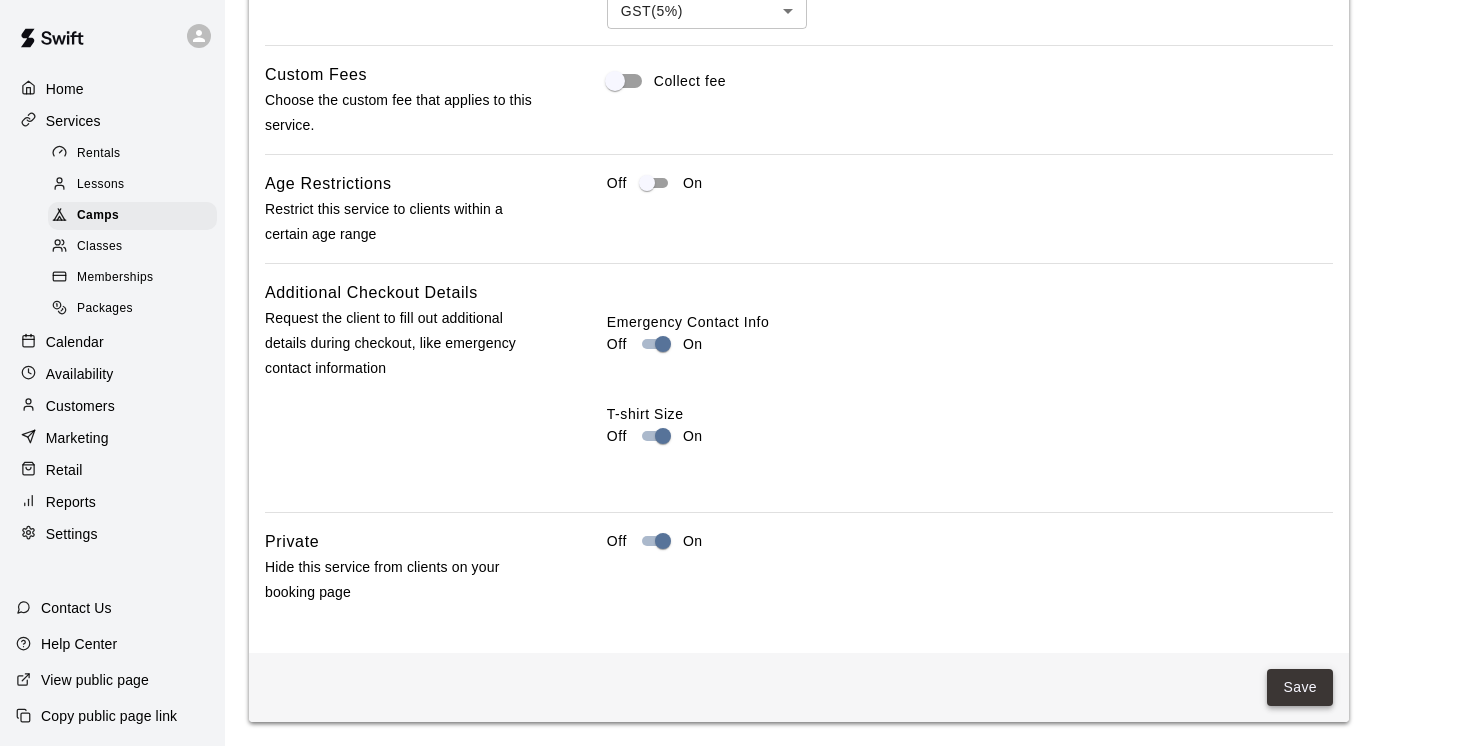 click on "Save" at bounding box center [1300, 687] 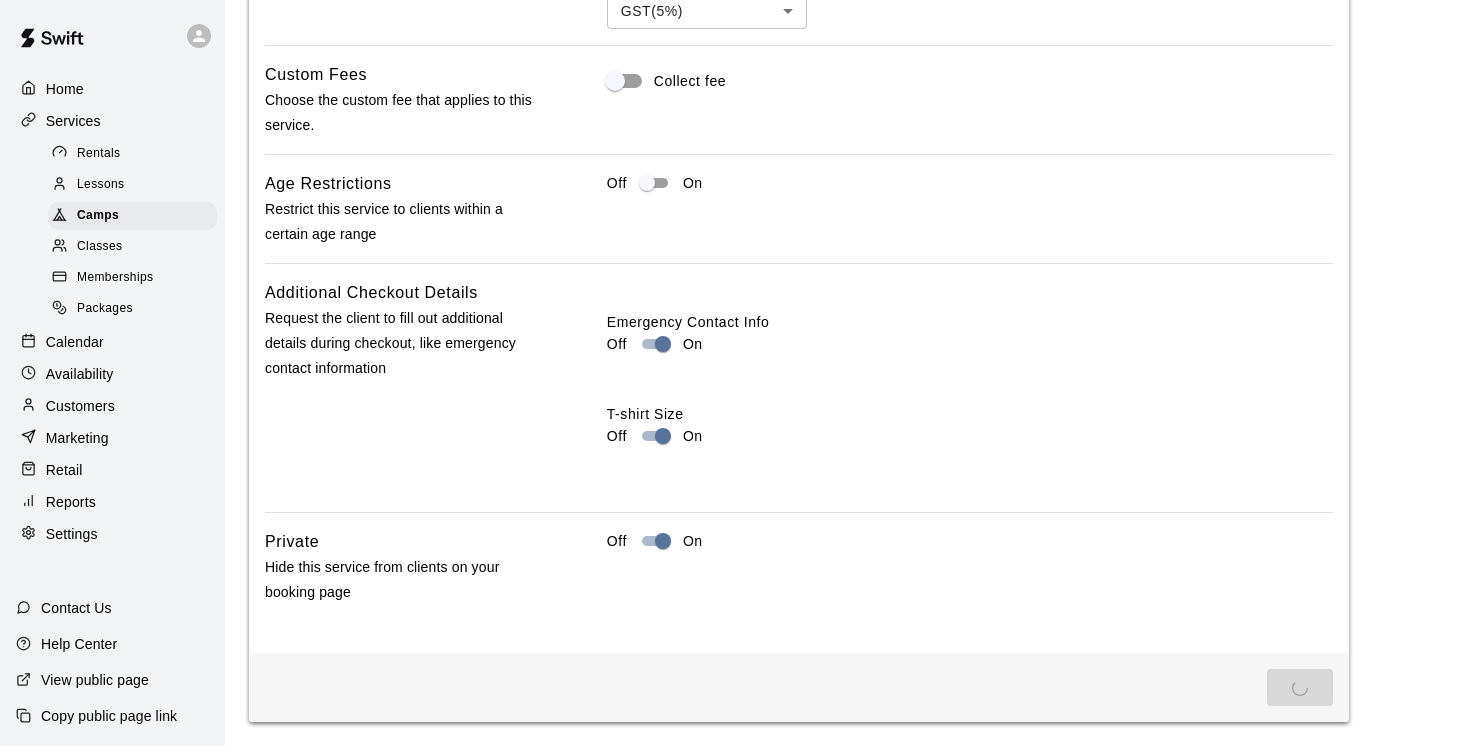 scroll, scrollTop: 0, scrollLeft: 0, axis: both 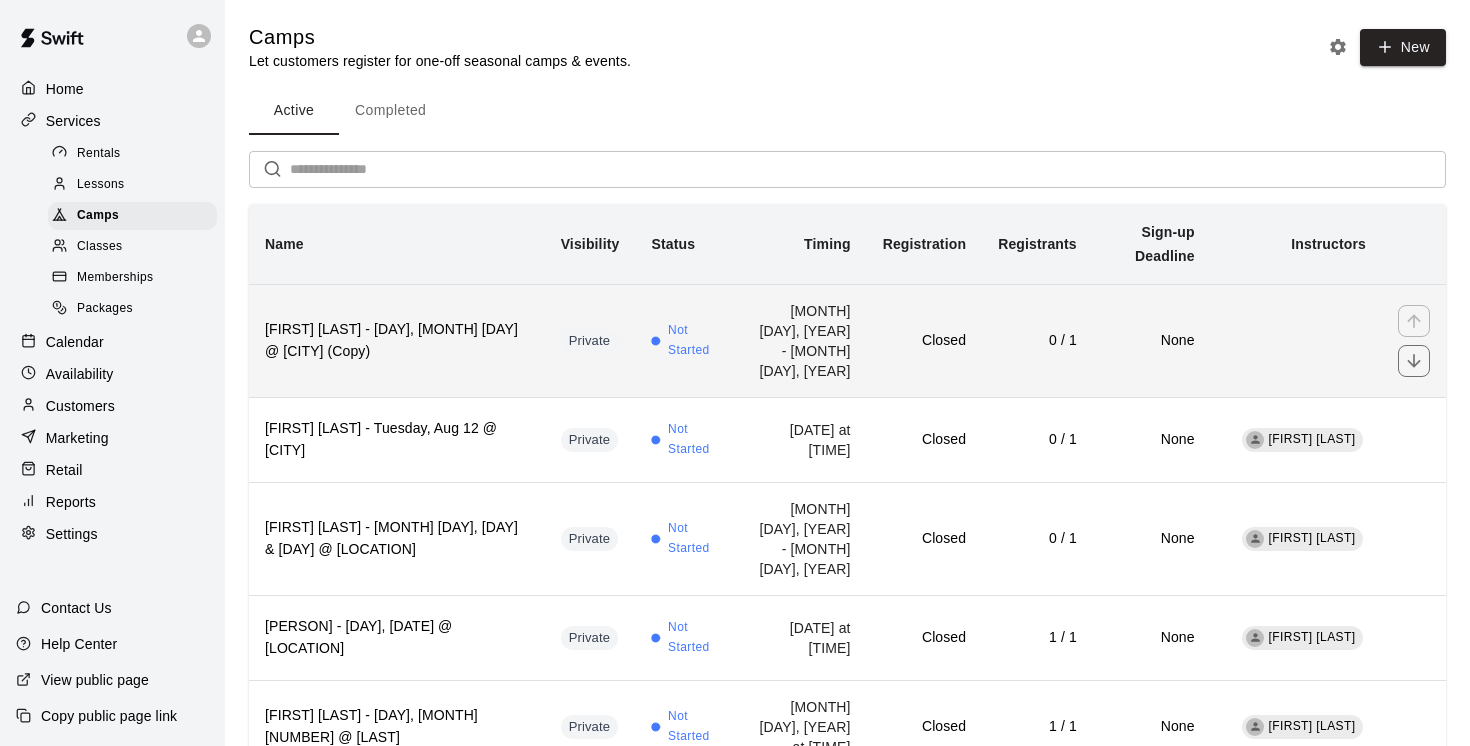 click on "[FIRST] [LAST] - [DAY], [MONTH] [DAY] @ [CITY] (Copy)" at bounding box center [397, 341] 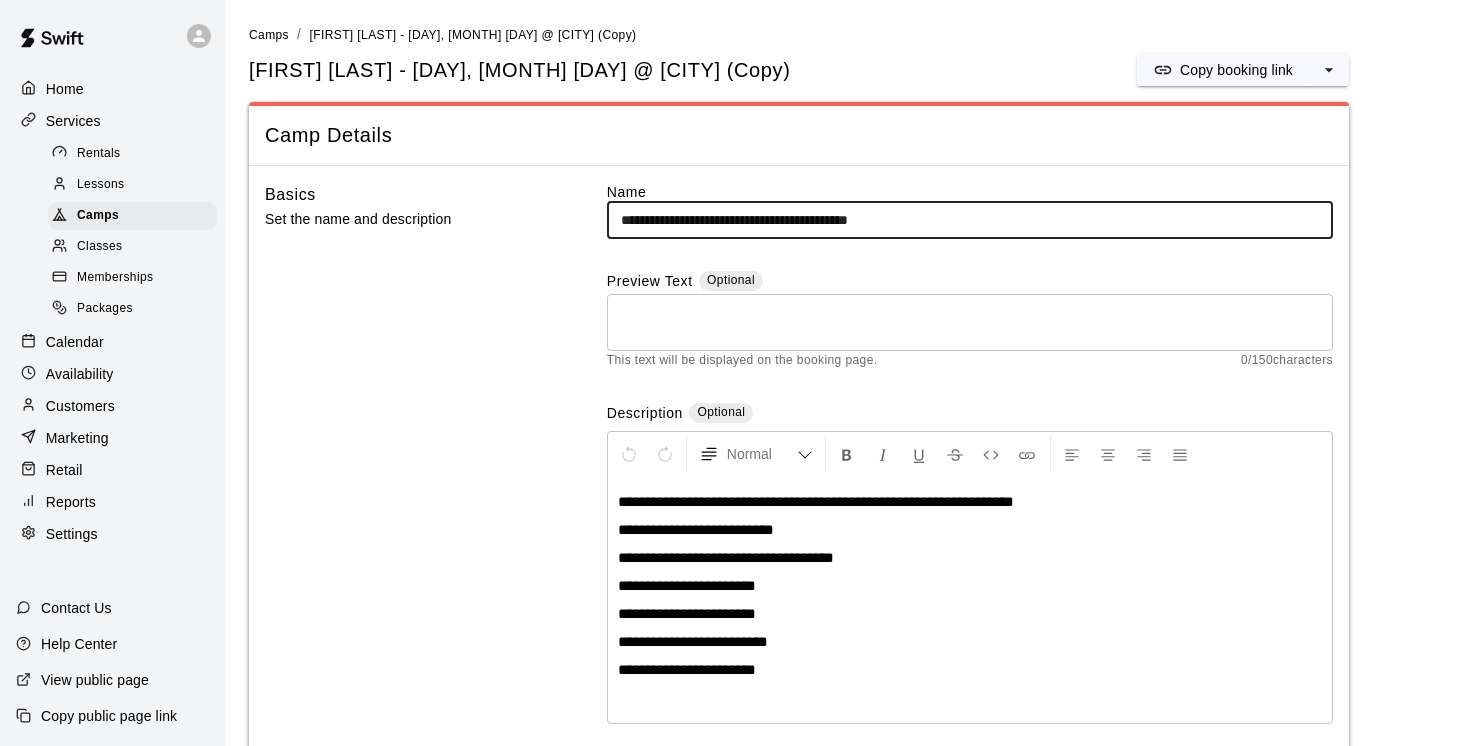 drag, startPoint x: 971, startPoint y: 220, endPoint x: 706, endPoint y: 228, distance: 265.12073 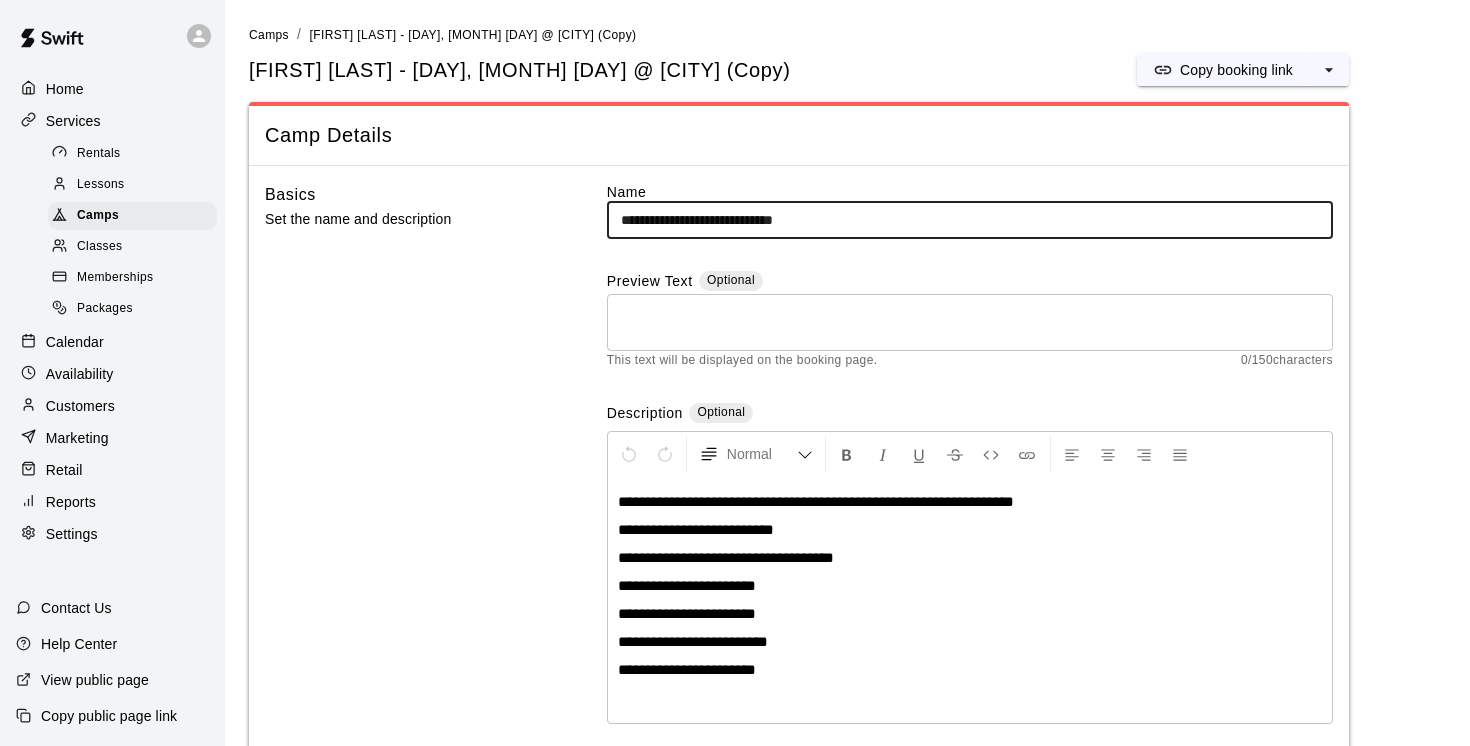 click on "**********" at bounding box center [970, 220] 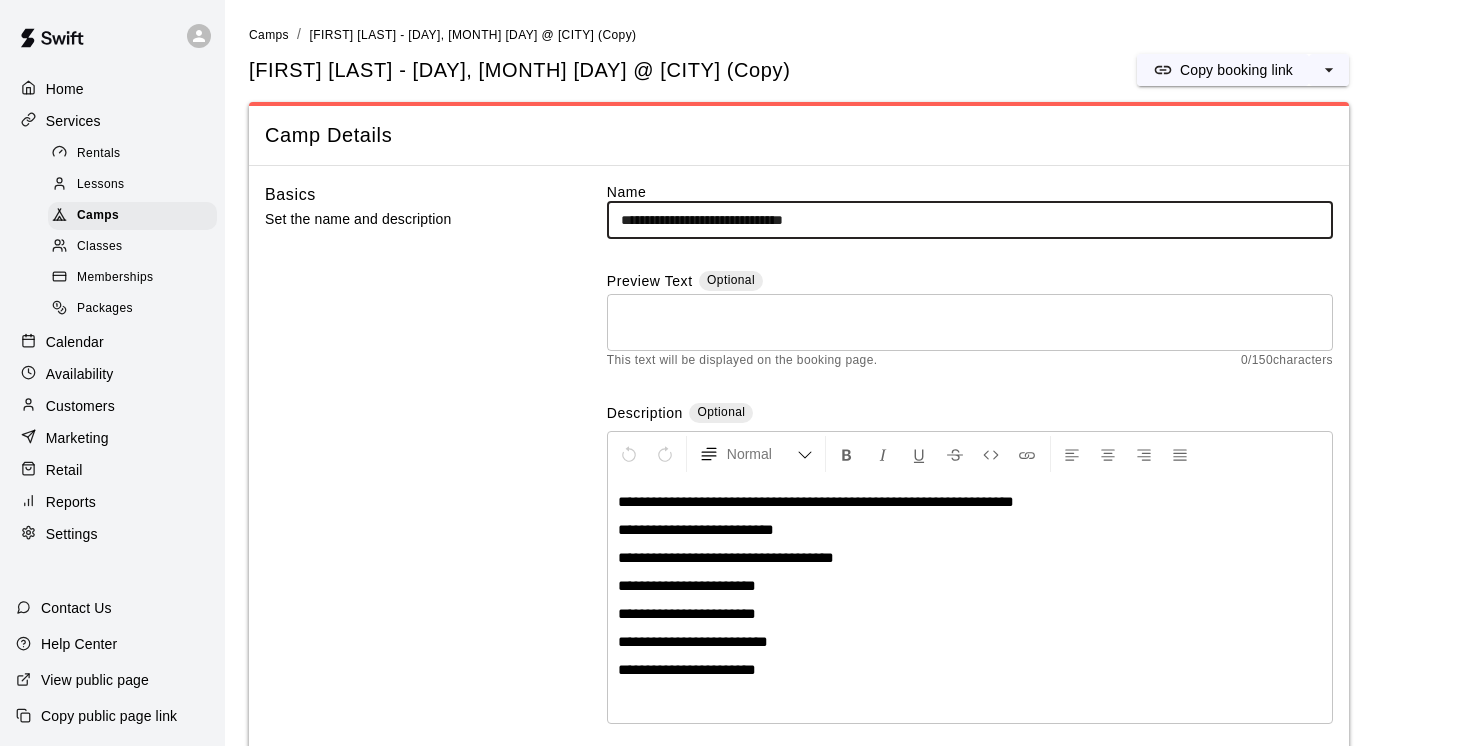 click on "**********" at bounding box center (970, 220) 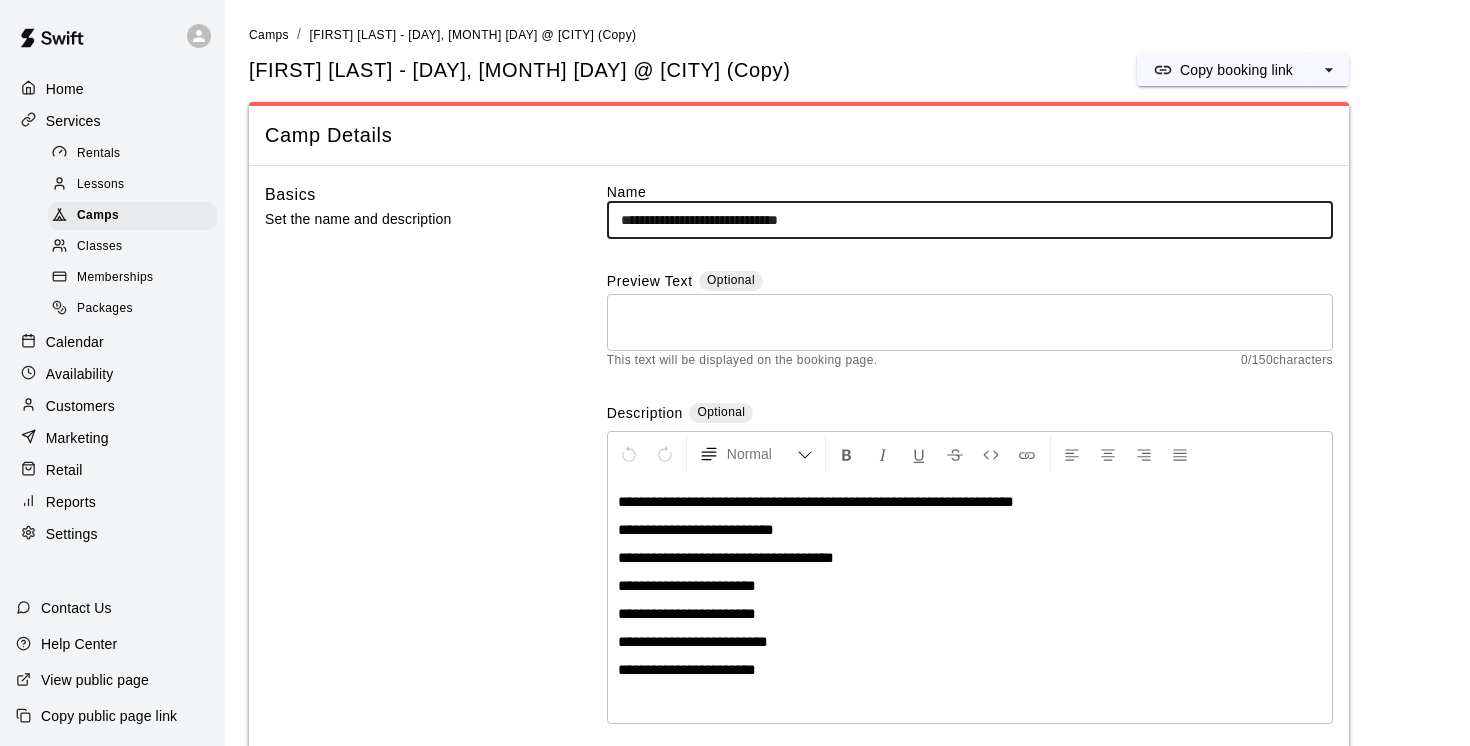 click on "**********" at bounding box center (970, 220) 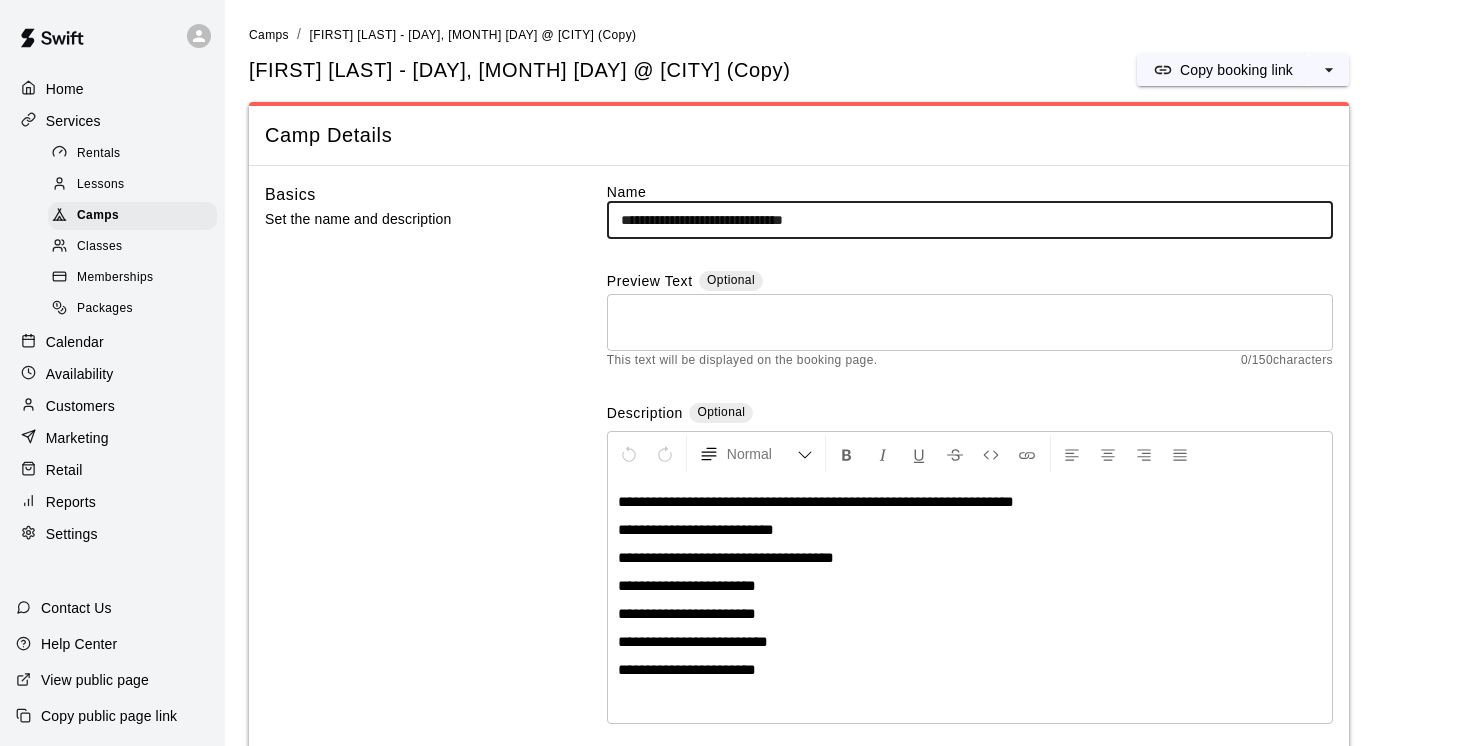 click on "**********" at bounding box center (970, 220) 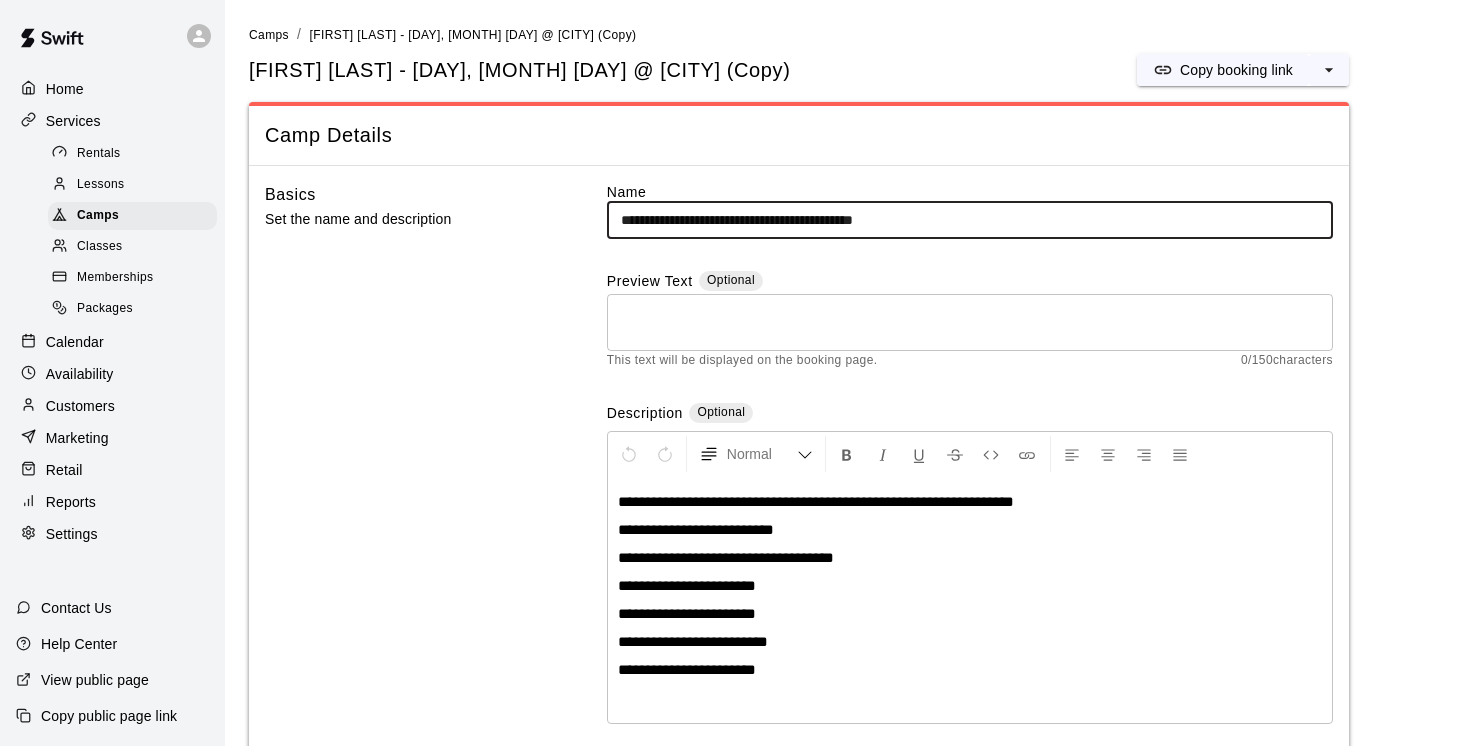 type on "**********" 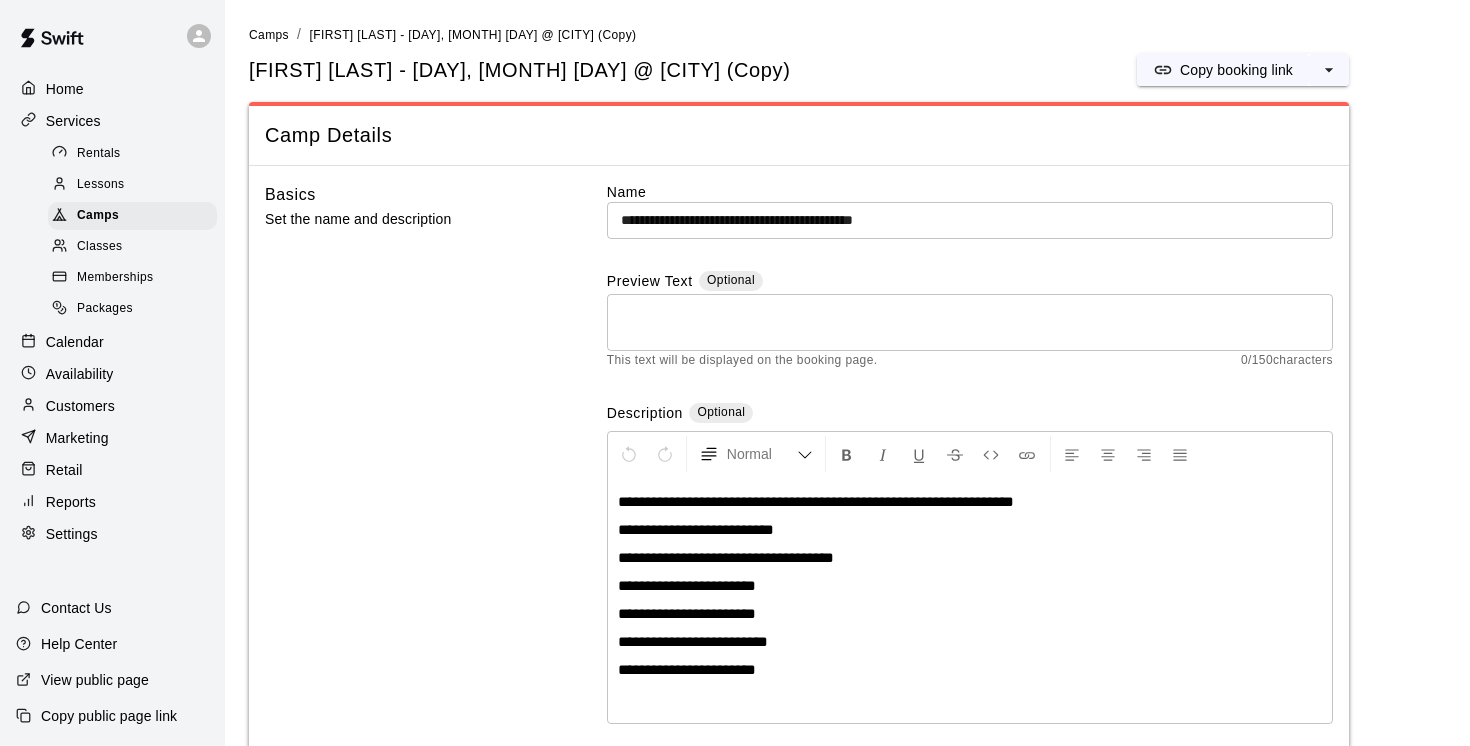 type 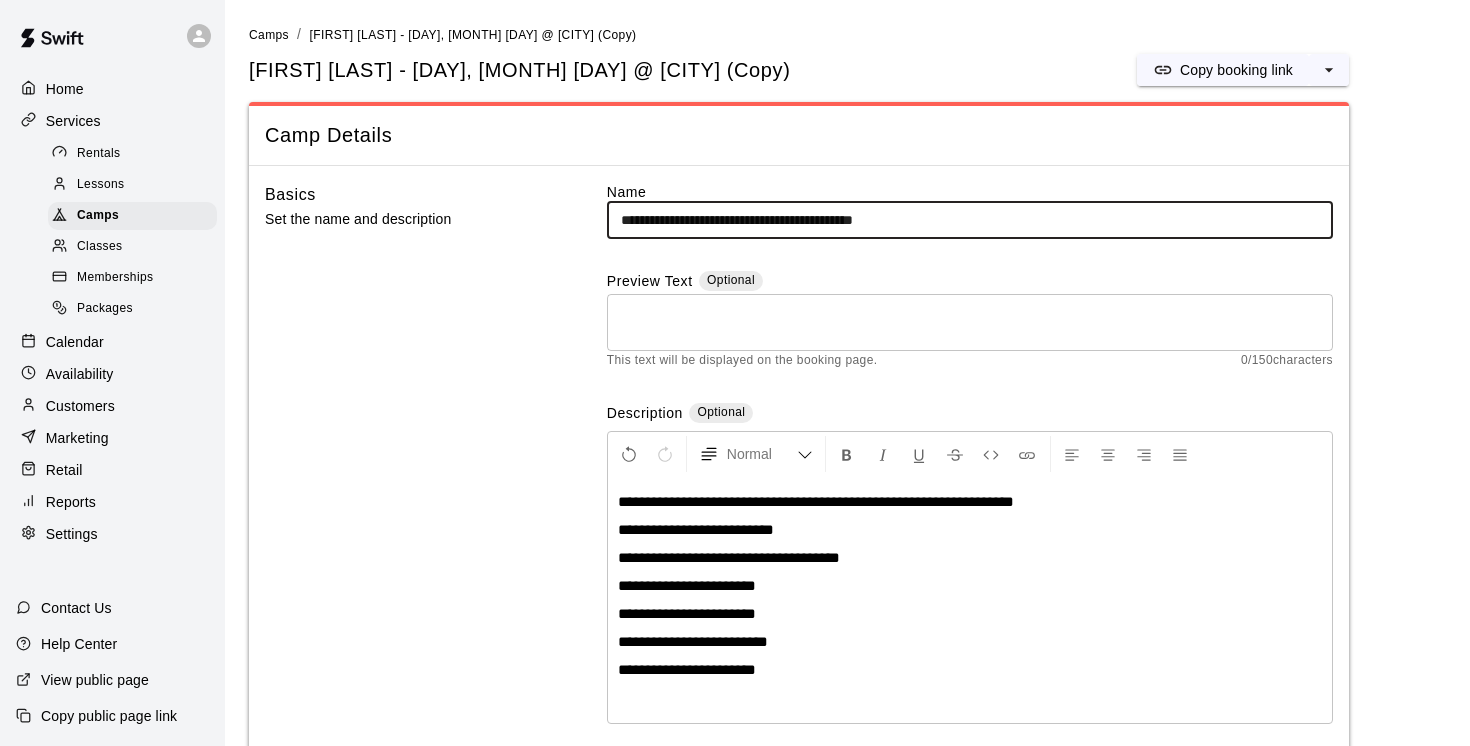drag, startPoint x: 978, startPoint y: 229, endPoint x: 563, endPoint y: 214, distance: 415.271 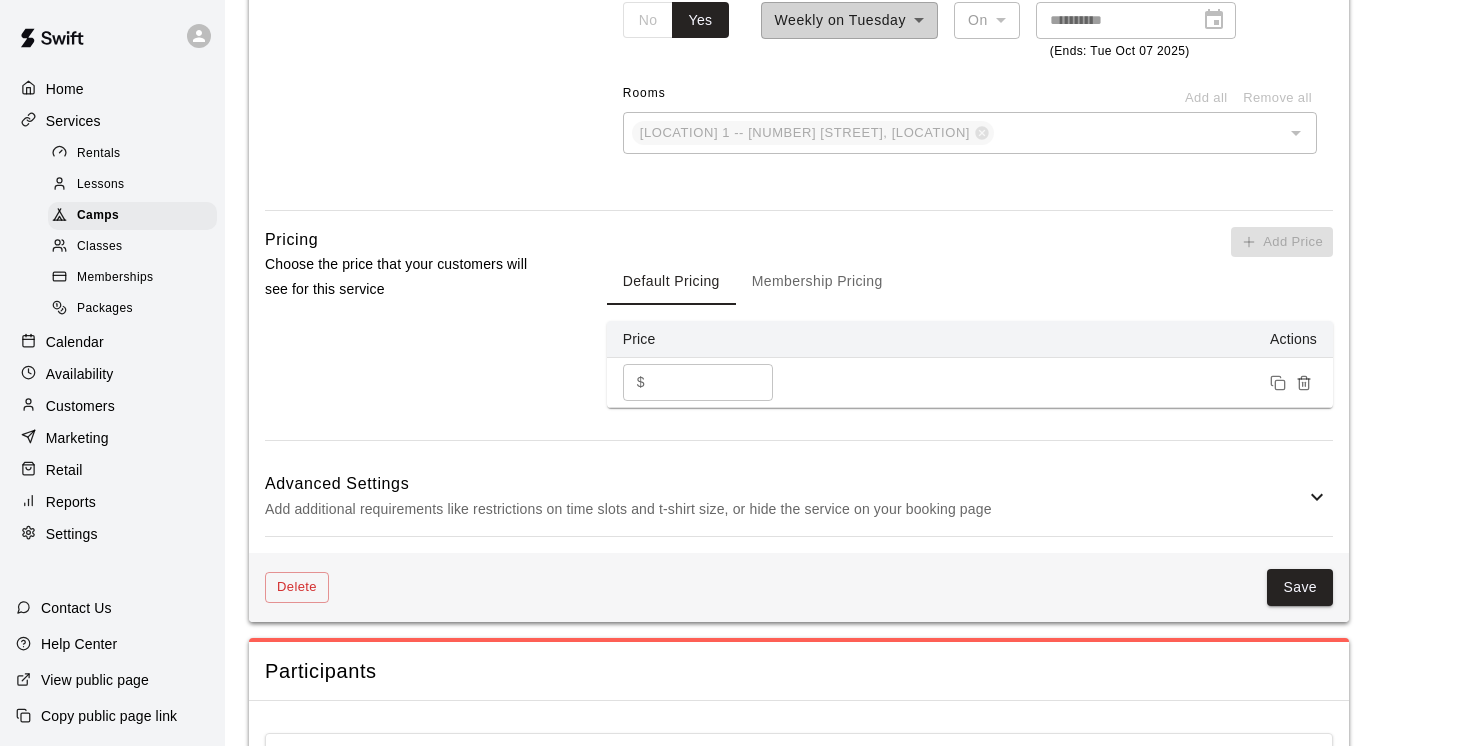 scroll, scrollTop: 1328, scrollLeft: 0, axis: vertical 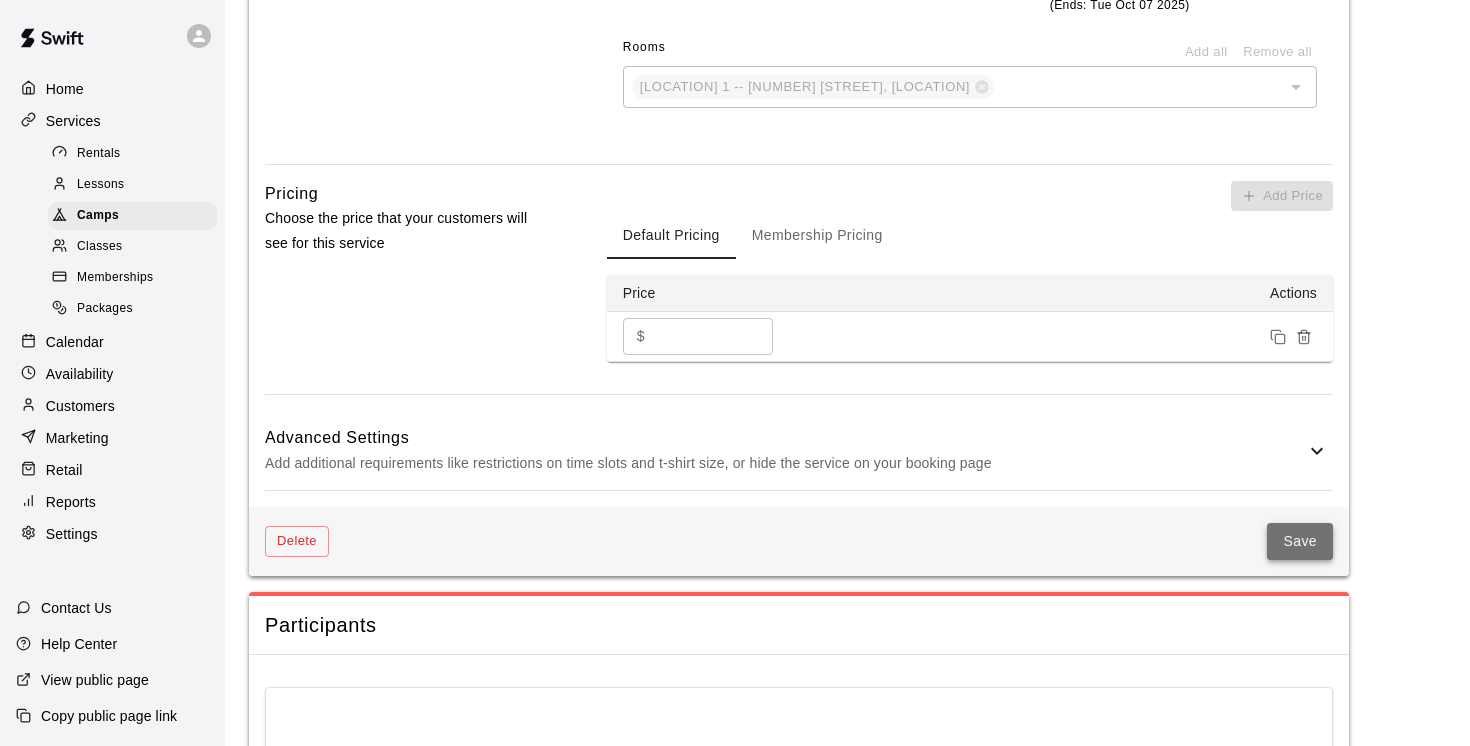click on "Save" at bounding box center [1300, 541] 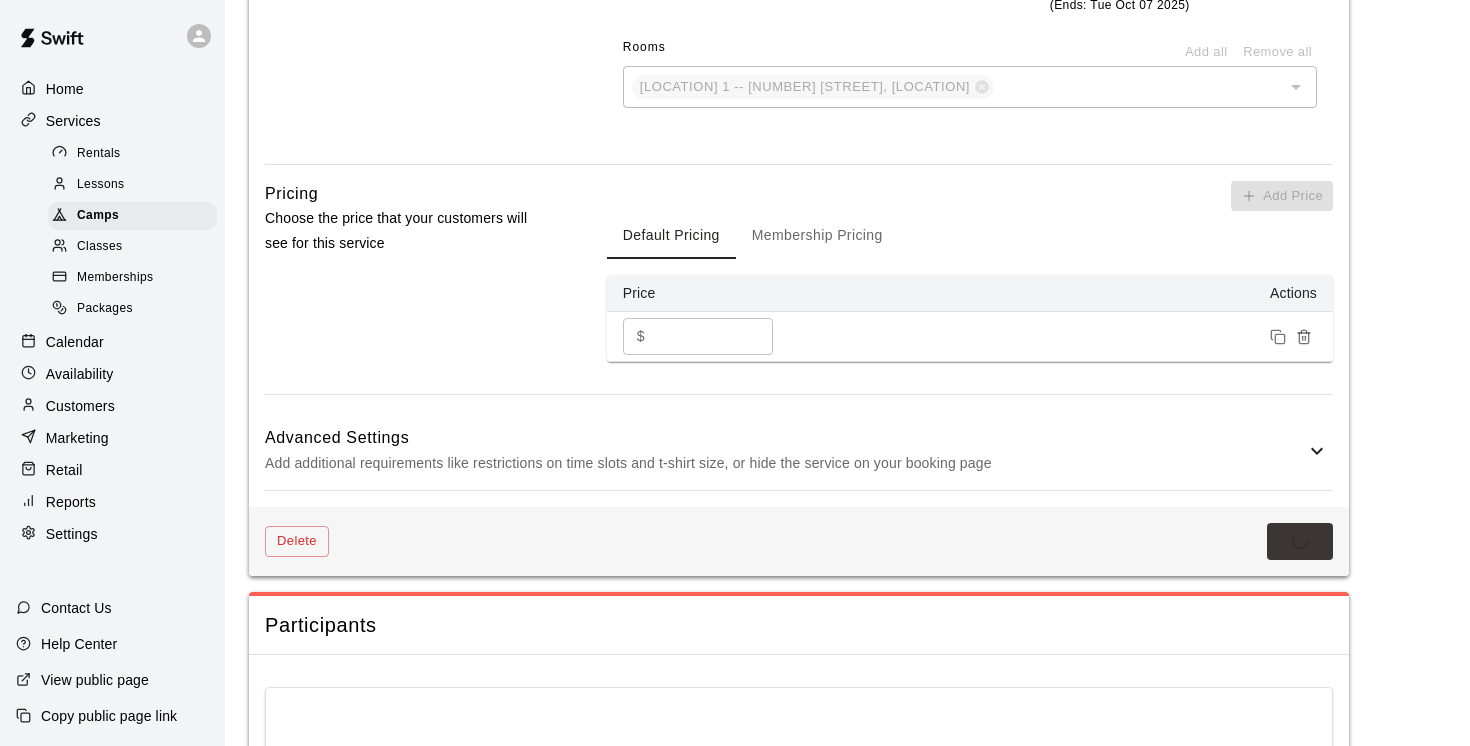 scroll, scrollTop: 0, scrollLeft: 0, axis: both 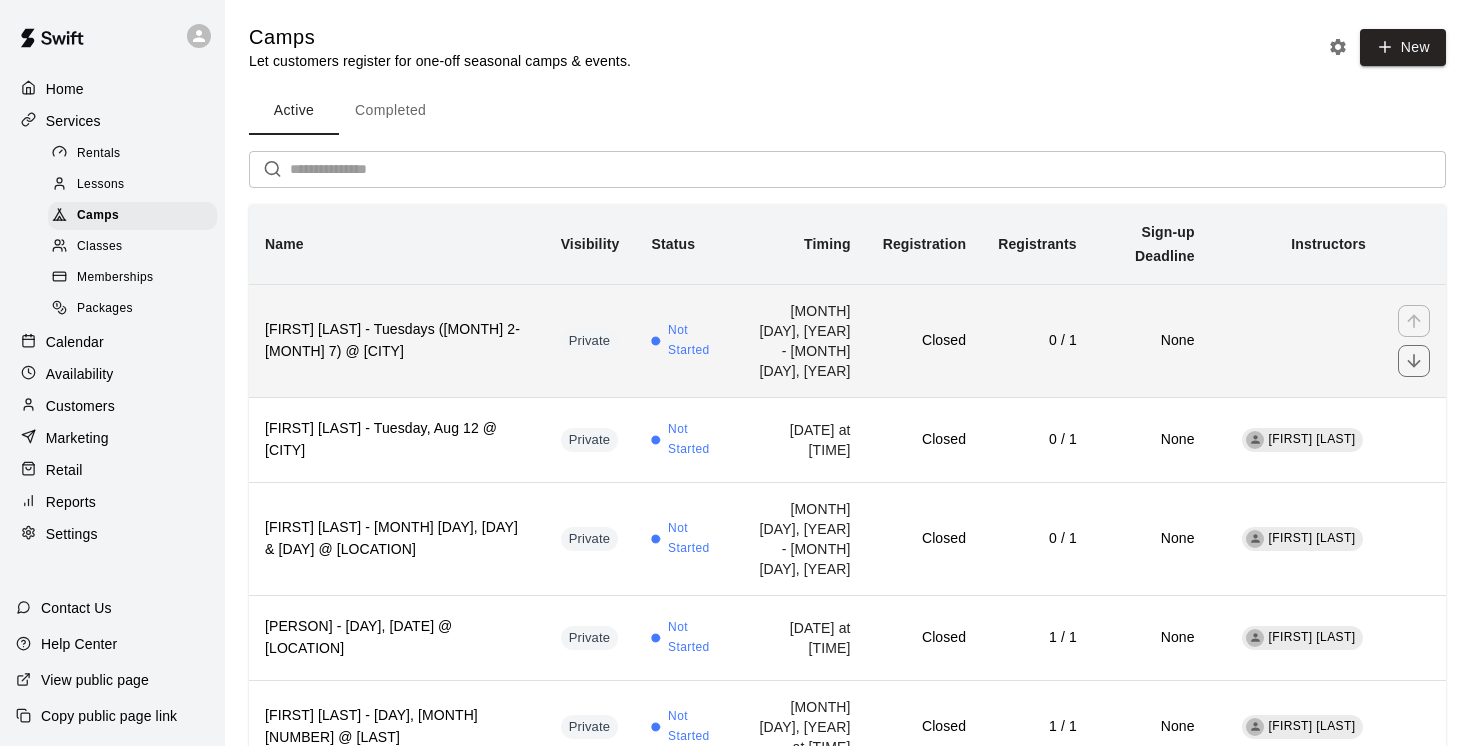 click on "[FIRST] [LAST] - Tuesdays ([MONTH] 2-[MONTH] 7) @ [CITY]" at bounding box center [397, 340] 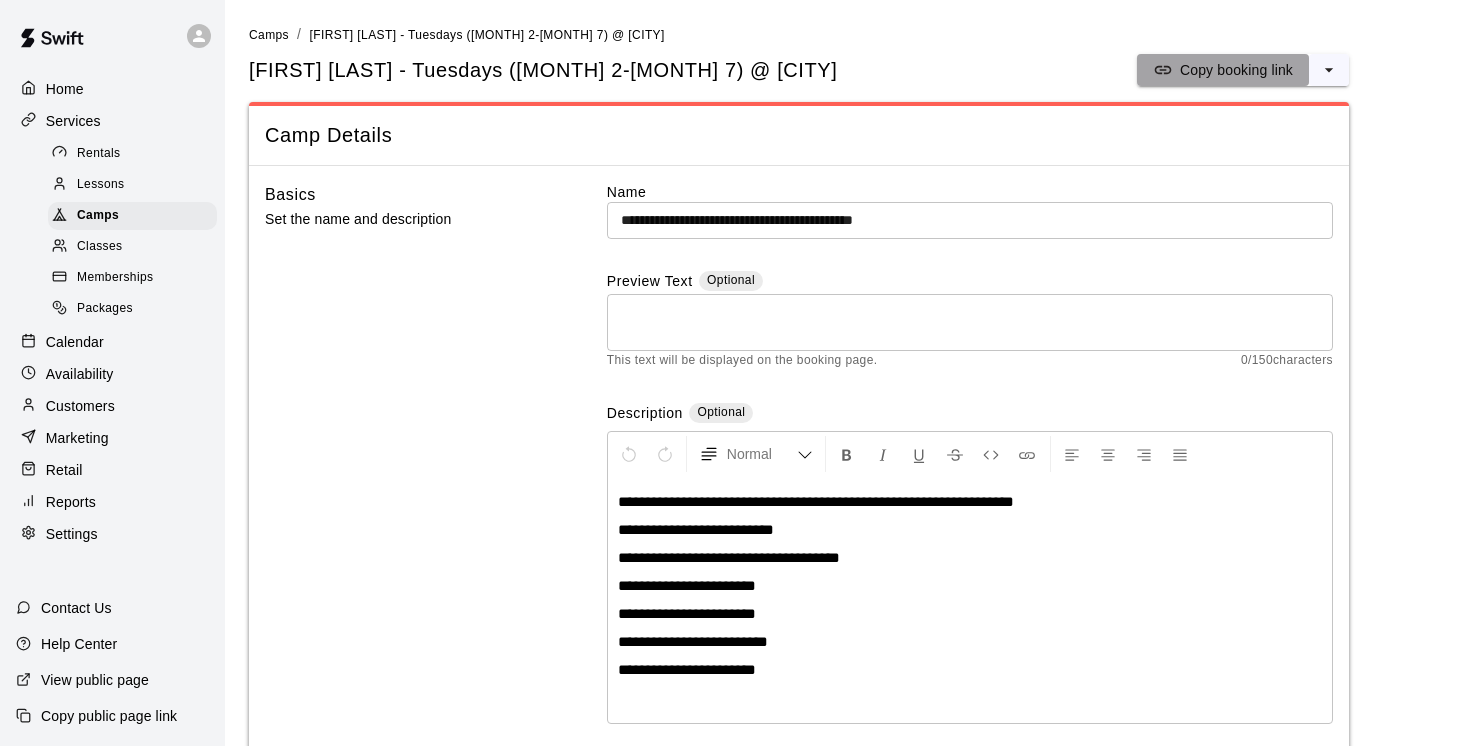 click on "Copy booking link" at bounding box center [1236, 70] 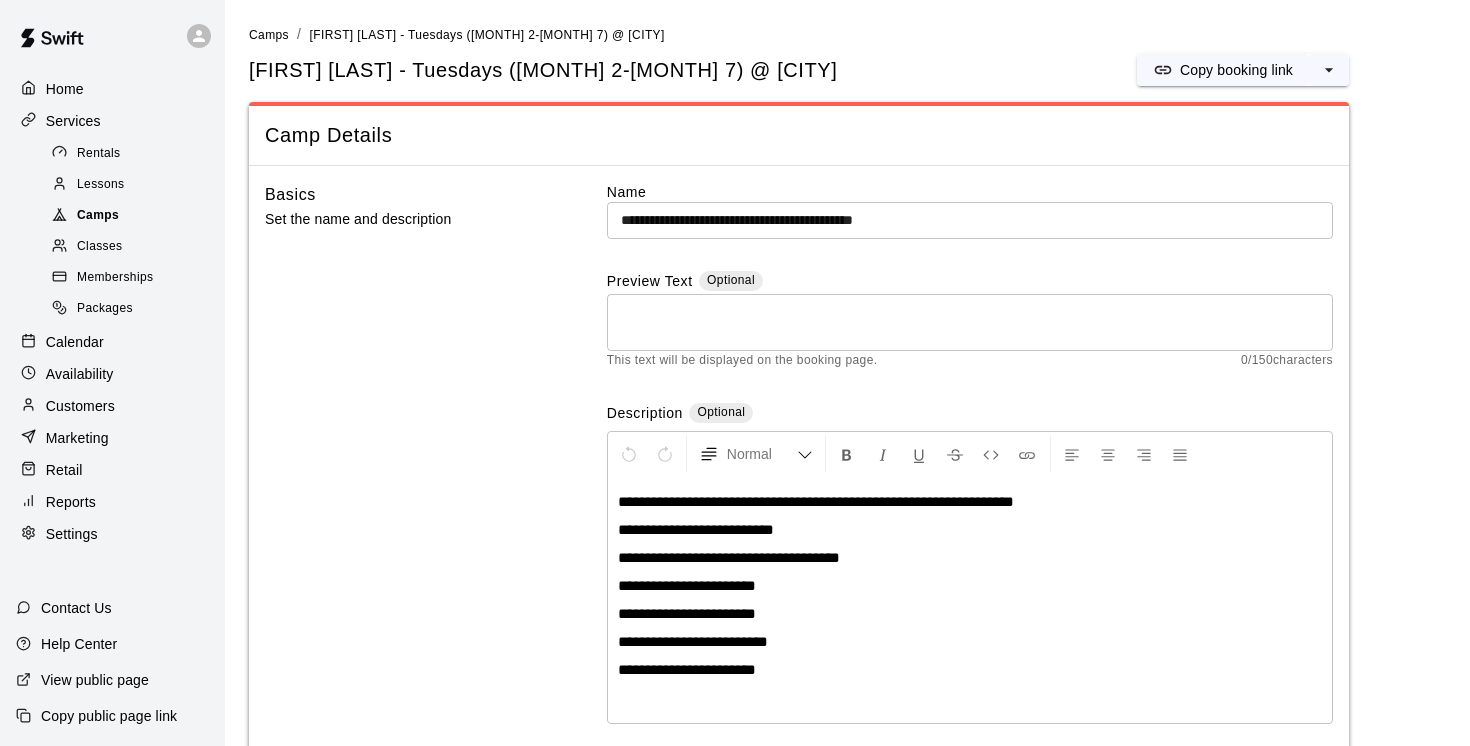 click on "Camps" at bounding box center (98, 216) 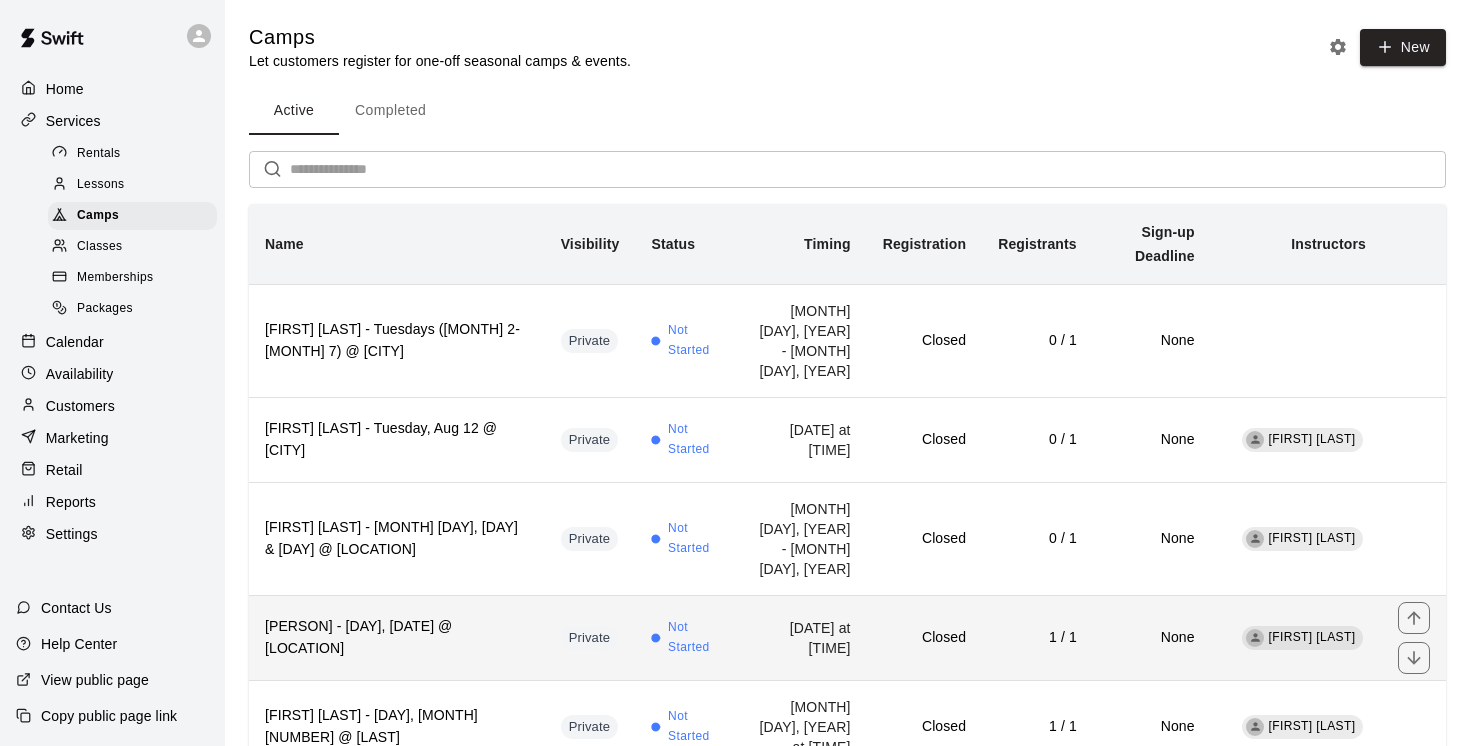 click on "[PERSON] - [DAY], [DATE] @ [LOCATION]" at bounding box center [397, 638] 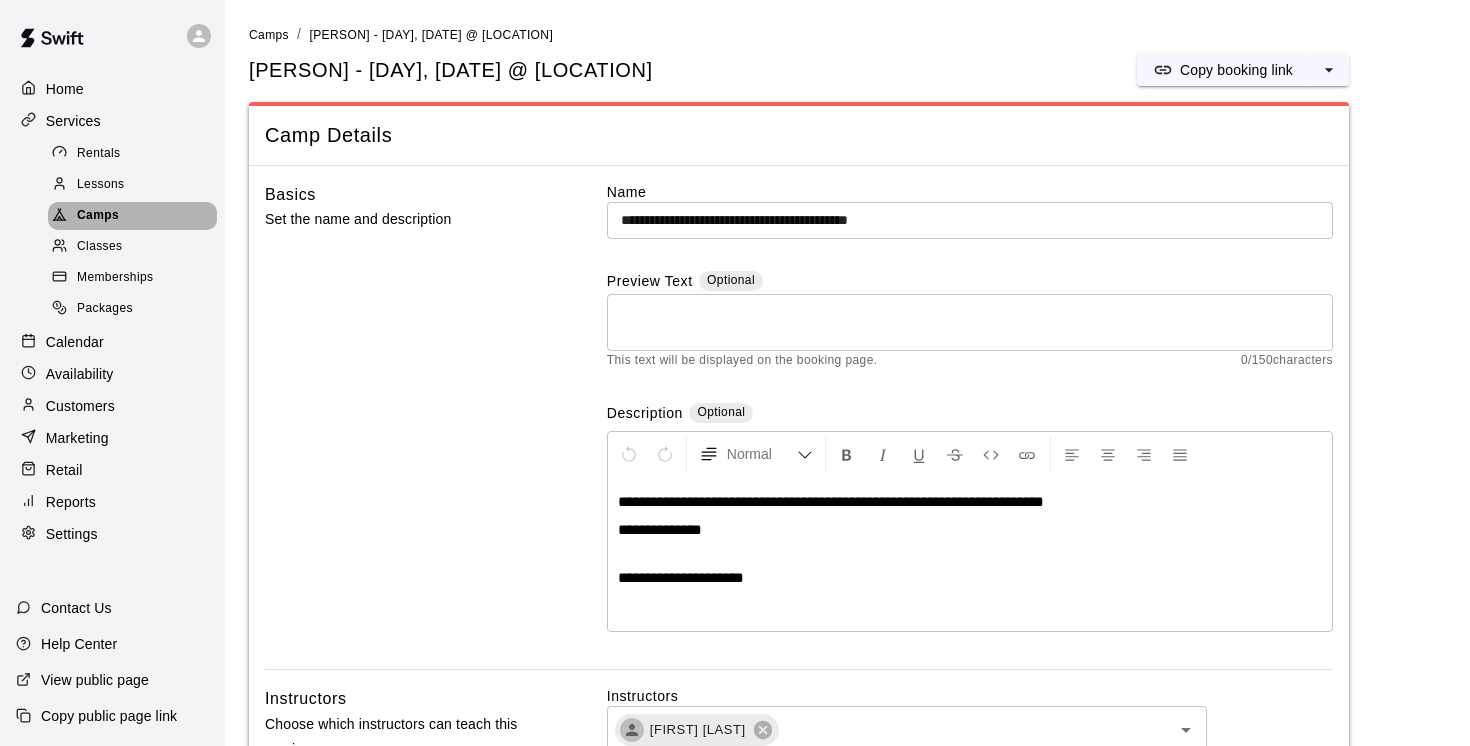 click on "Camps" at bounding box center (98, 216) 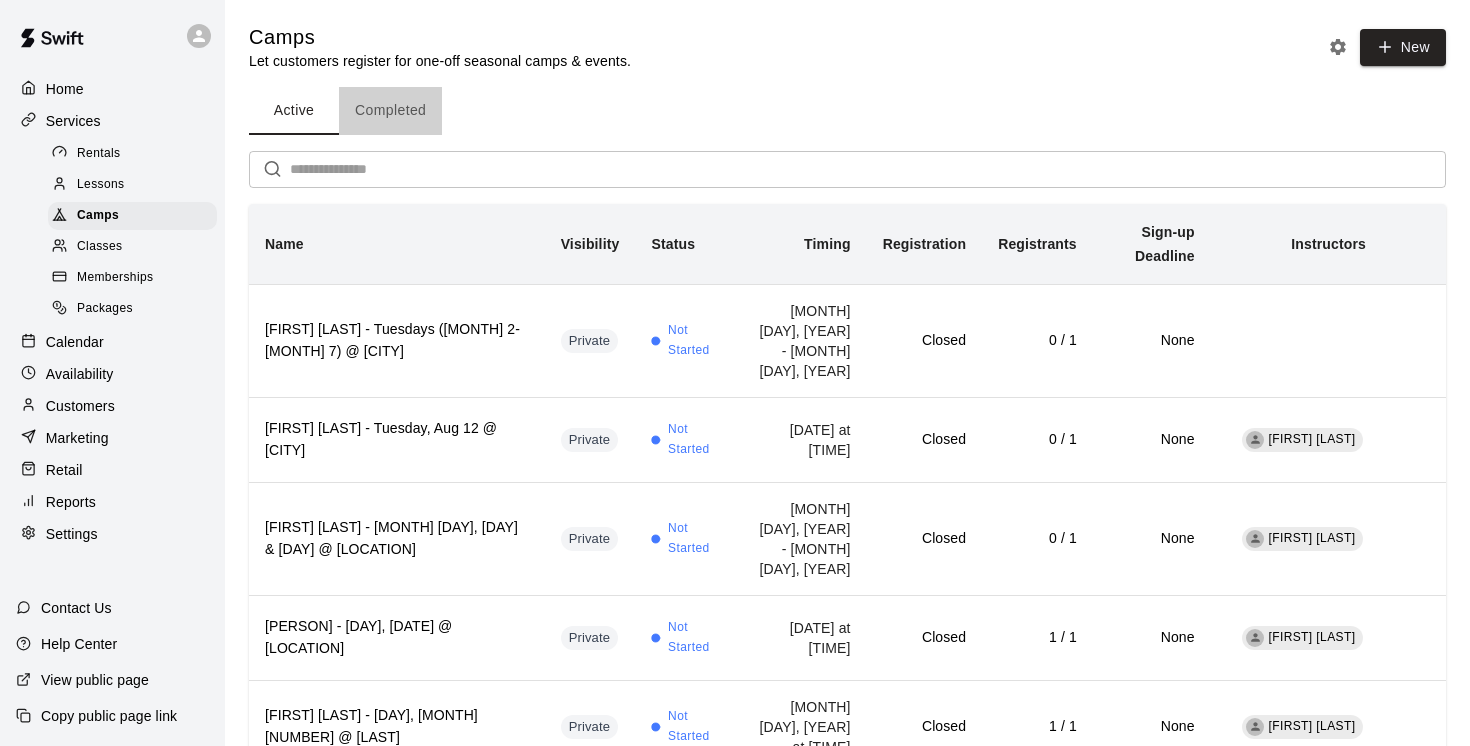 click on "Completed" at bounding box center [390, 111] 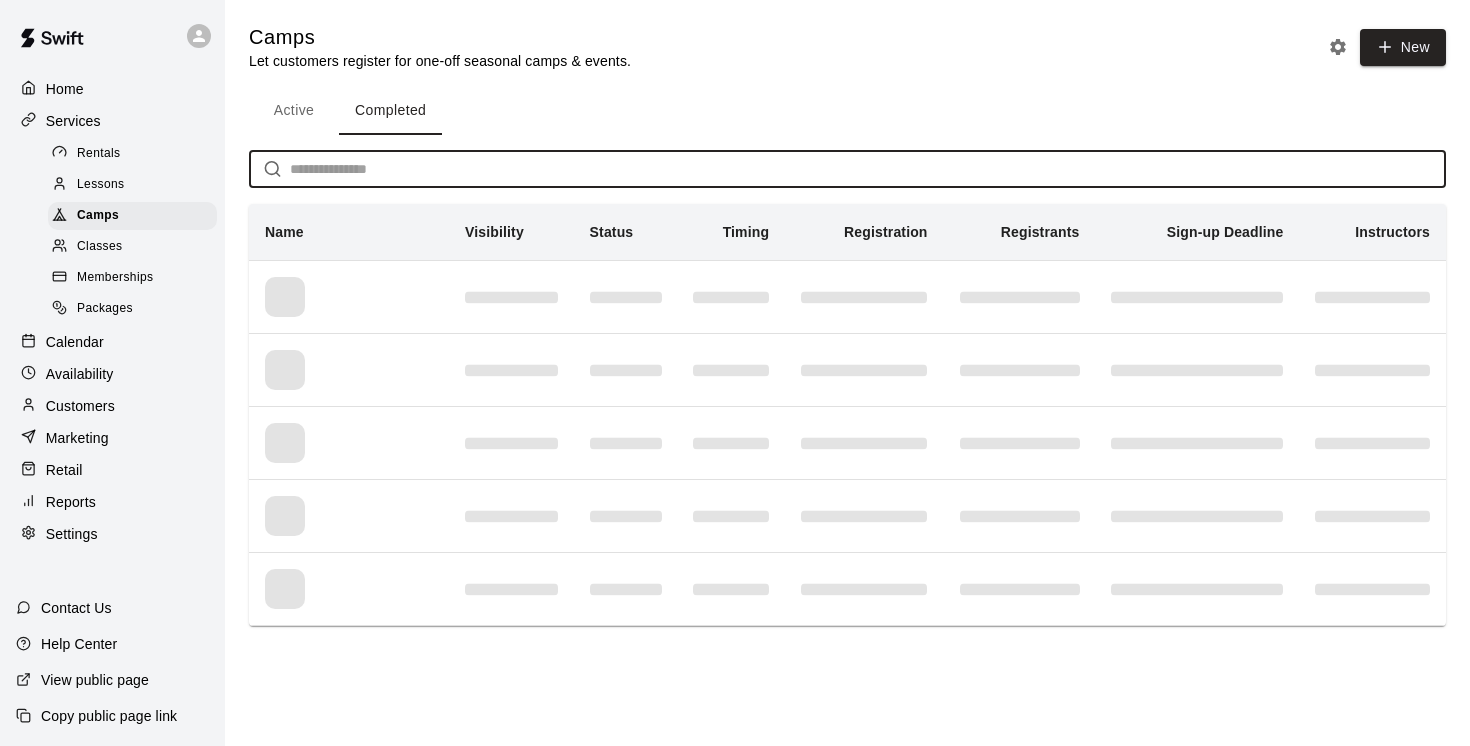 click at bounding box center [868, 169] 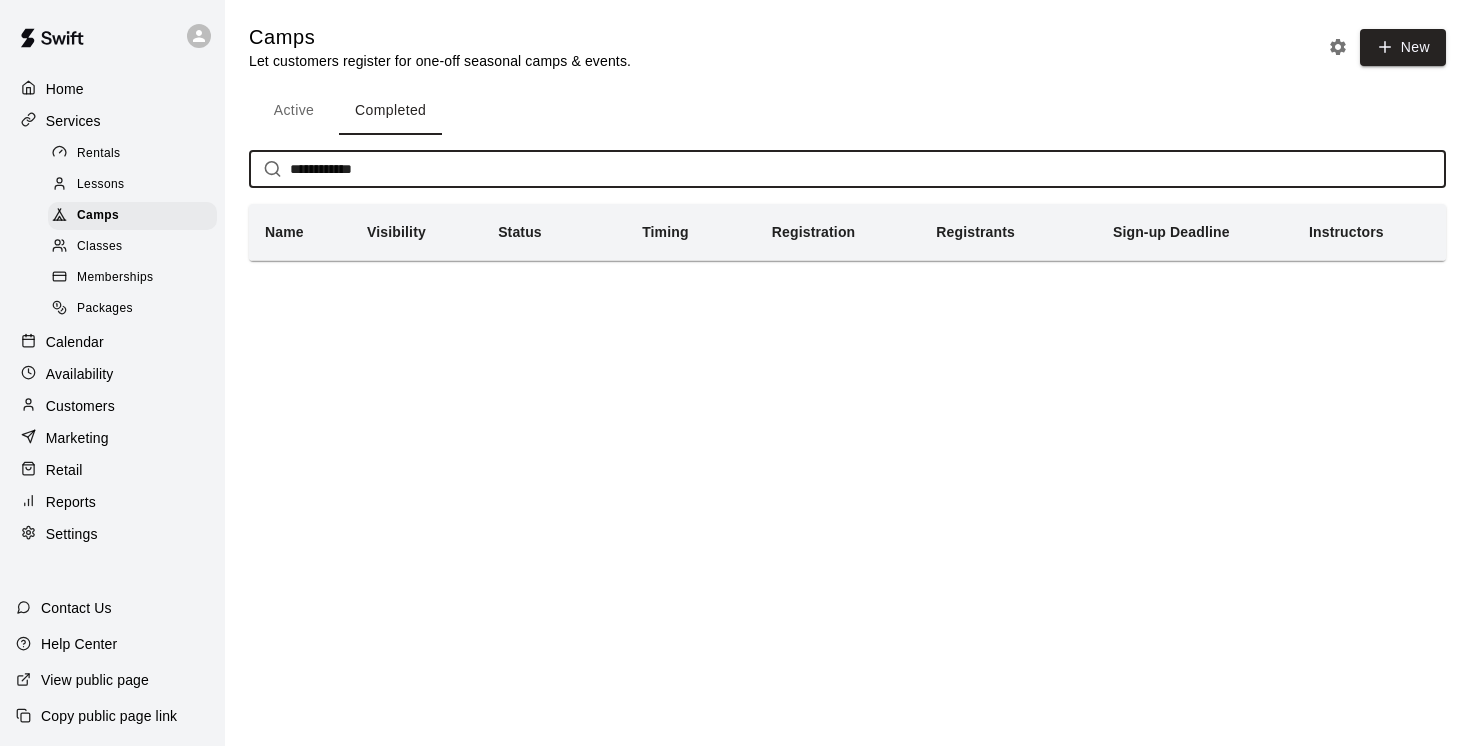 drag, startPoint x: 419, startPoint y: 174, endPoint x: 260, endPoint y: 172, distance: 159.01257 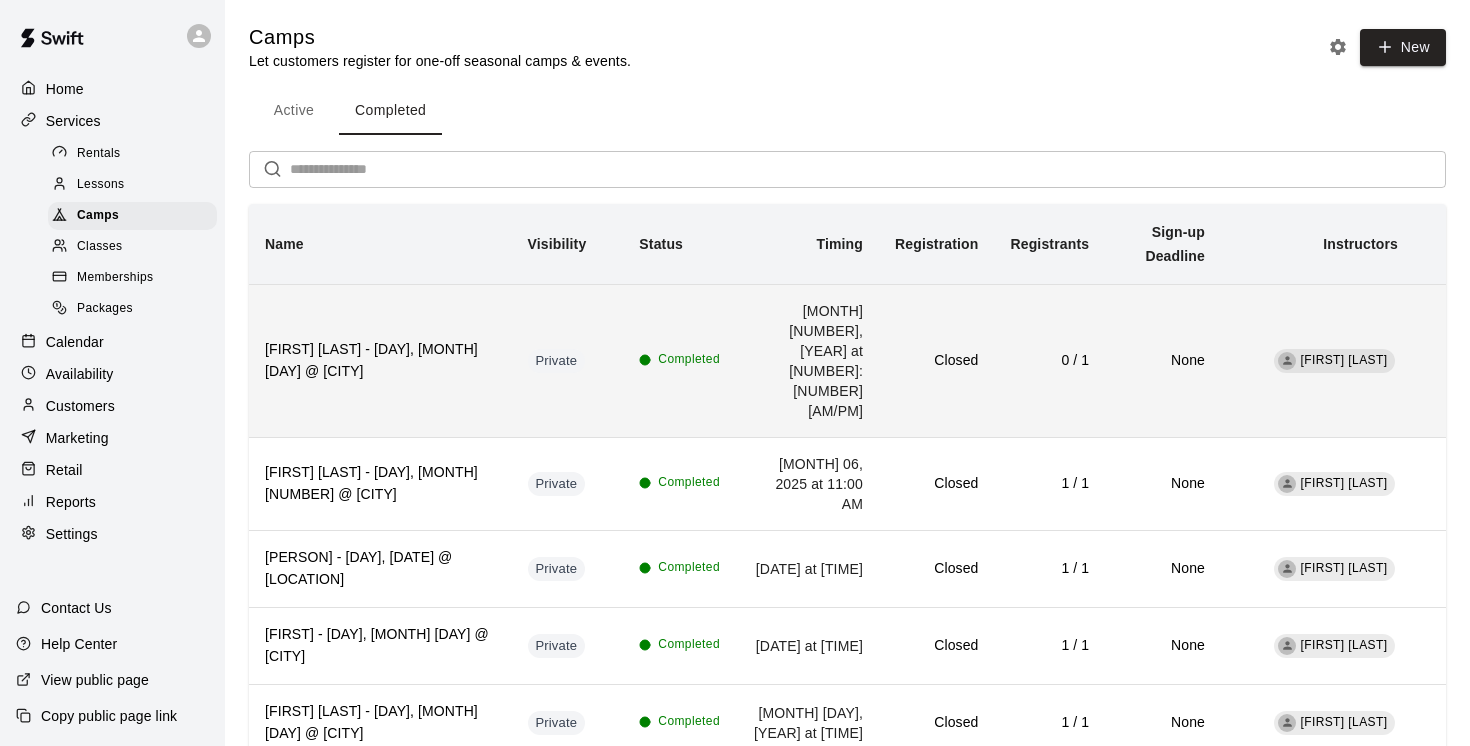 click on "[FIRST] [LAST] - [DAY], [MONTH] [DAY] @ [CITY]" at bounding box center [380, 360] 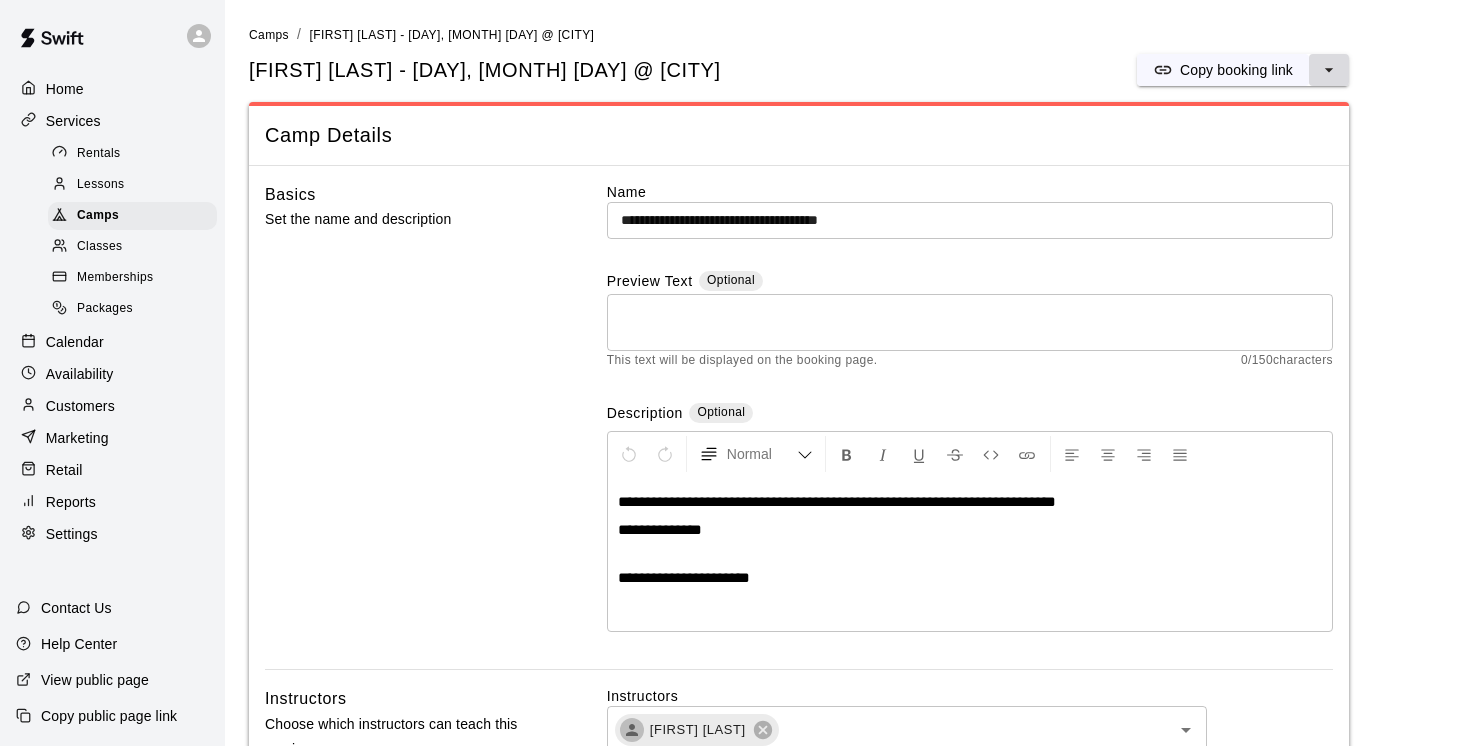click 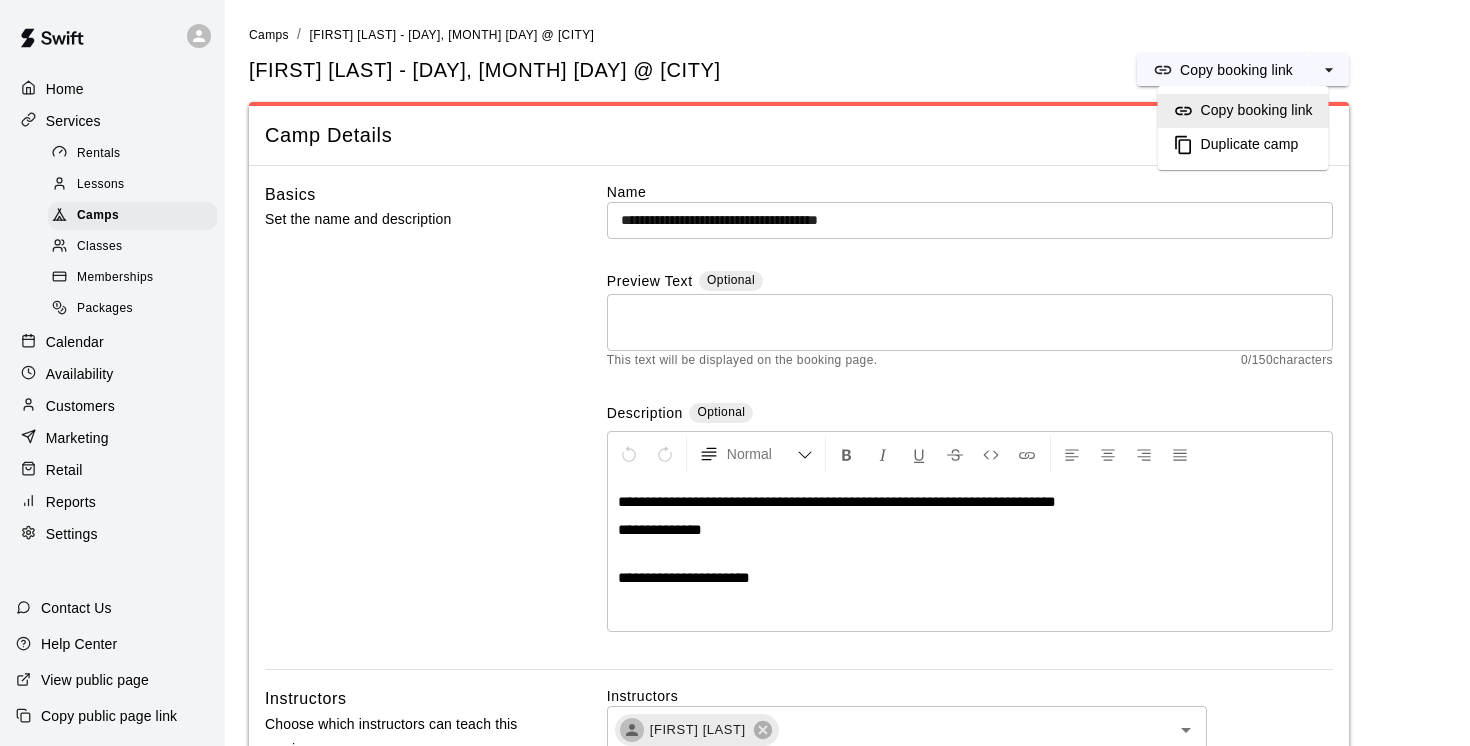 click on "Duplicate camp" at bounding box center [1250, 145] 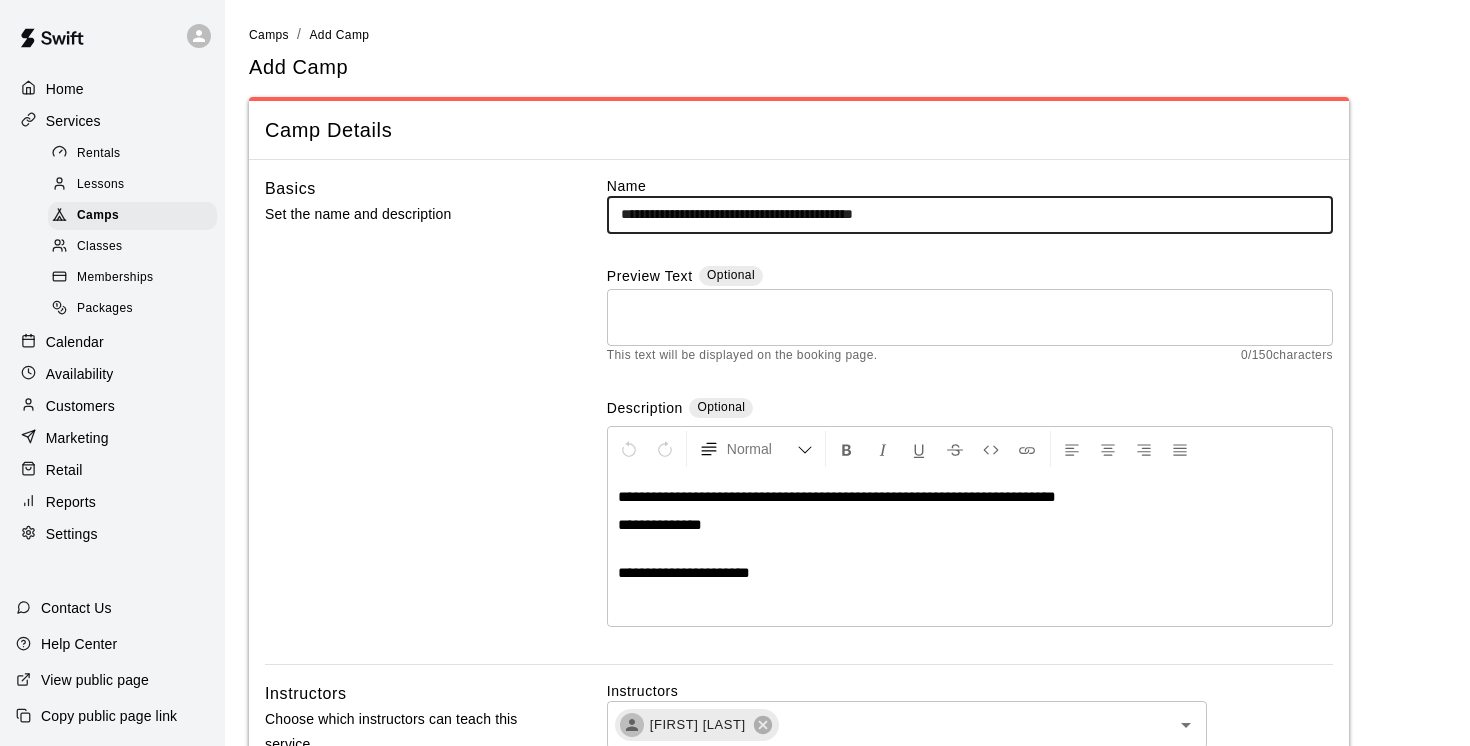 drag, startPoint x: 739, startPoint y: 216, endPoint x: 602, endPoint y: 212, distance: 137.05838 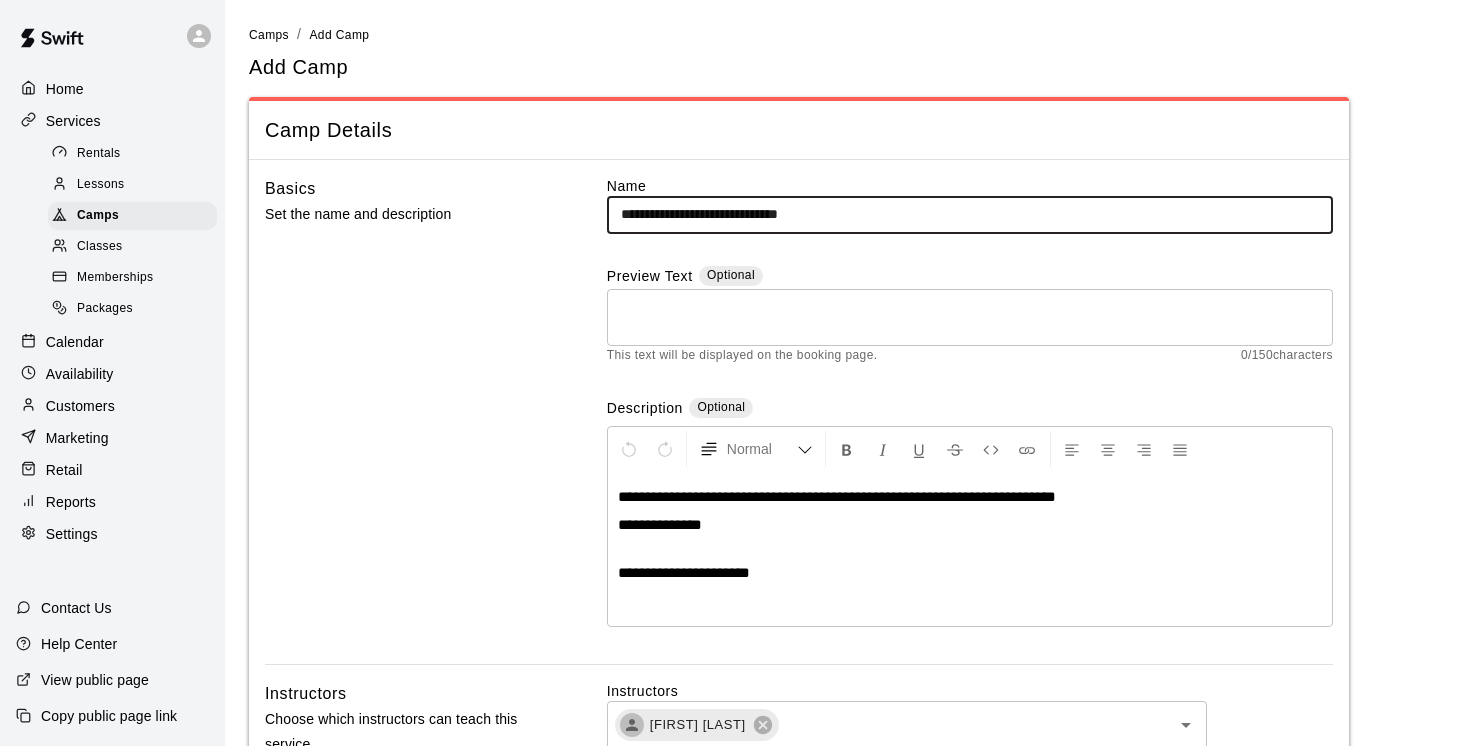 paste on "**********" 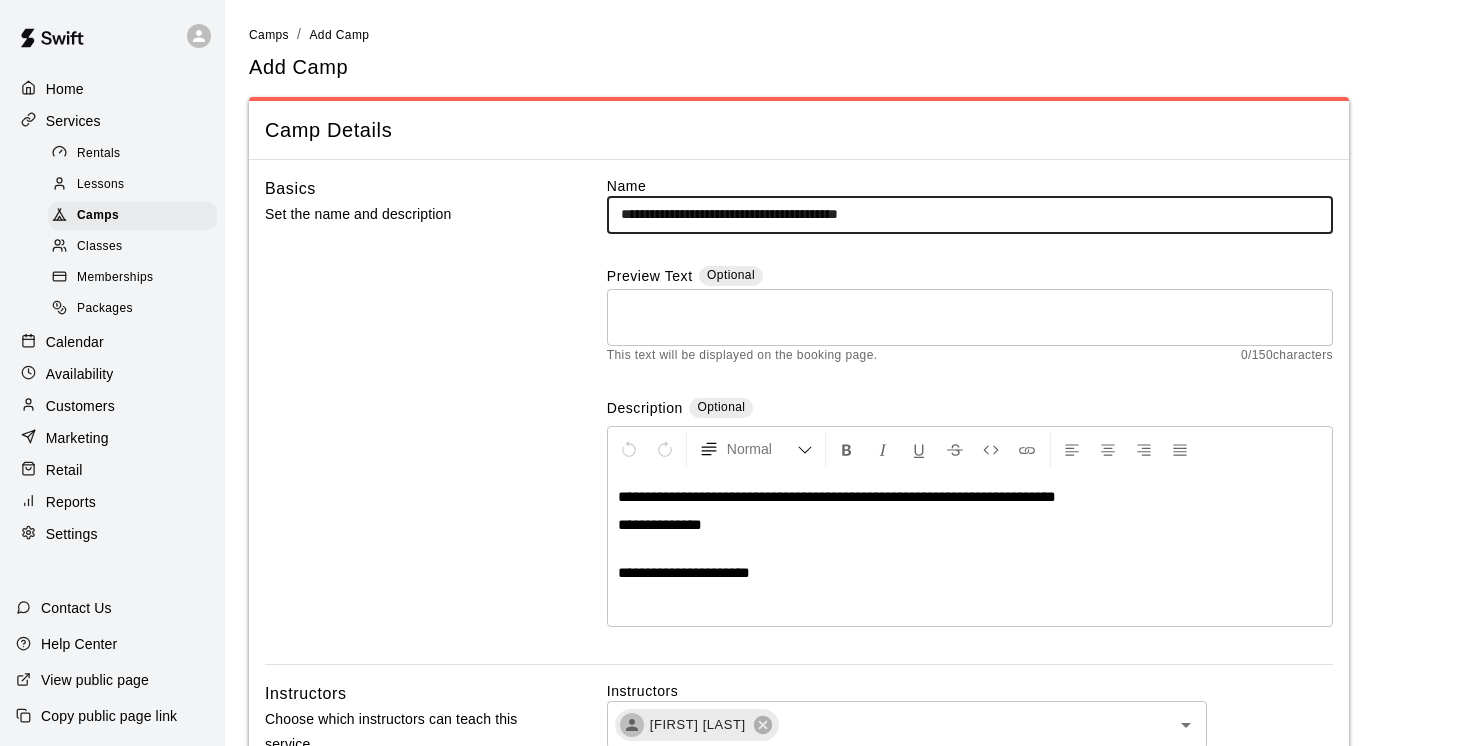 type on "**********" 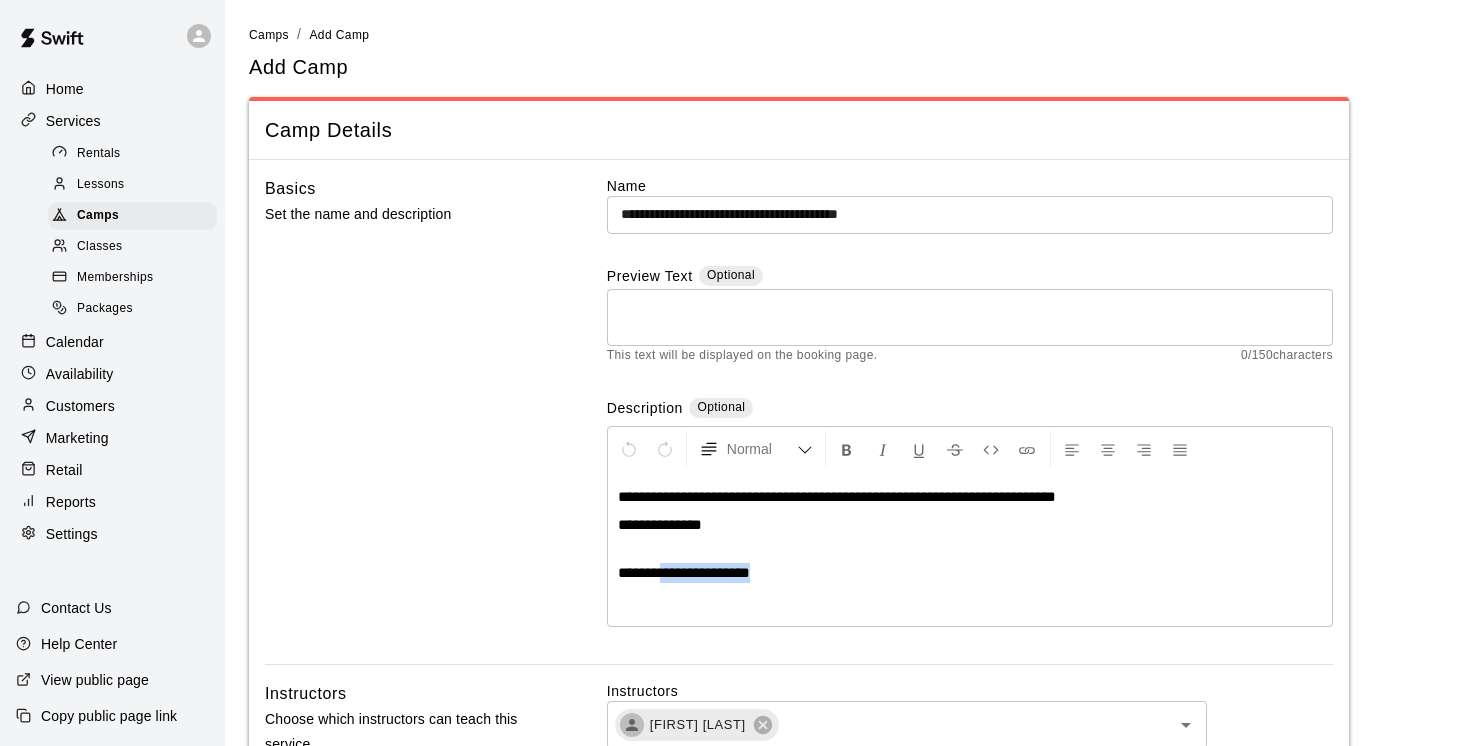 drag, startPoint x: 801, startPoint y: 576, endPoint x: 668, endPoint y: 569, distance: 133.18408 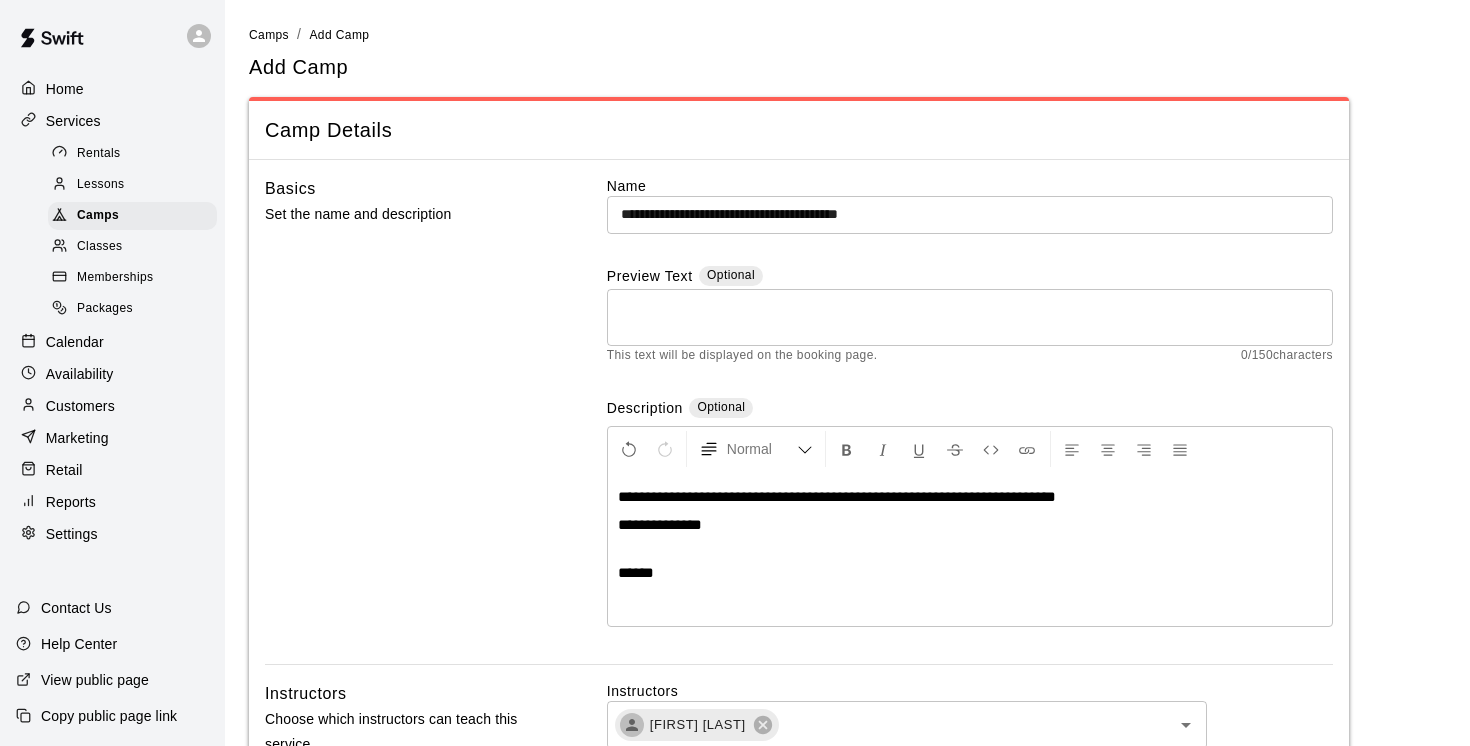 type 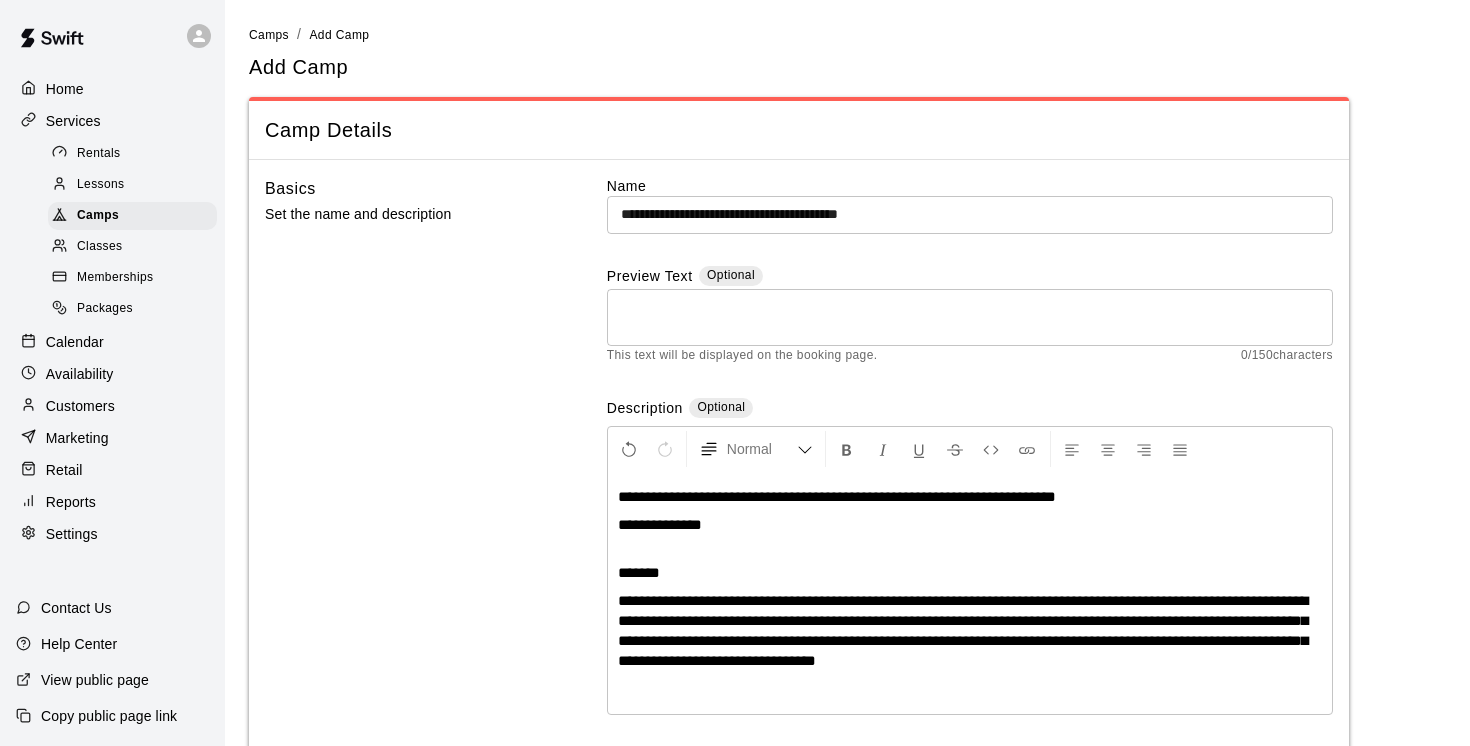 click on "*******" at bounding box center (970, 563) 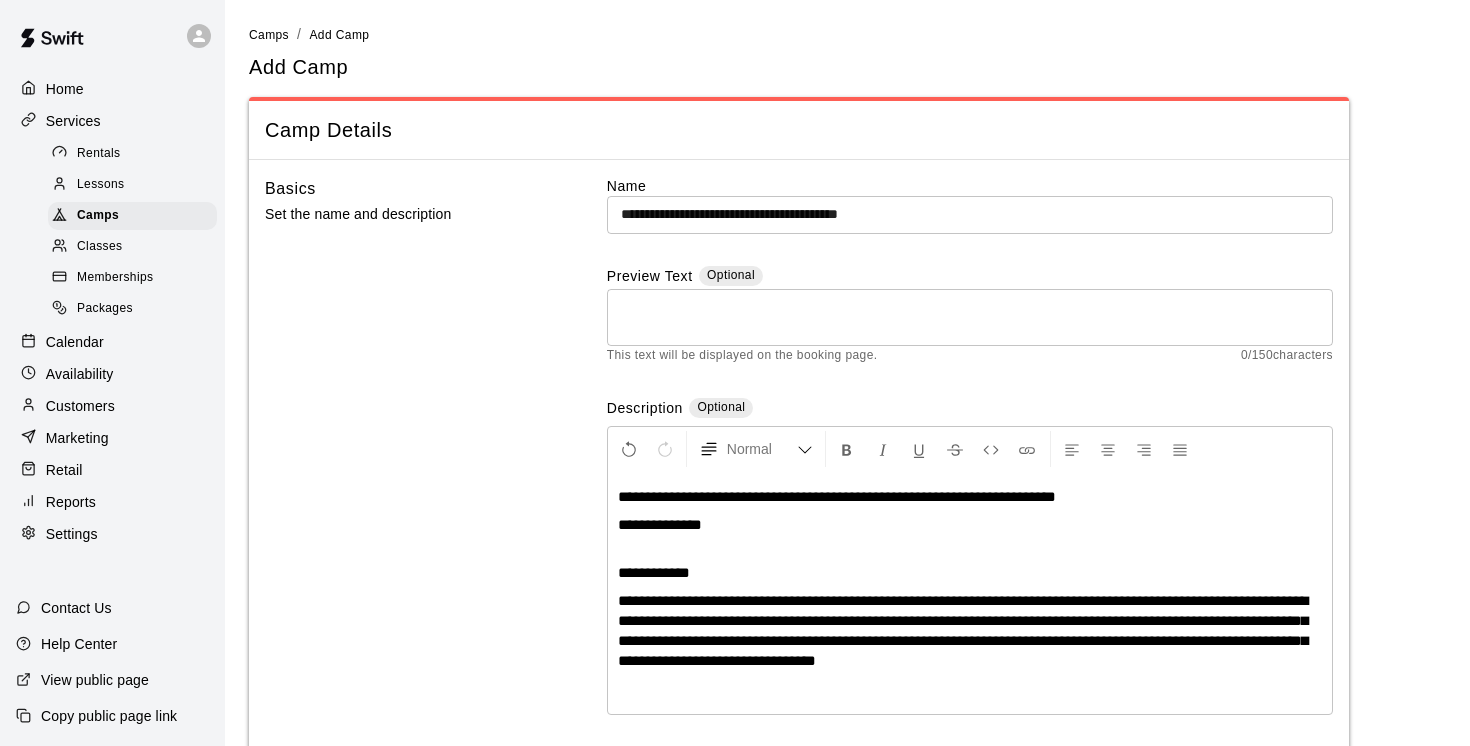 click on "**********" at bounding box center [970, 214] 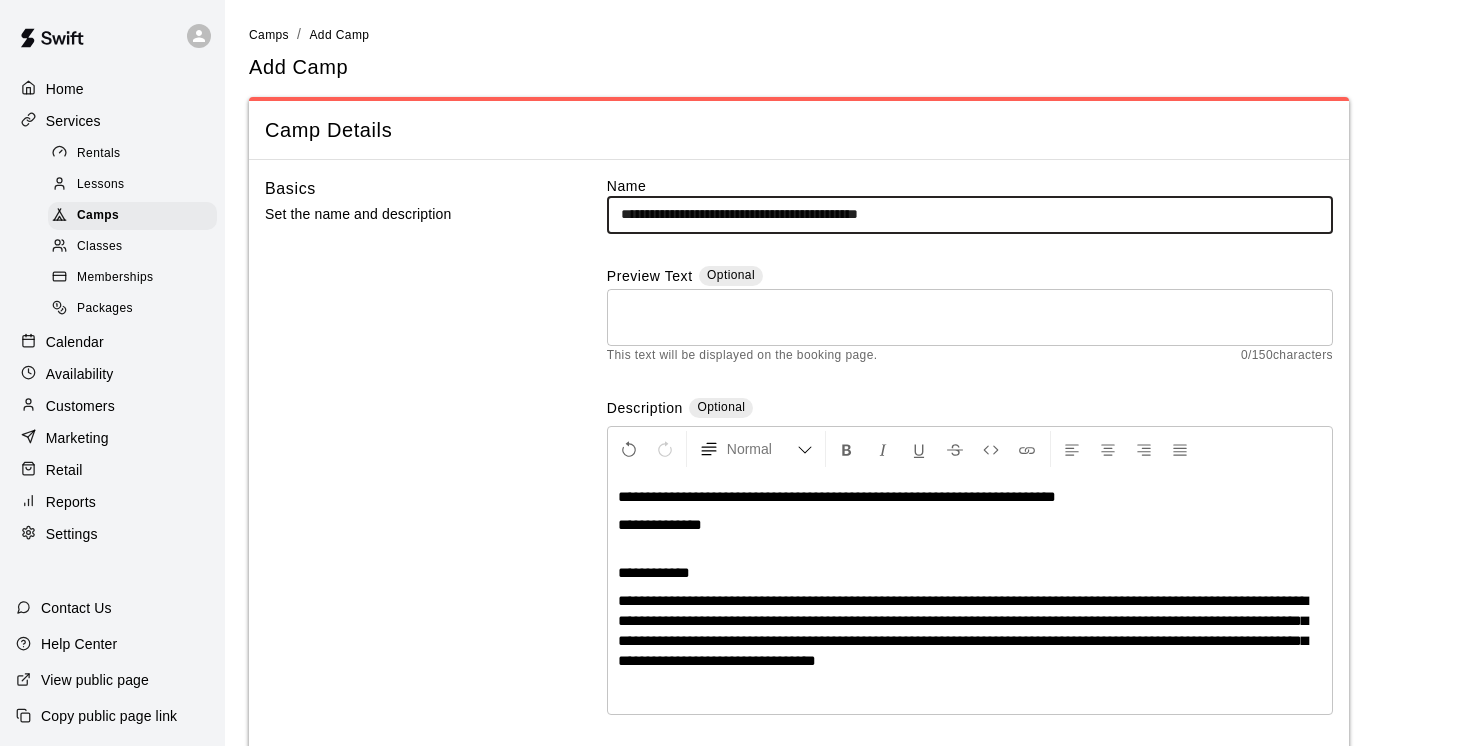 click on "**********" at bounding box center [970, 214] 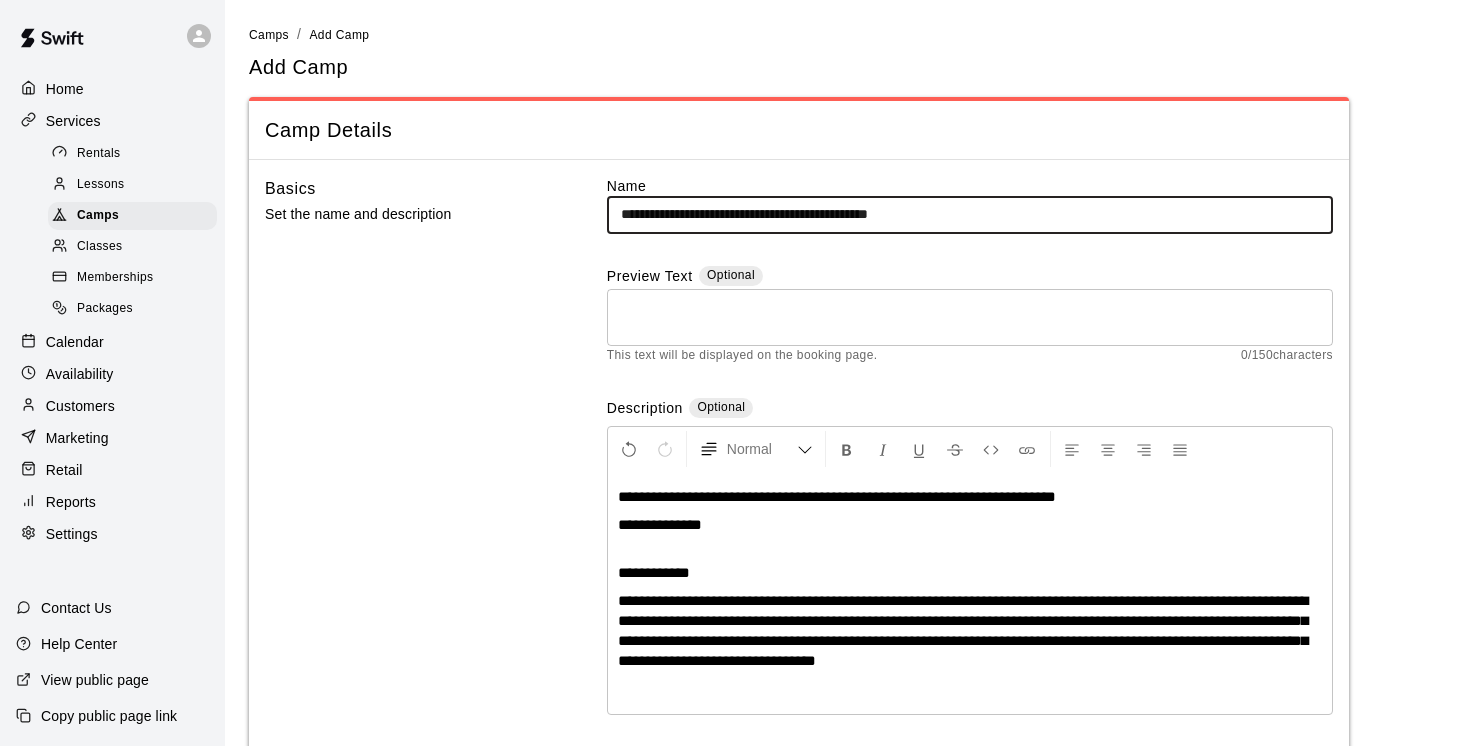 click on "**********" at bounding box center (970, 214) 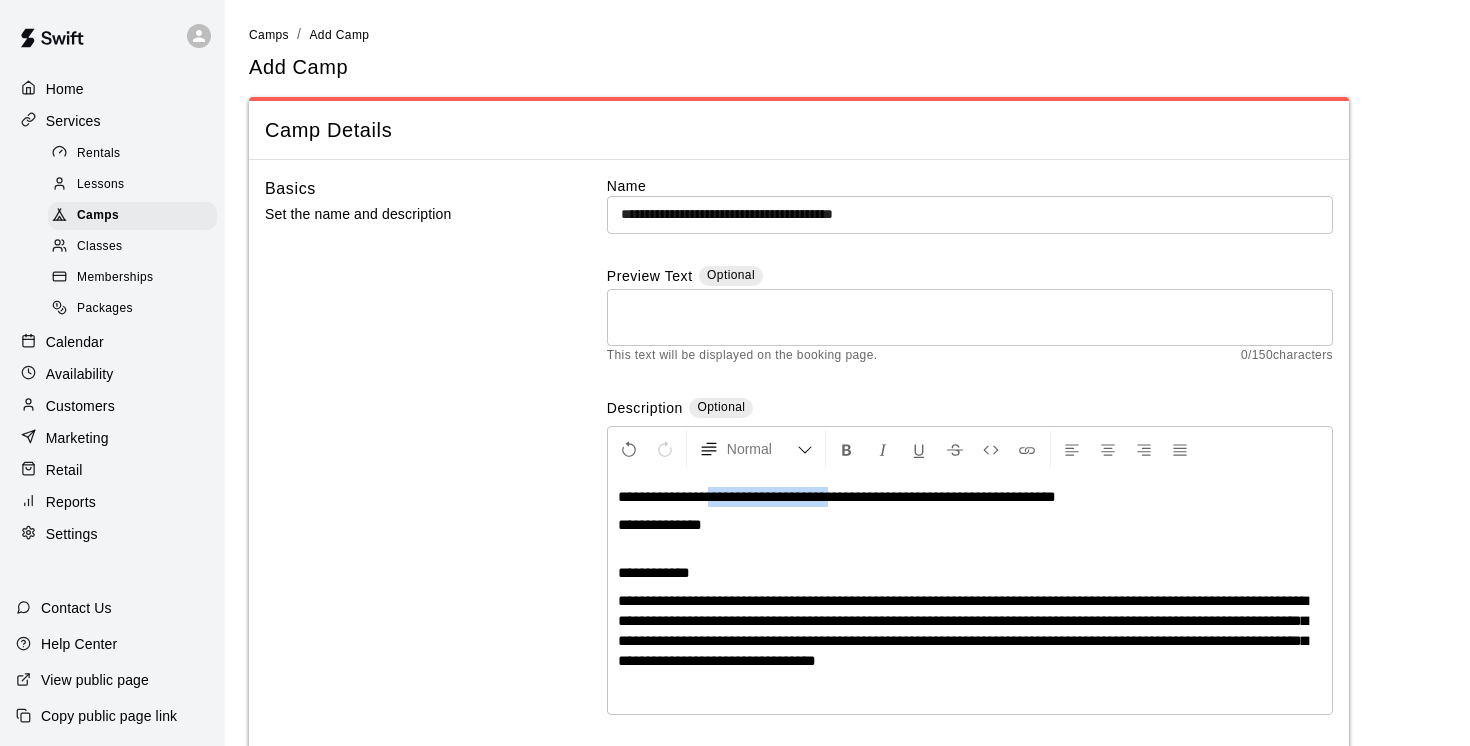 drag, startPoint x: 874, startPoint y: 493, endPoint x: 723, endPoint y: 493, distance: 151 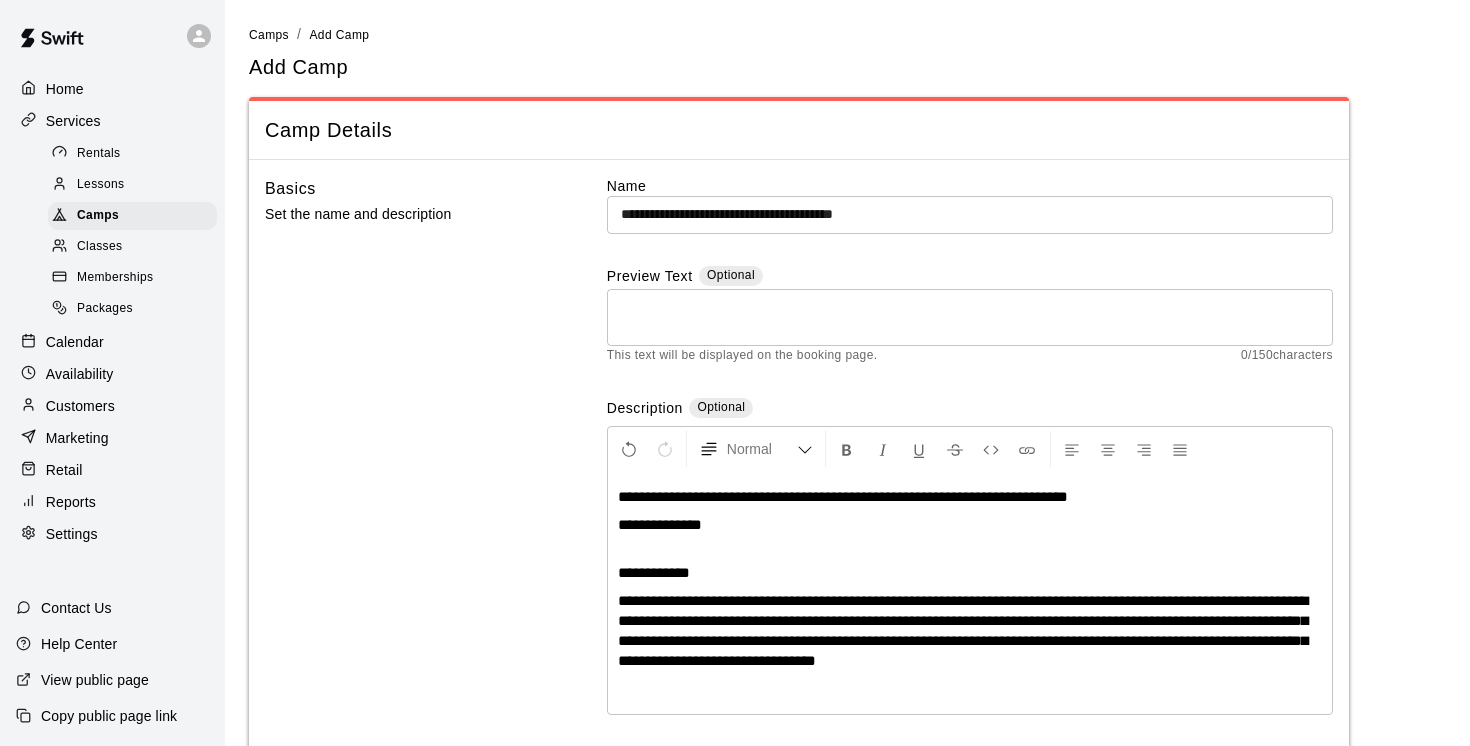 click on "**********" at bounding box center (843, 496) 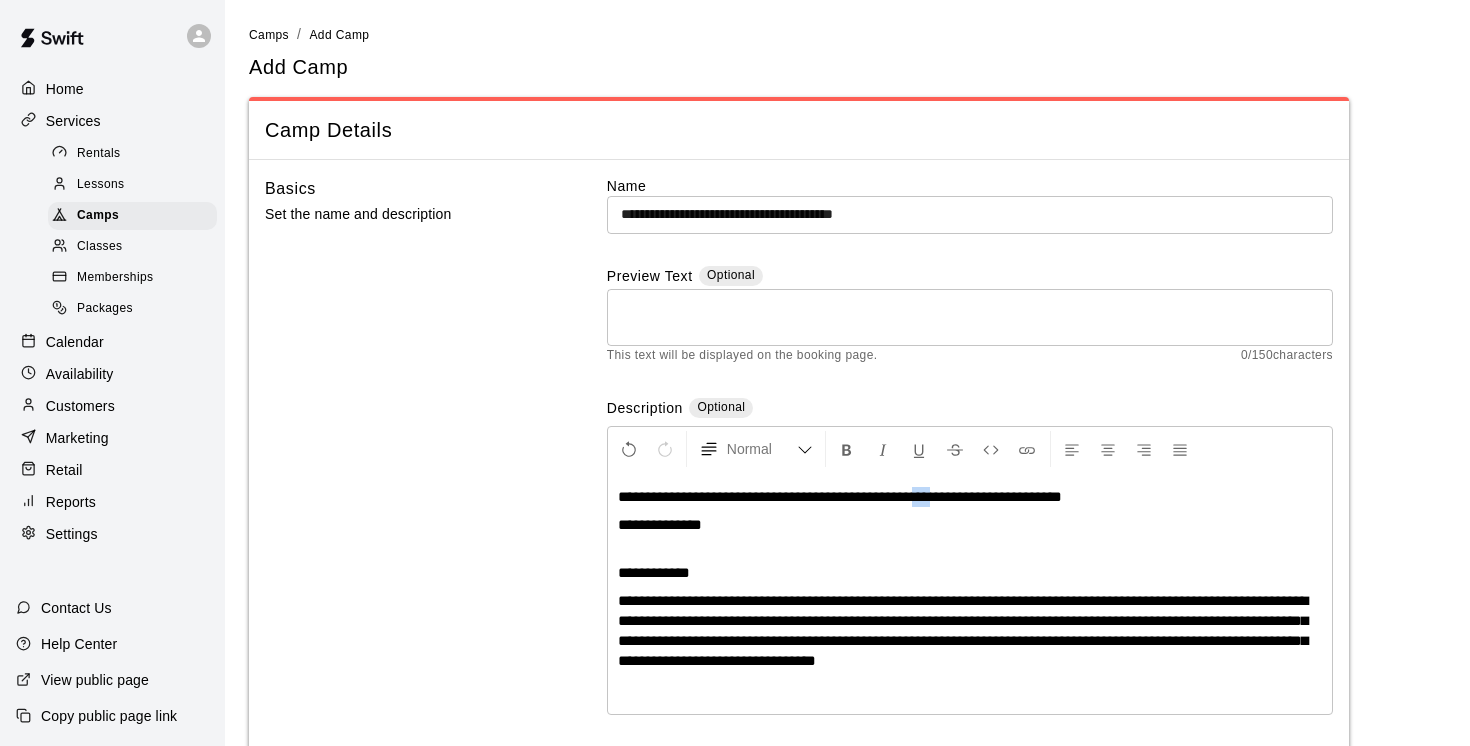 drag, startPoint x: 996, startPoint y: 496, endPoint x: 973, endPoint y: 496, distance: 23 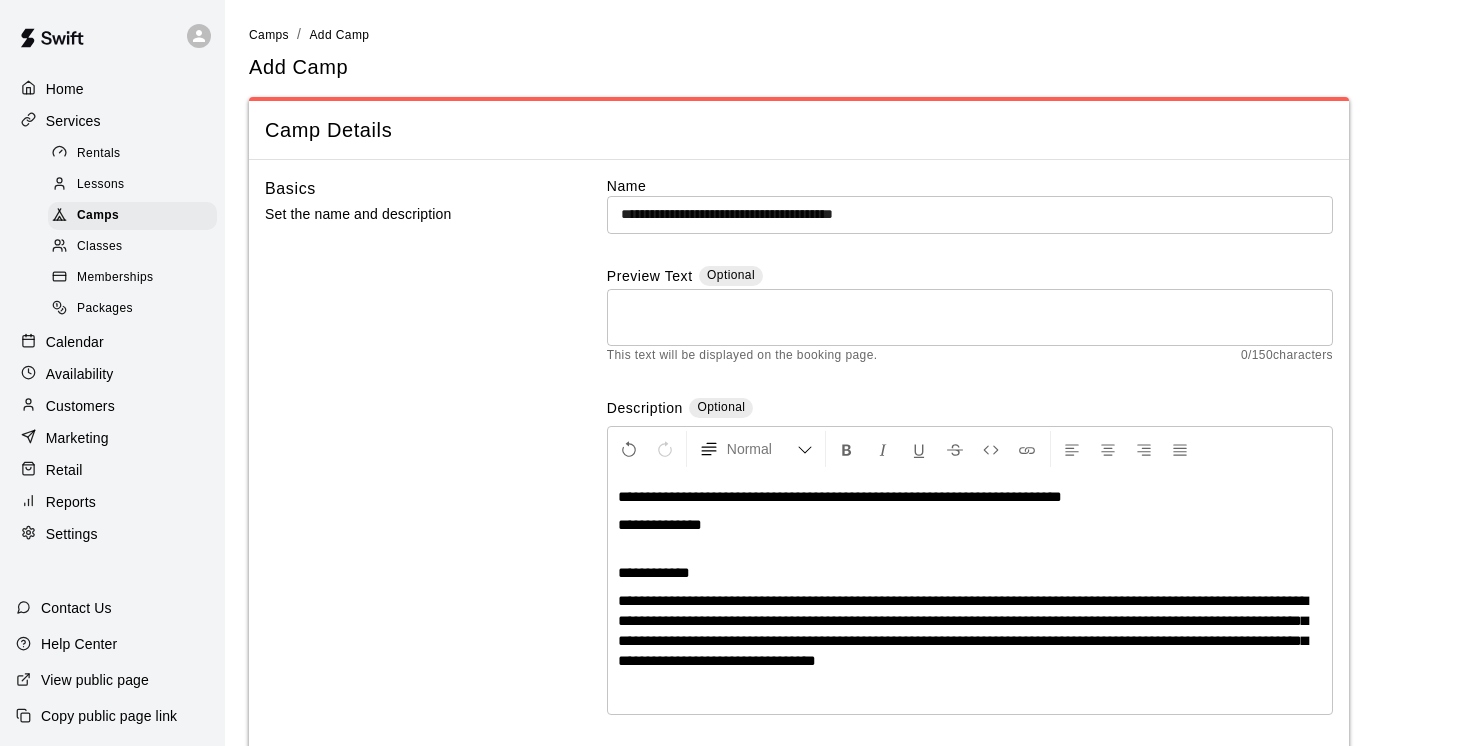 click on "**********" at bounding box center [840, 496] 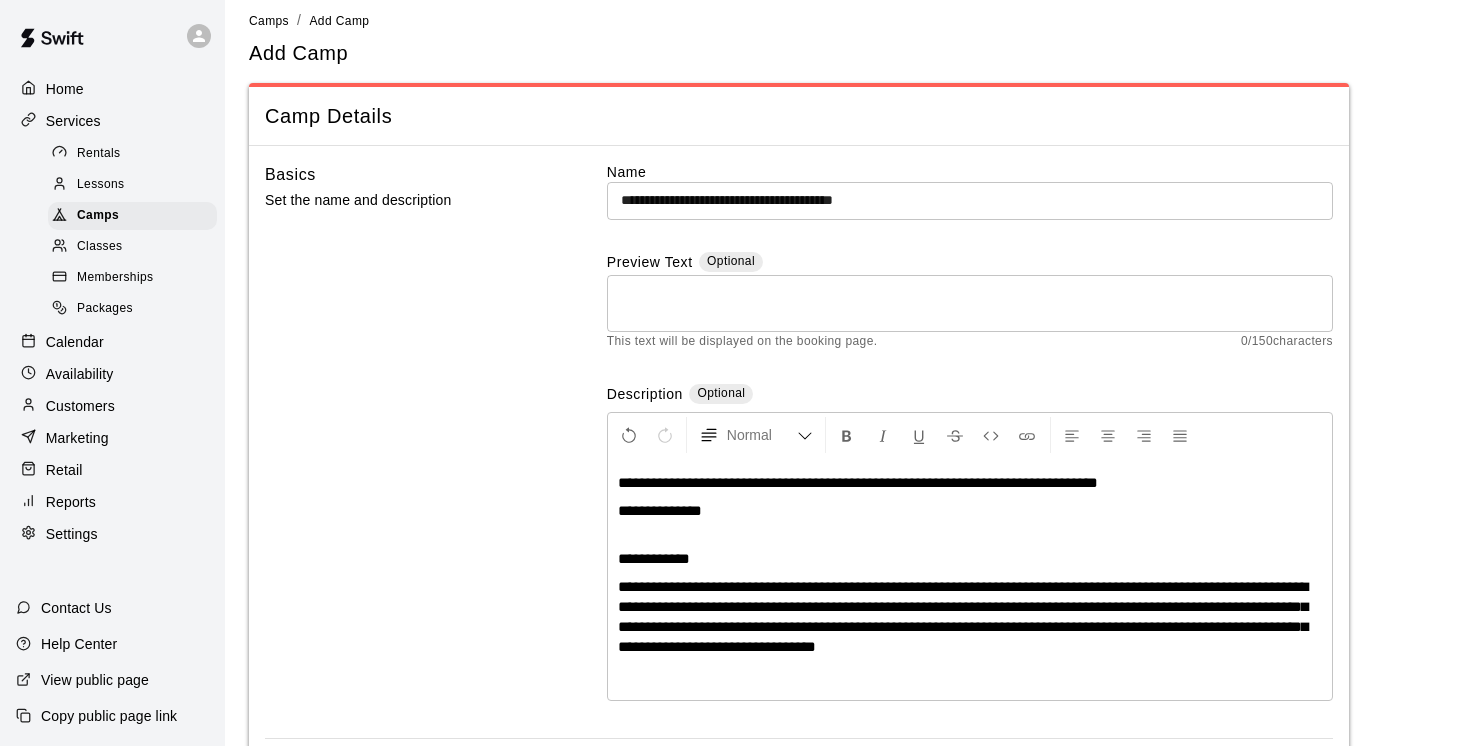 scroll, scrollTop: 16, scrollLeft: 0, axis: vertical 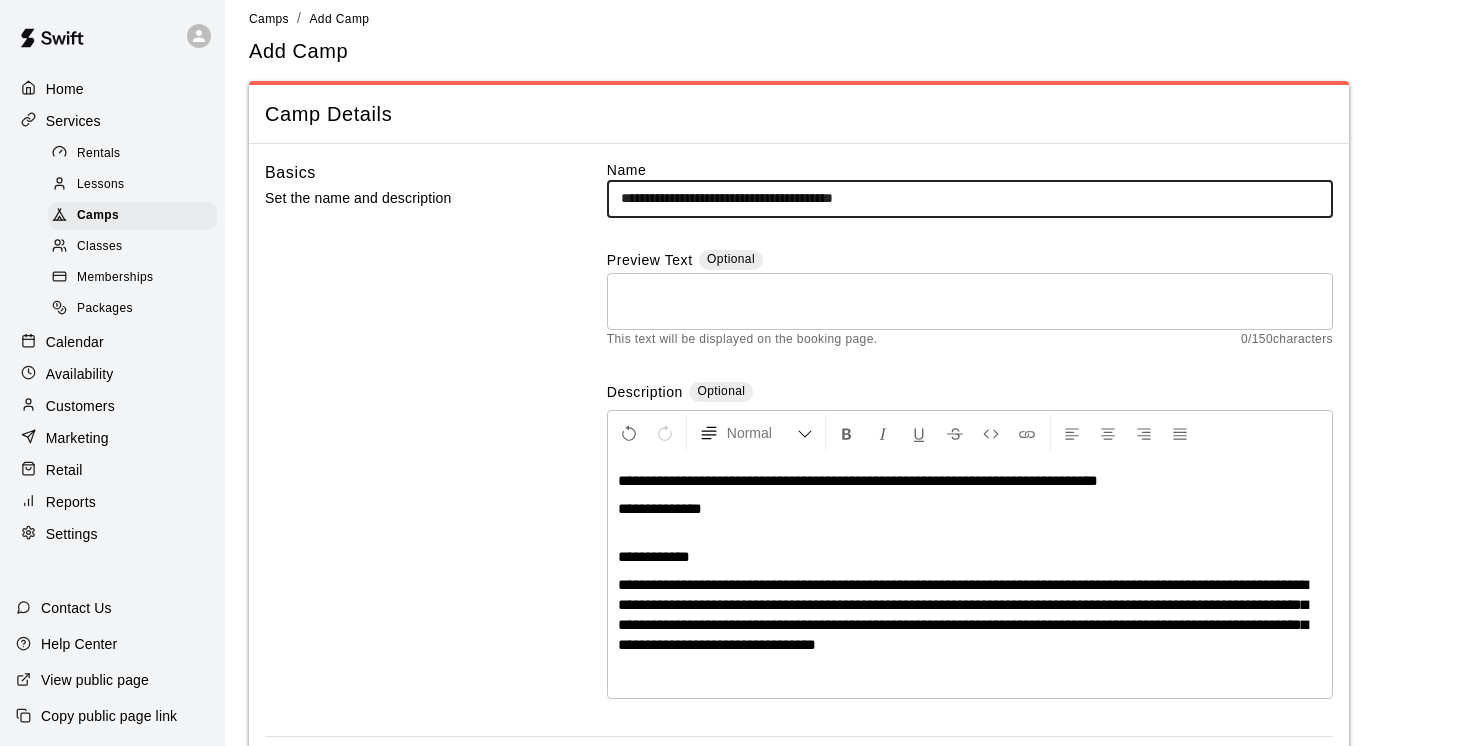 click on "**********" at bounding box center [970, 198] 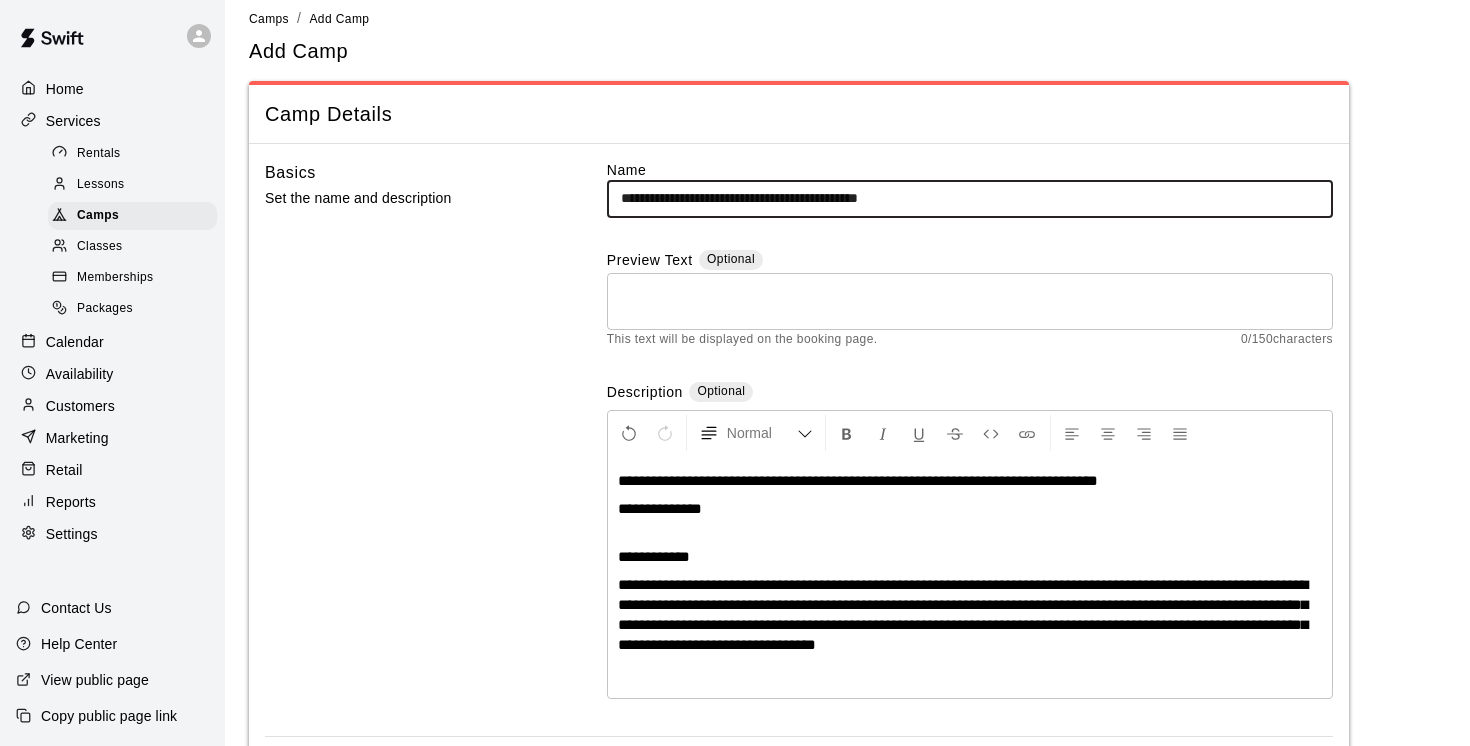 type on "**********" 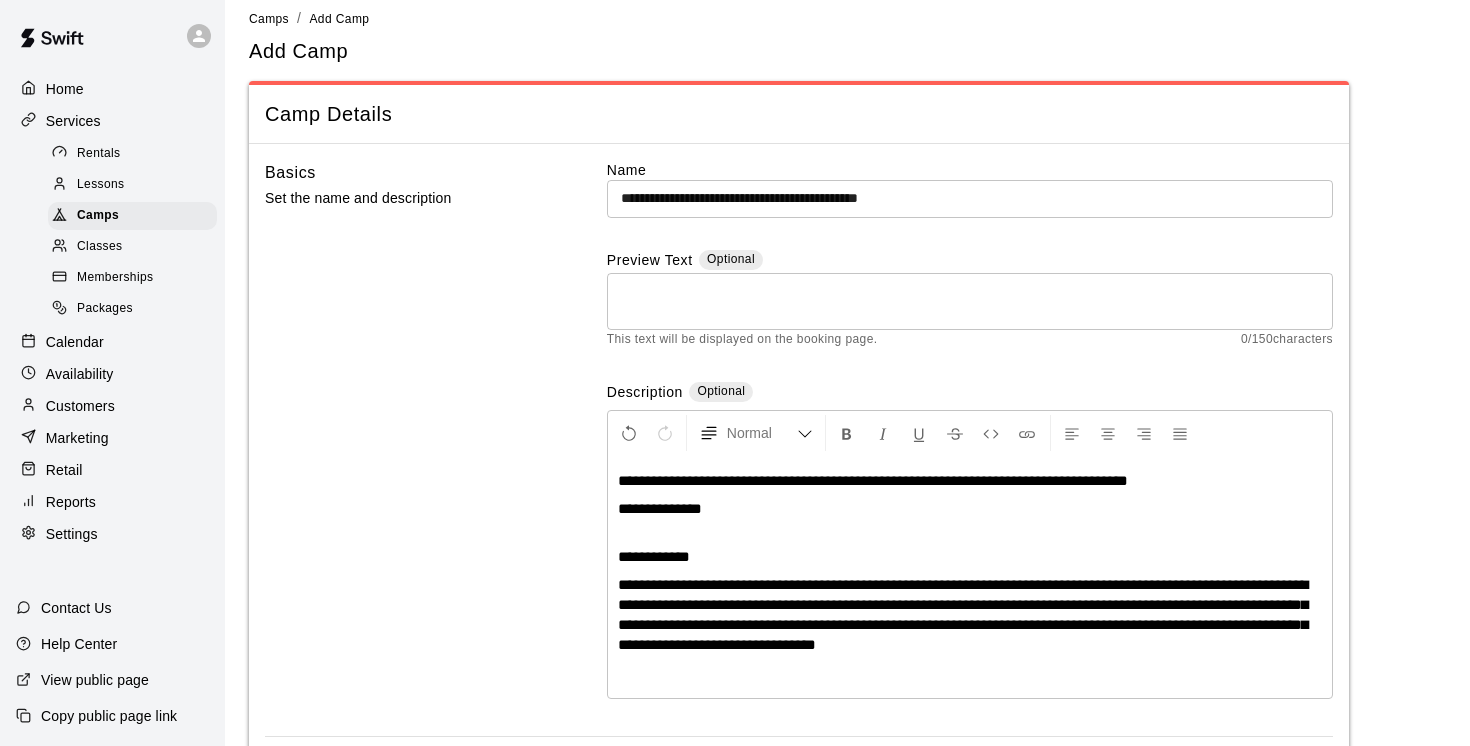 click on "**********" at bounding box center (873, 480) 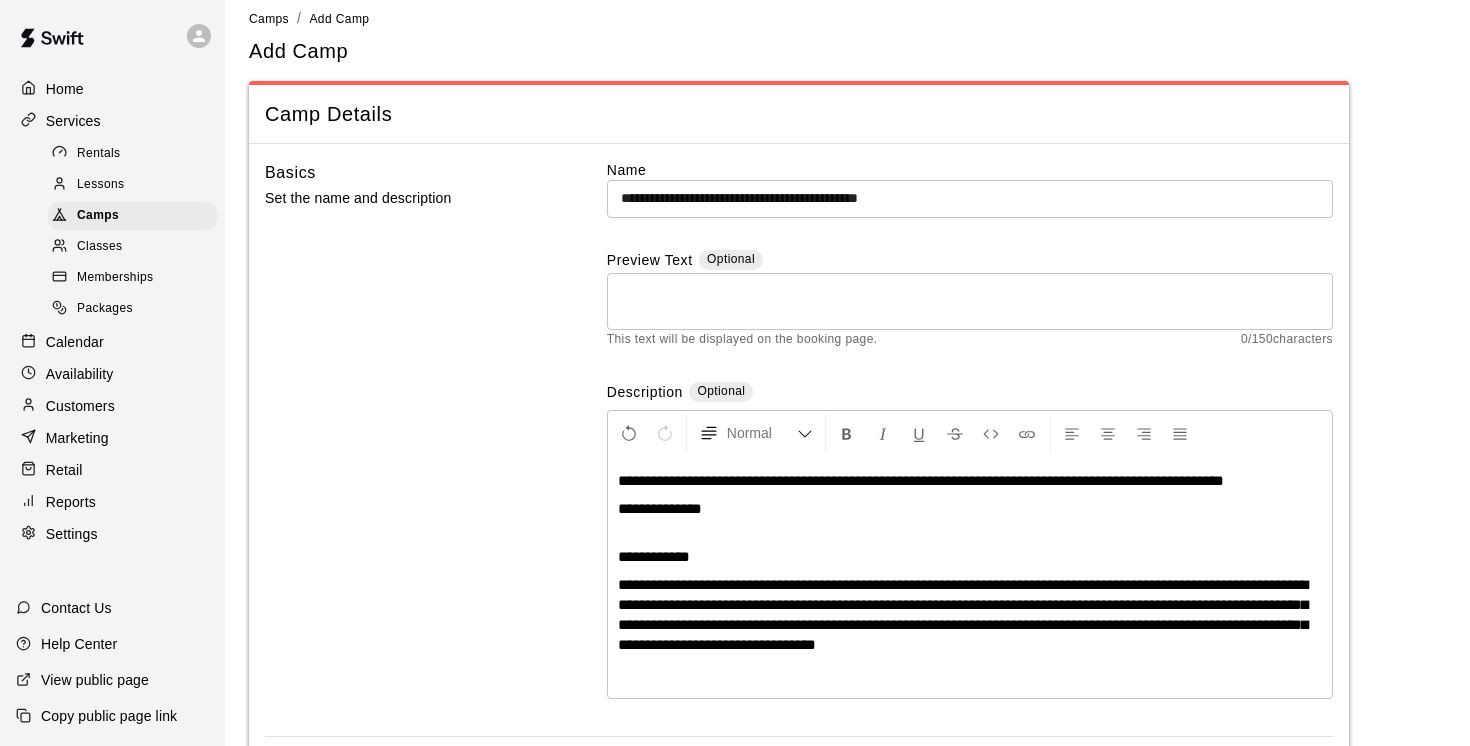 click on "**********" at bounding box center [660, 508] 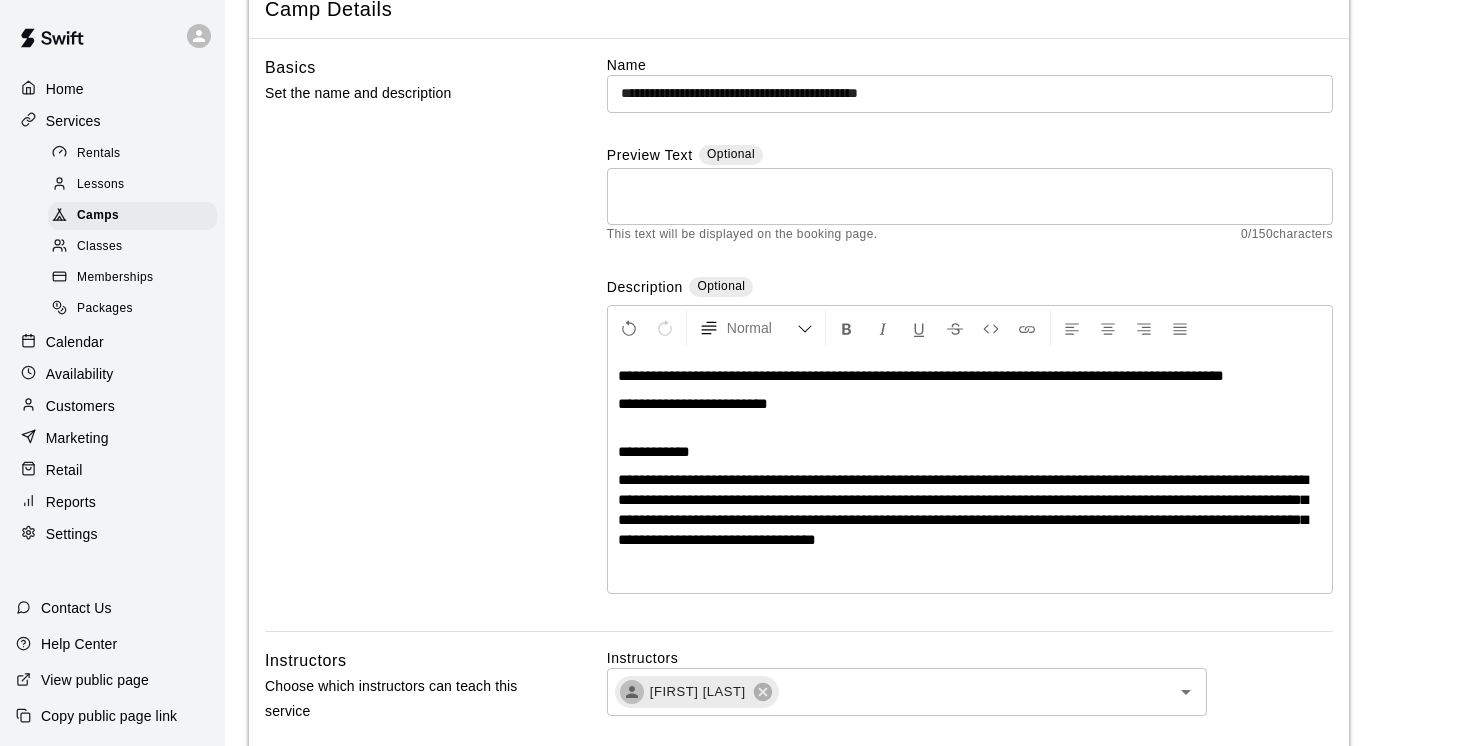 scroll, scrollTop: 161, scrollLeft: 0, axis: vertical 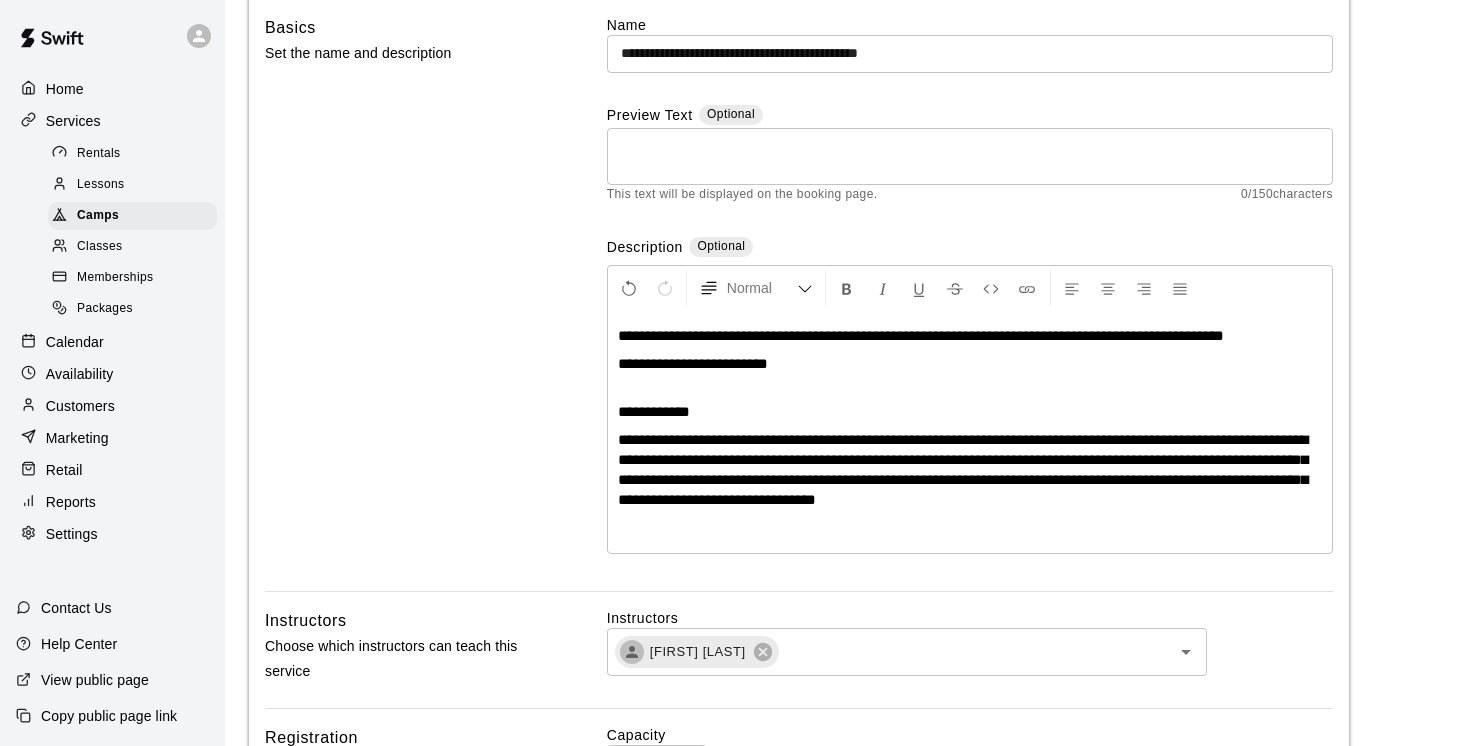 click on "**********" at bounding box center (970, 402) 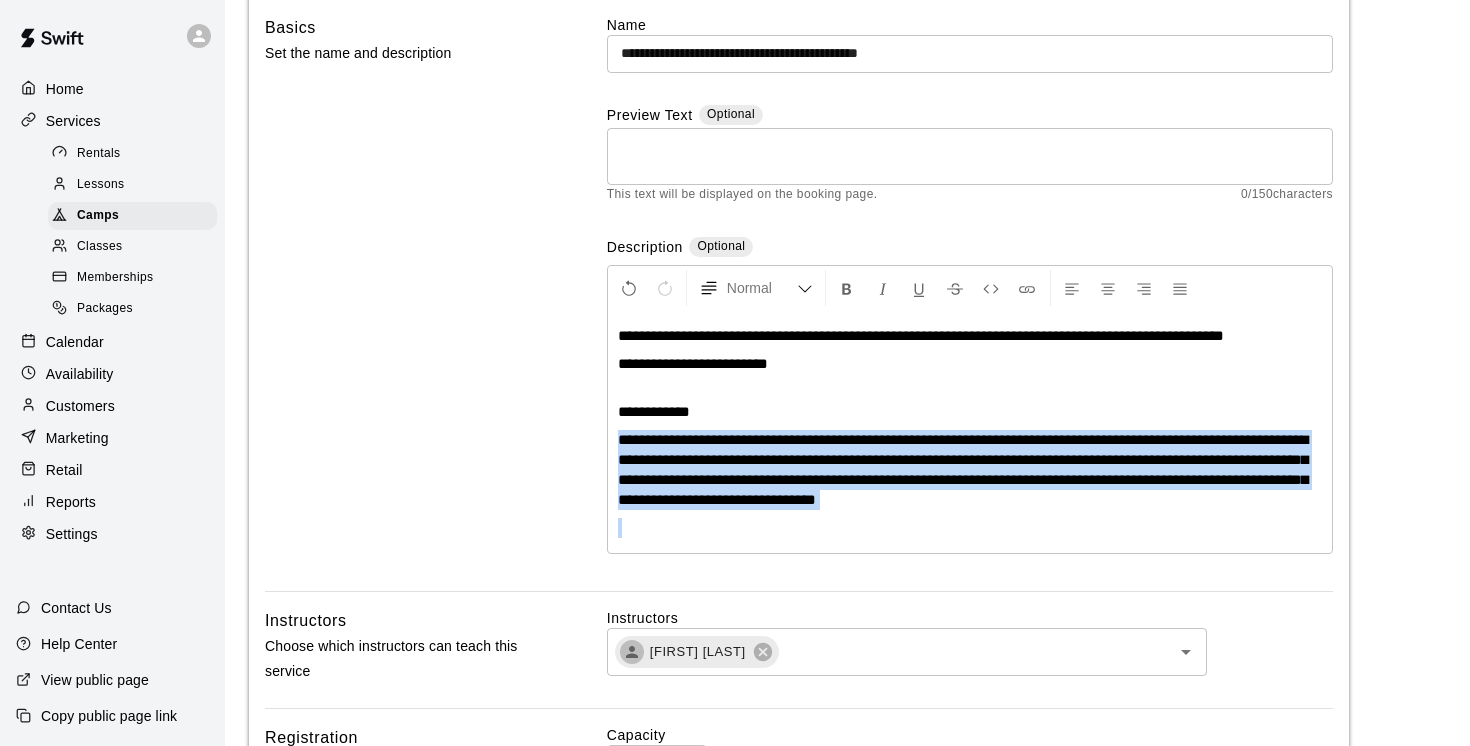 drag, startPoint x: 620, startPoint y: 456, endPoint x: 653, endPoint y: 542, distance: 92.11406 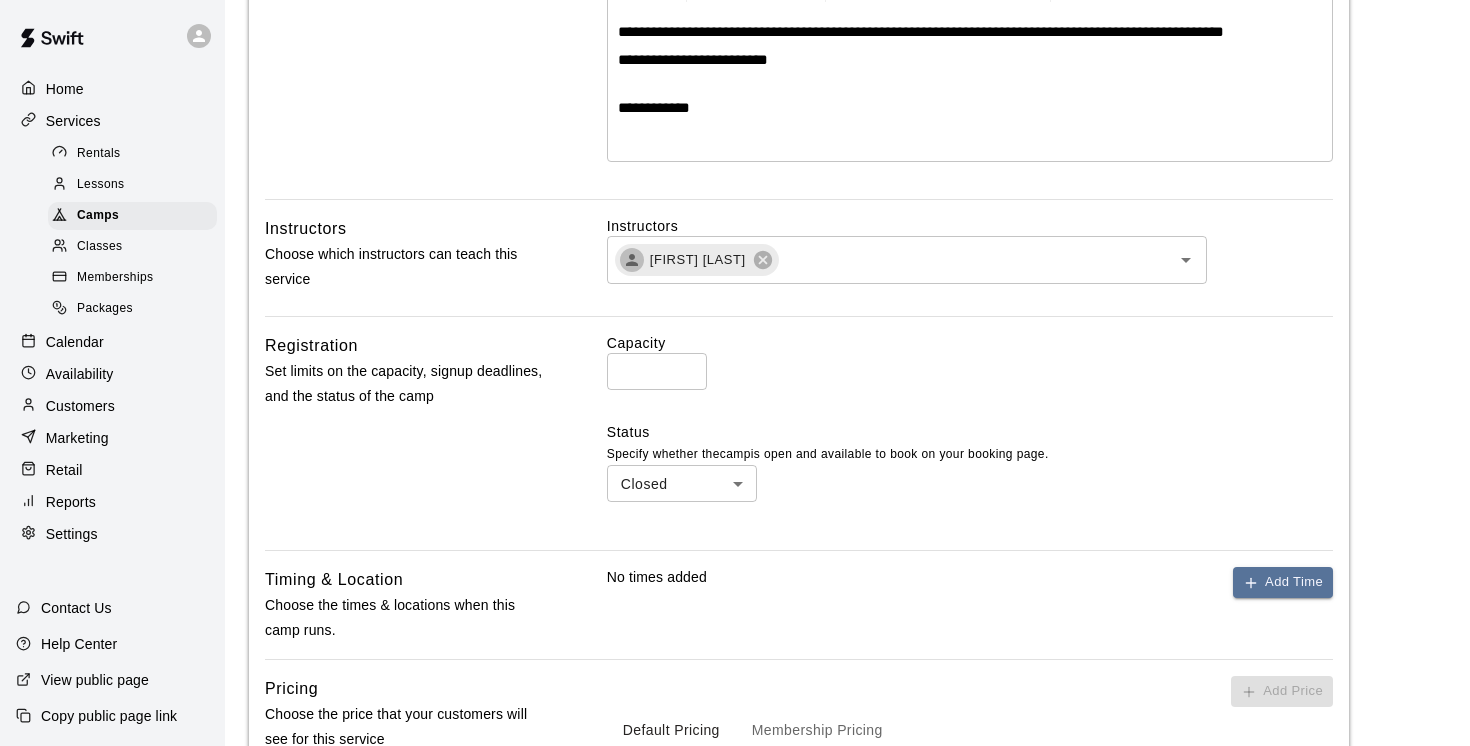 scroll, scrollTop: 464, scrollLeft: 0, axis: vertical 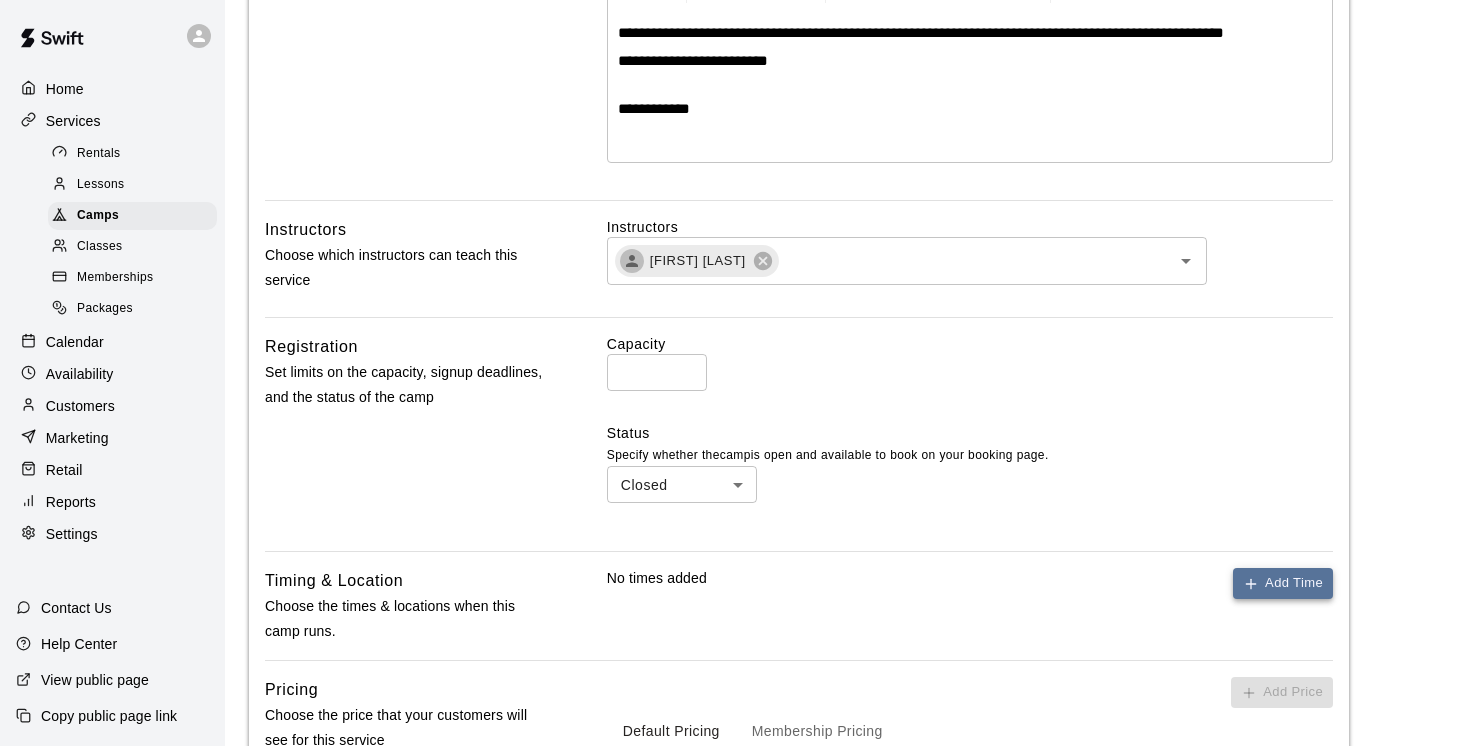 click 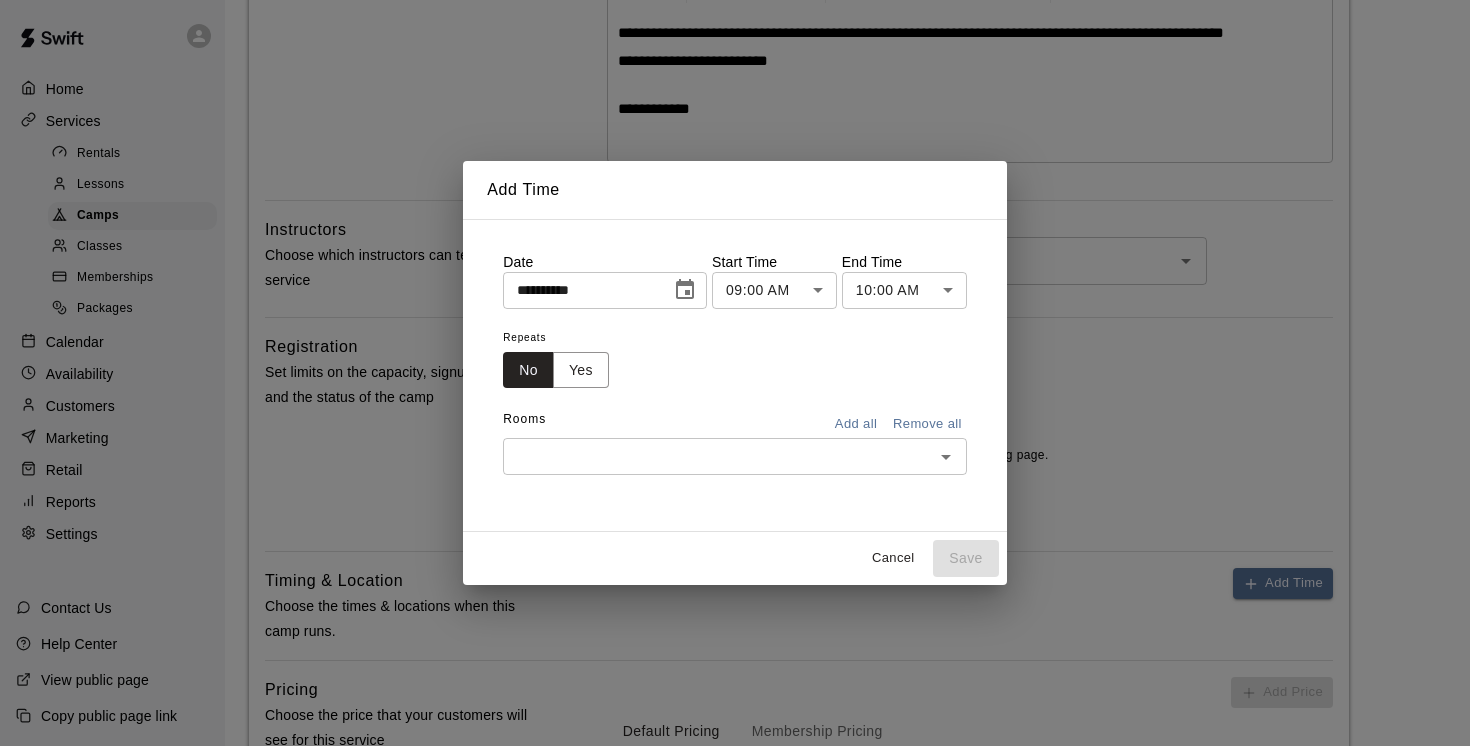 click 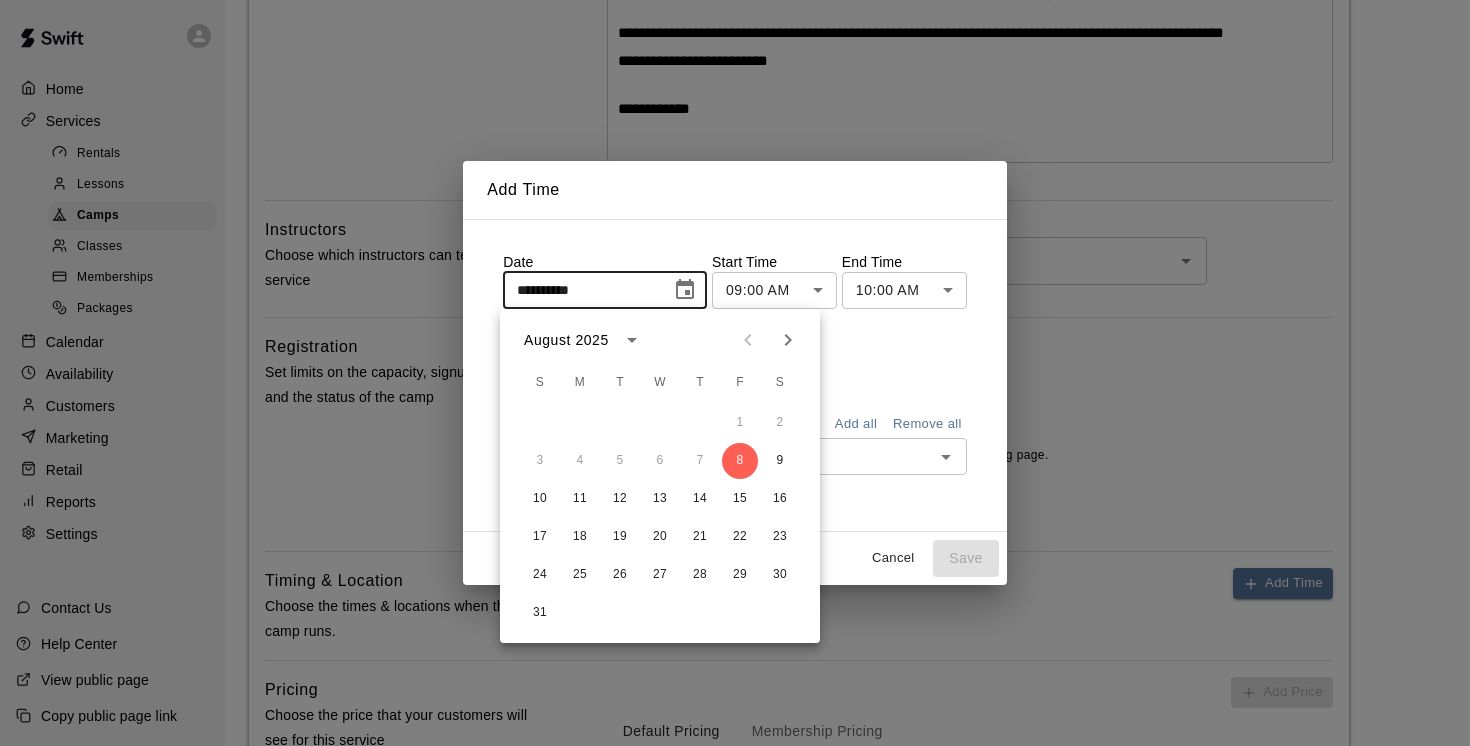 click 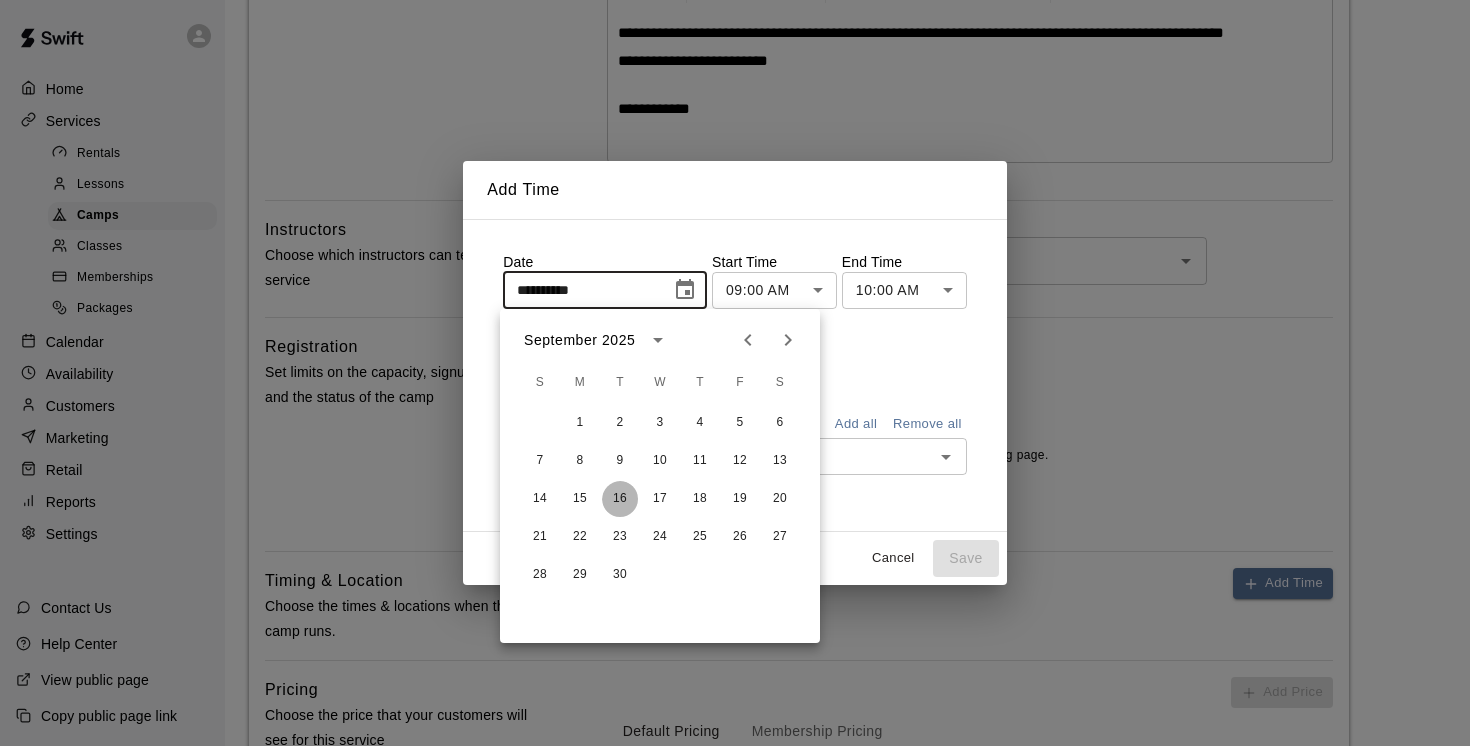 click on "16" at bounding box center [620, 499] 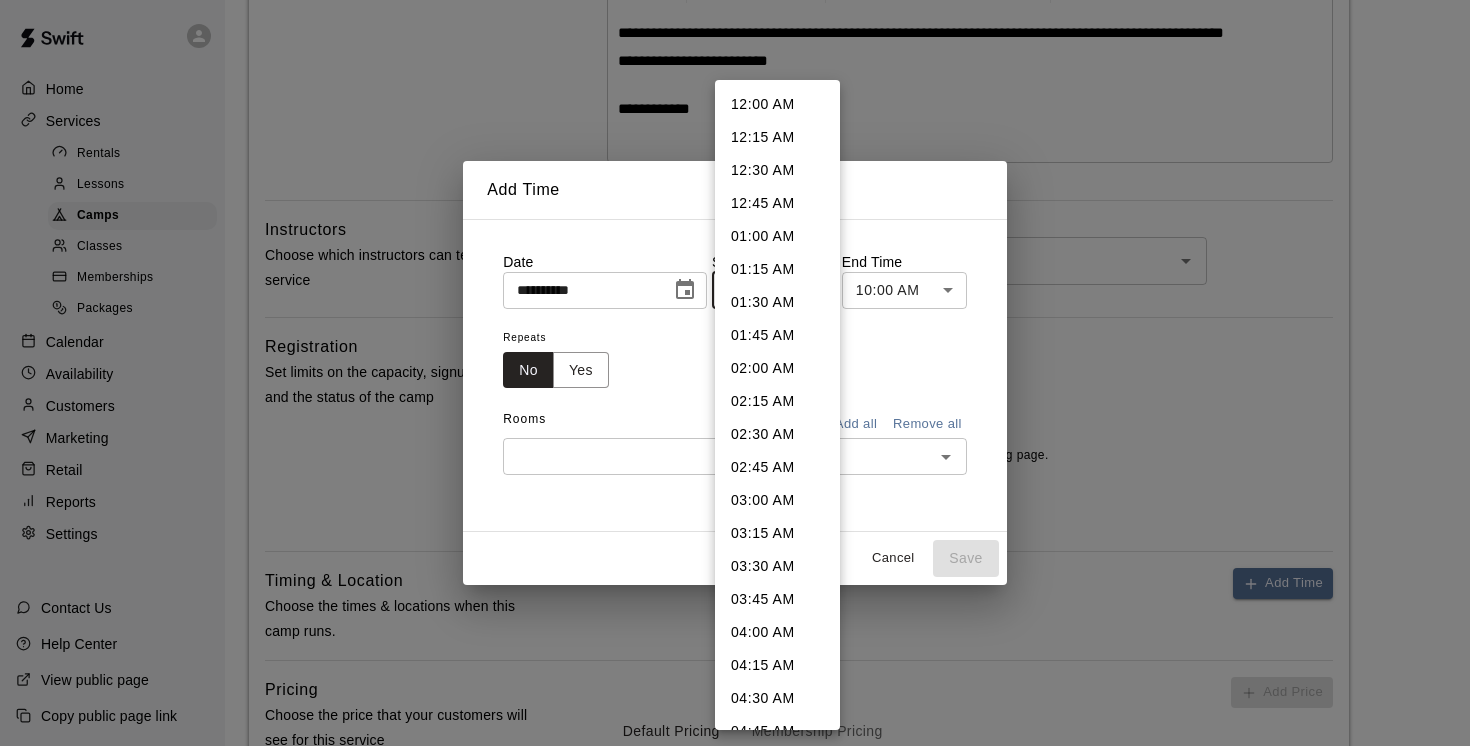 click on "**********" at bounding box center [735, 316] 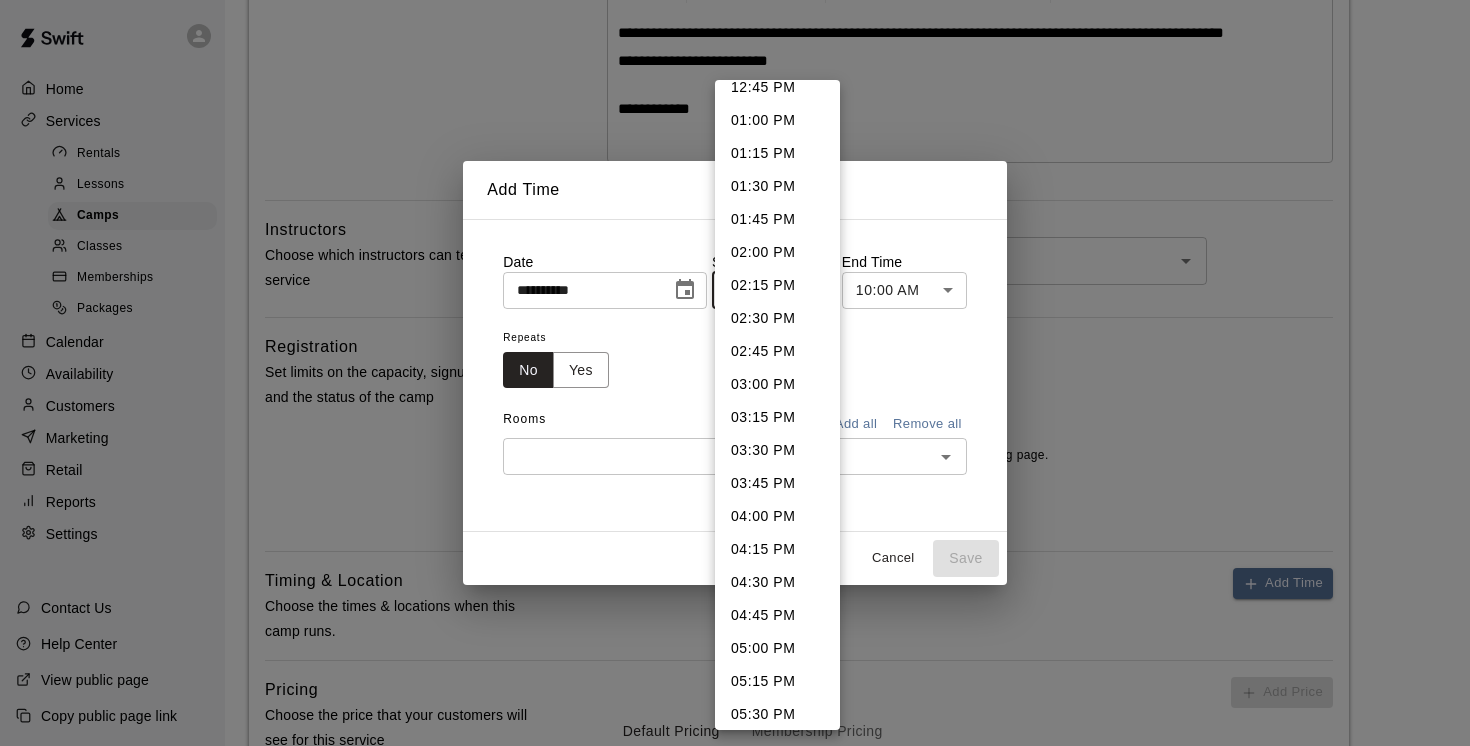 scroll, scrollTop: 1702, scrollLeft: 0, axis: vertical 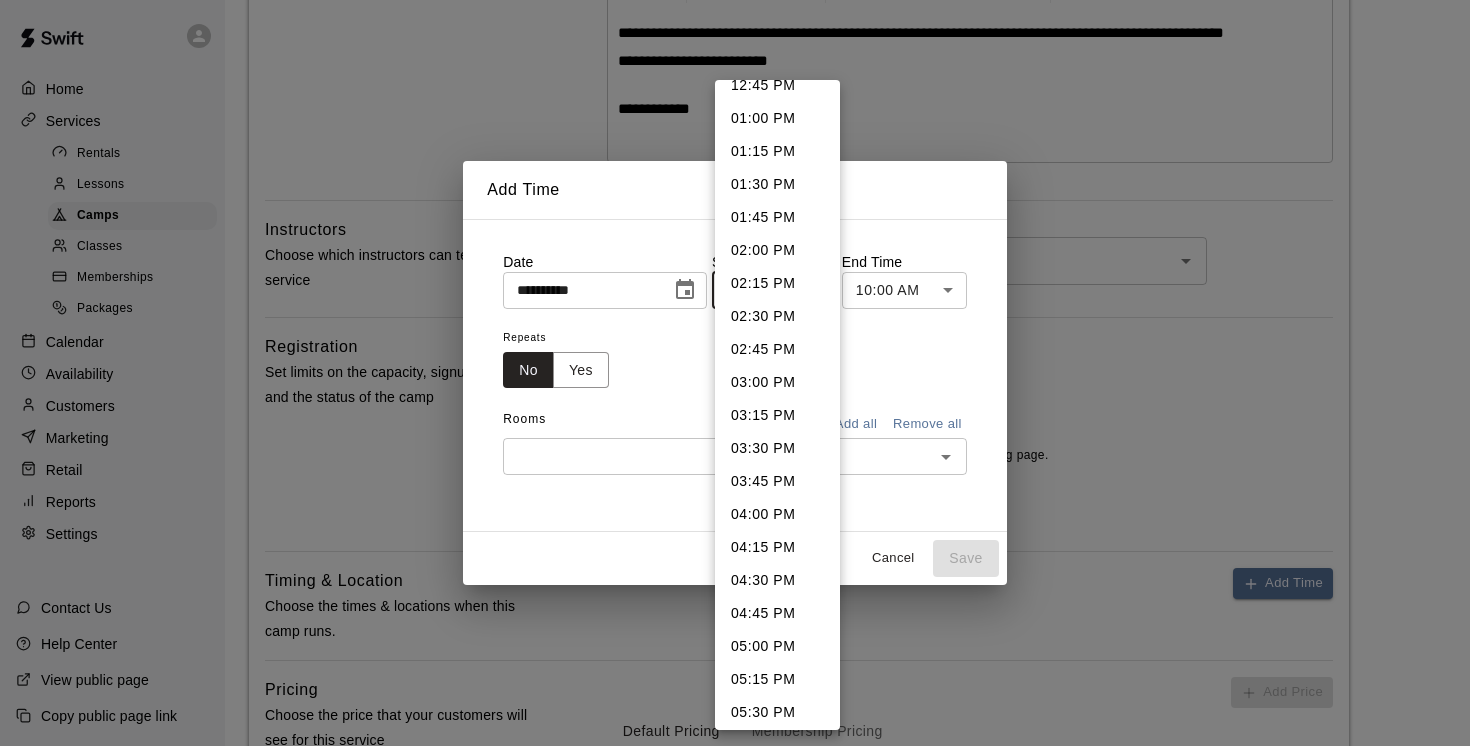 click on "05:00 PM" at bounding box center (777, 646) 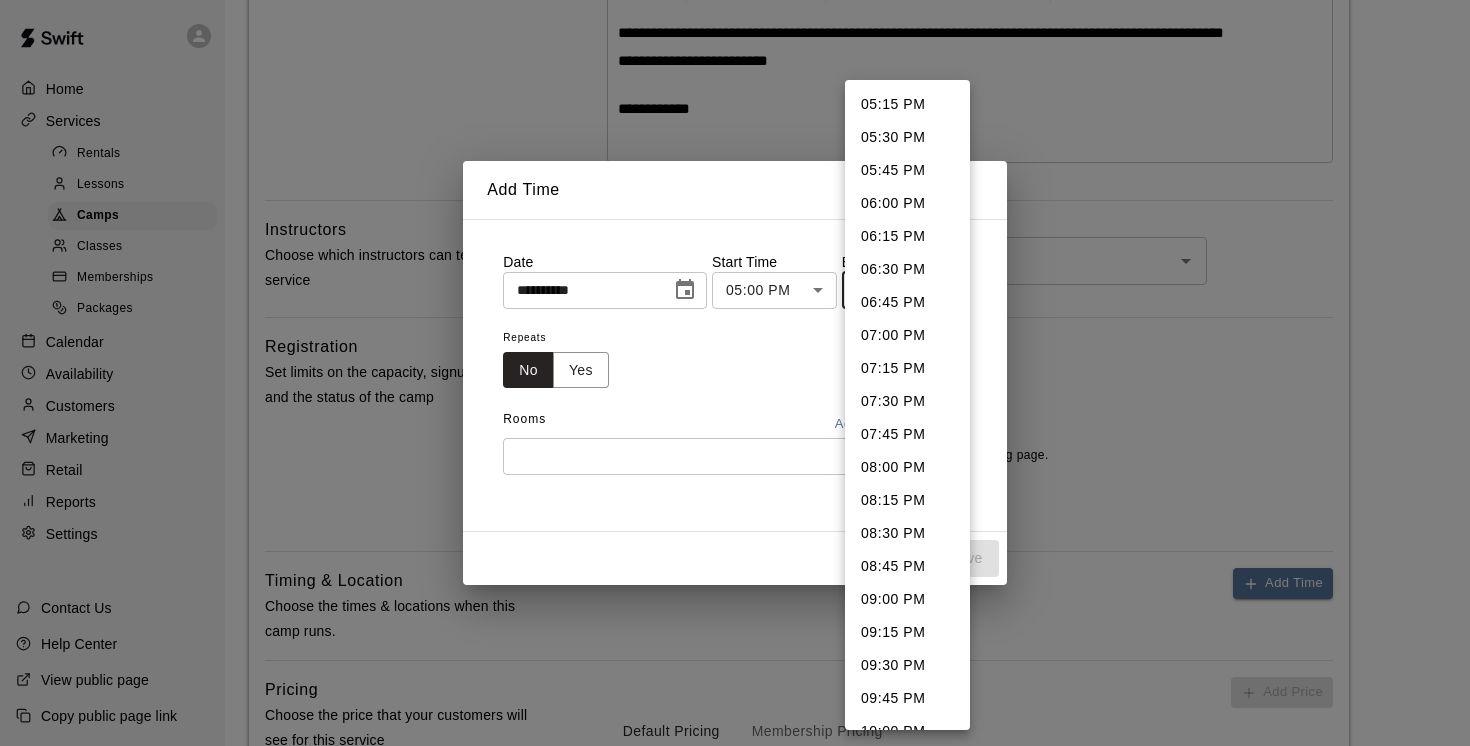 click on "**********" at bounding box center [735, 316] 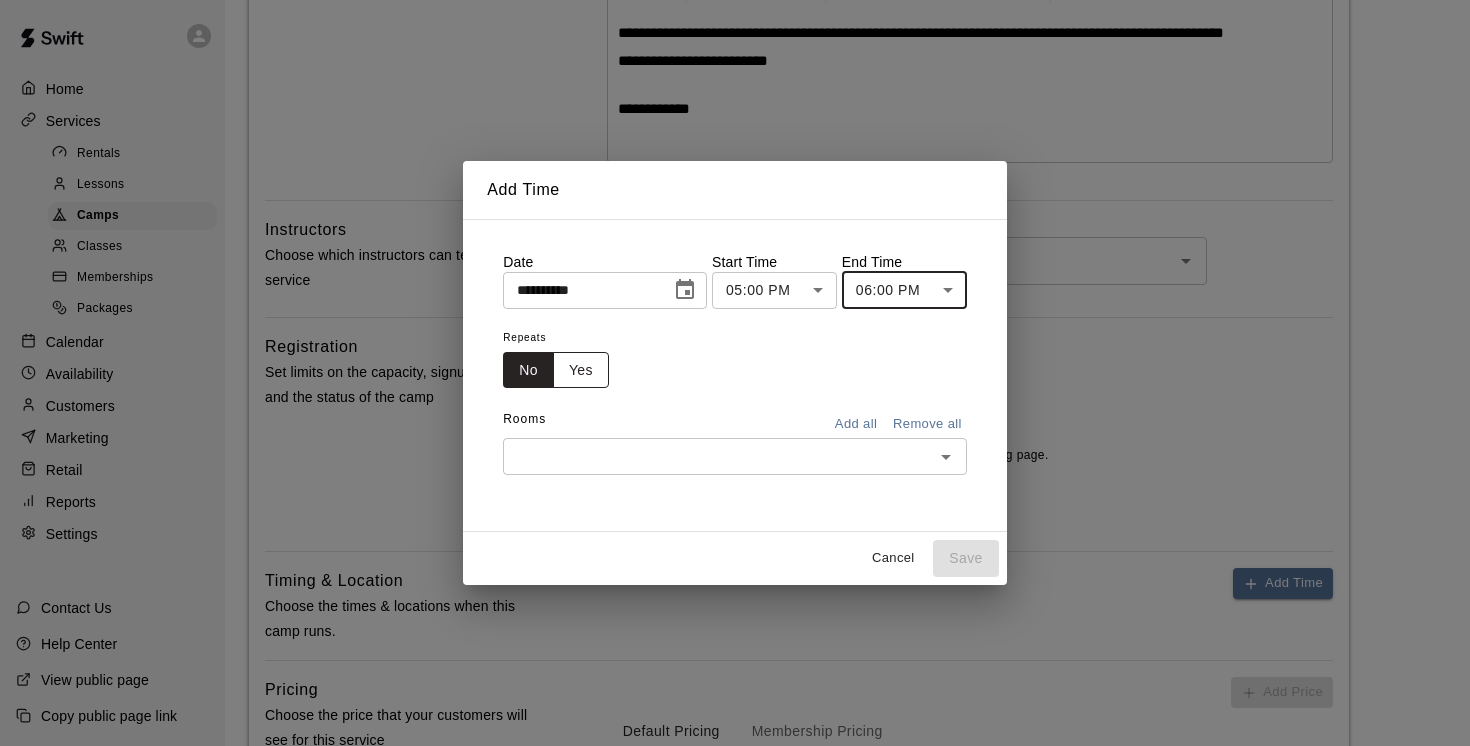 click on "Yes" at bounding box center (581, 370) 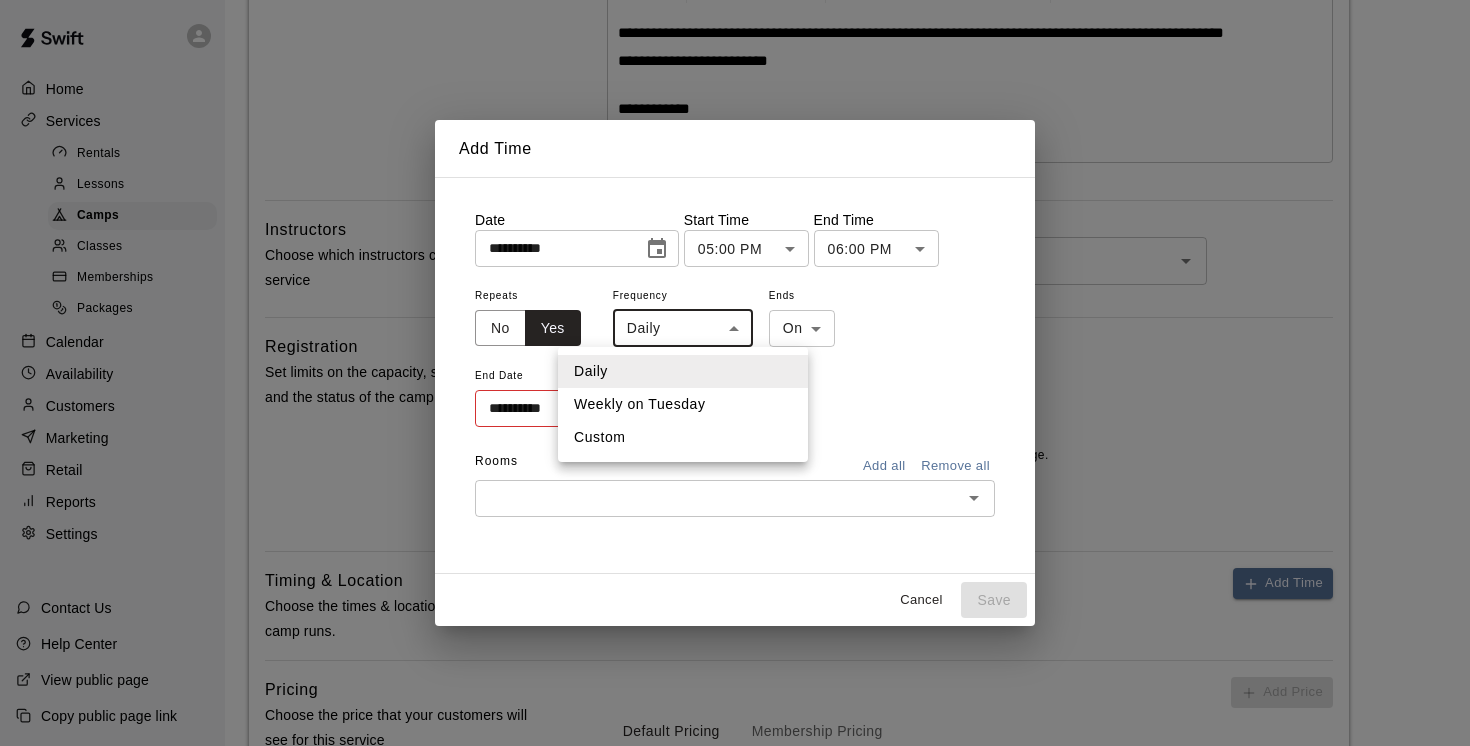 click on "**********" at bounding box center [735, 316] 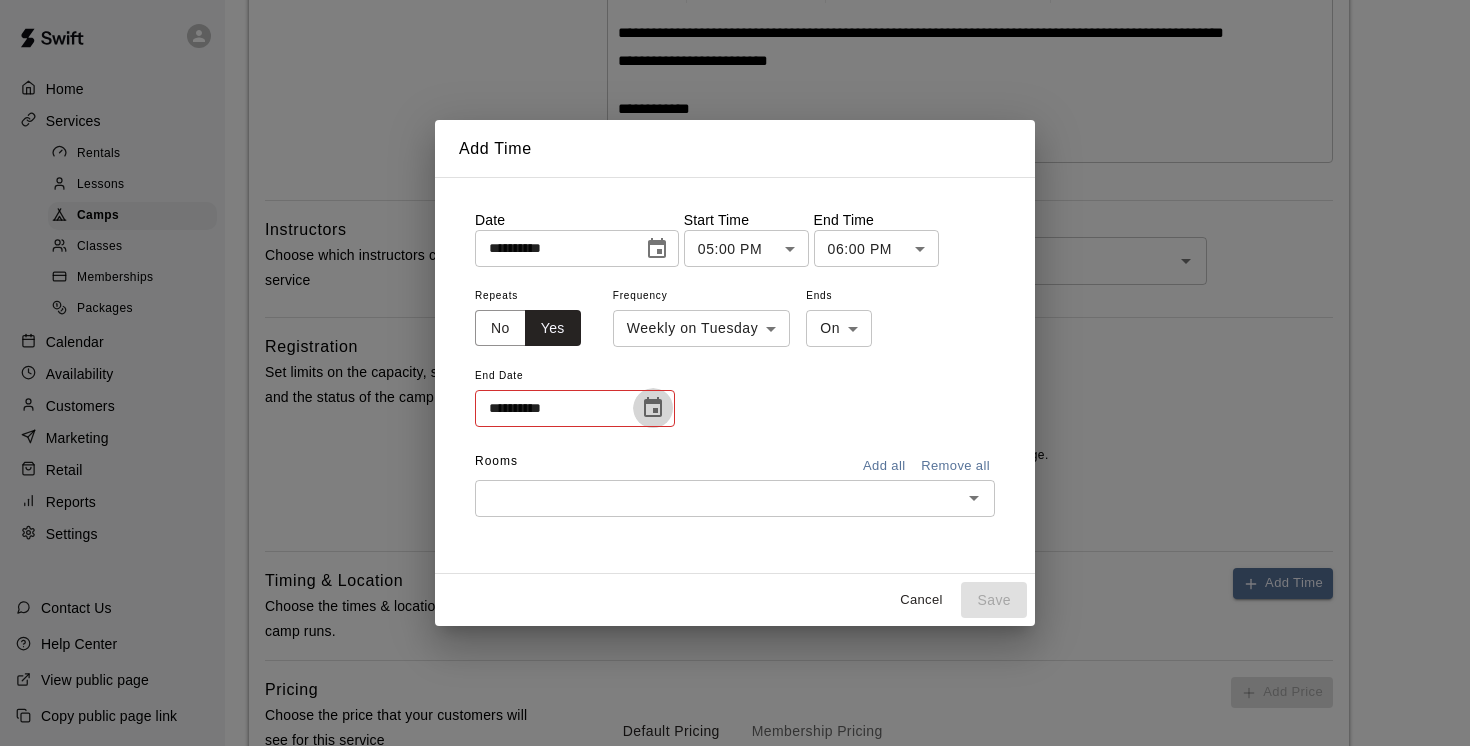click 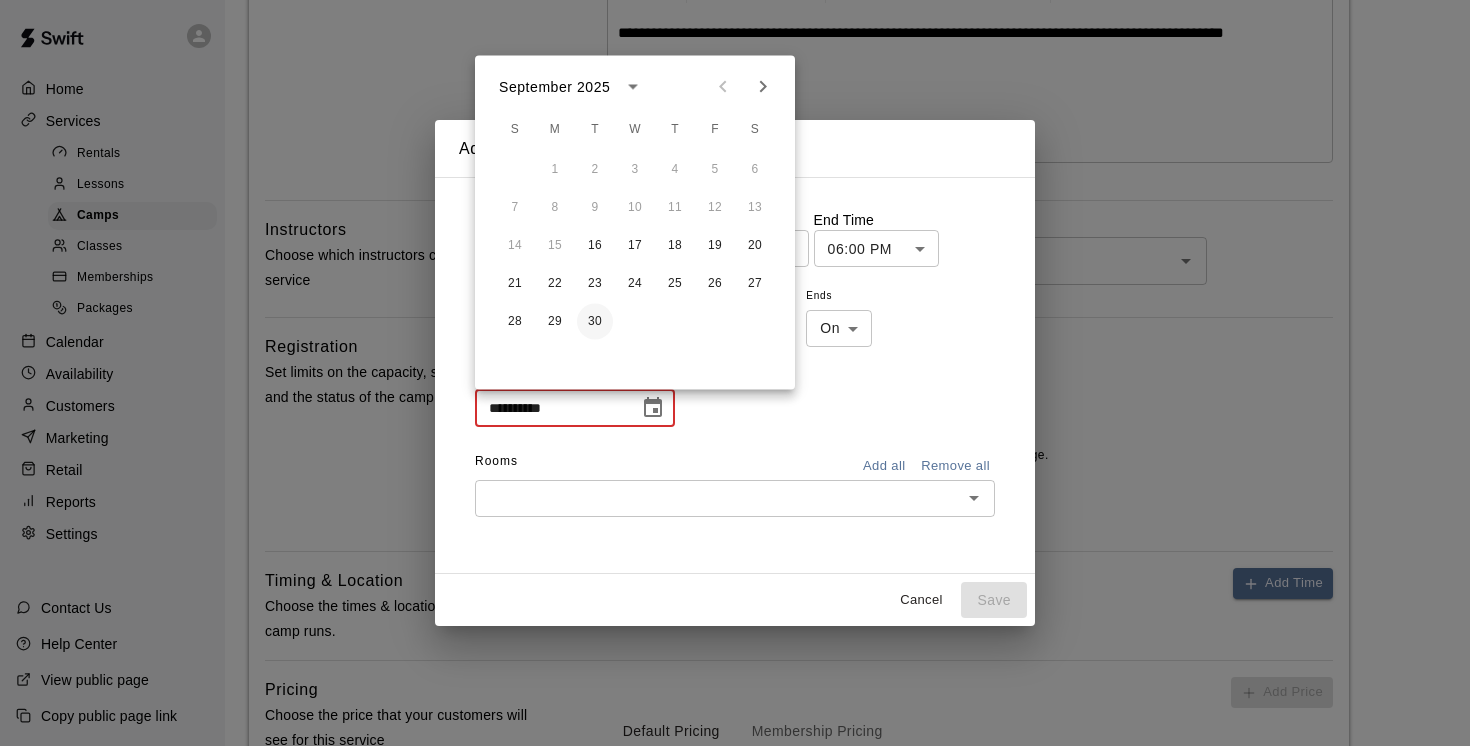 click on "30" at bounding box center [595, 322] 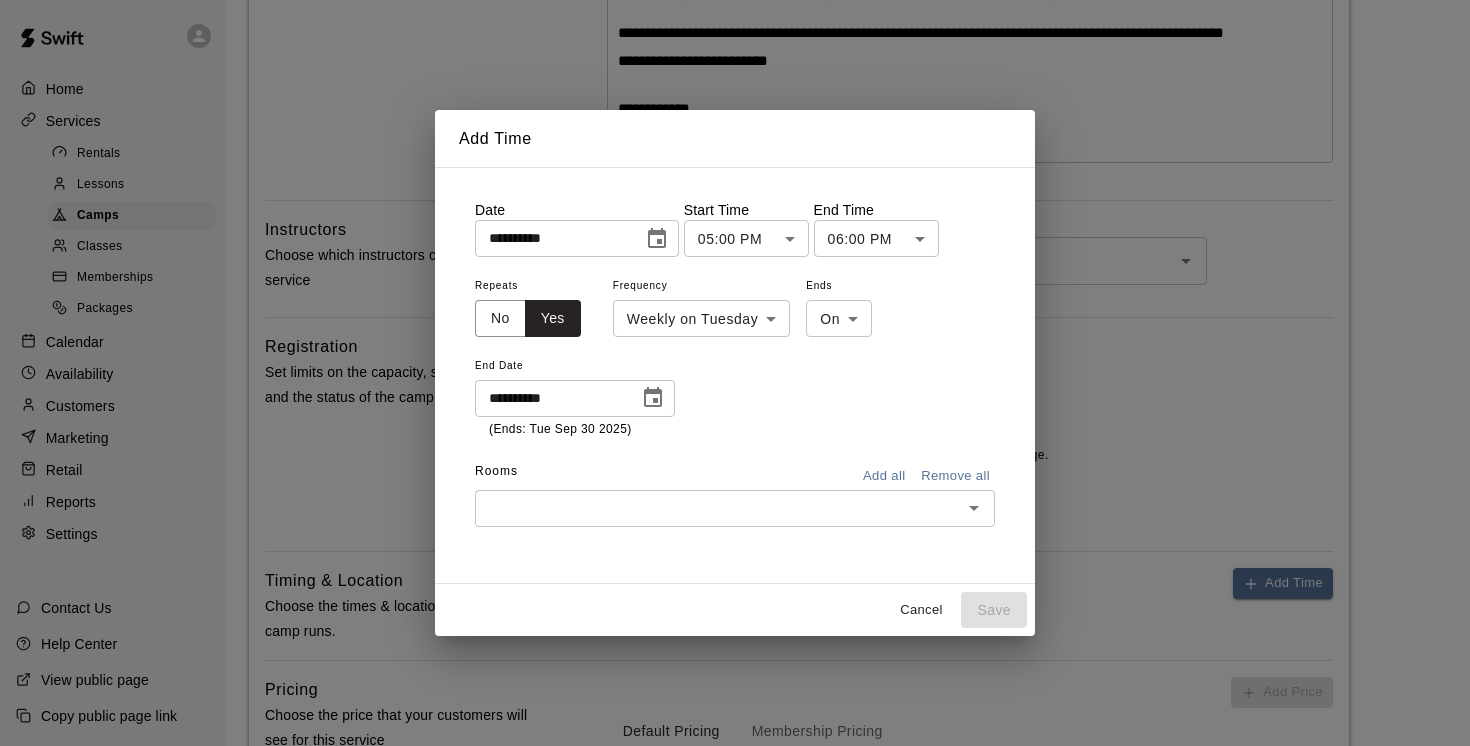 type on "**********" 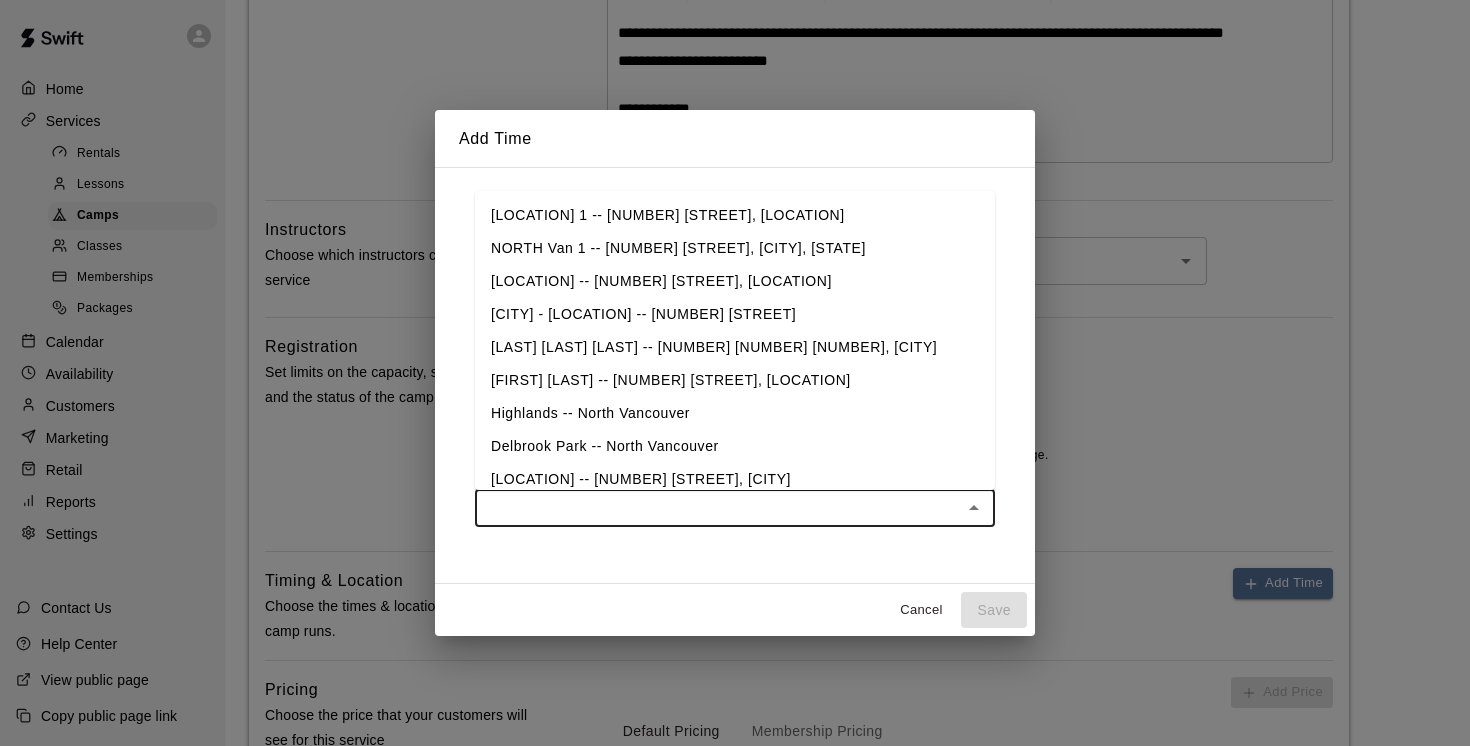 click at bounding box center (718, 508) 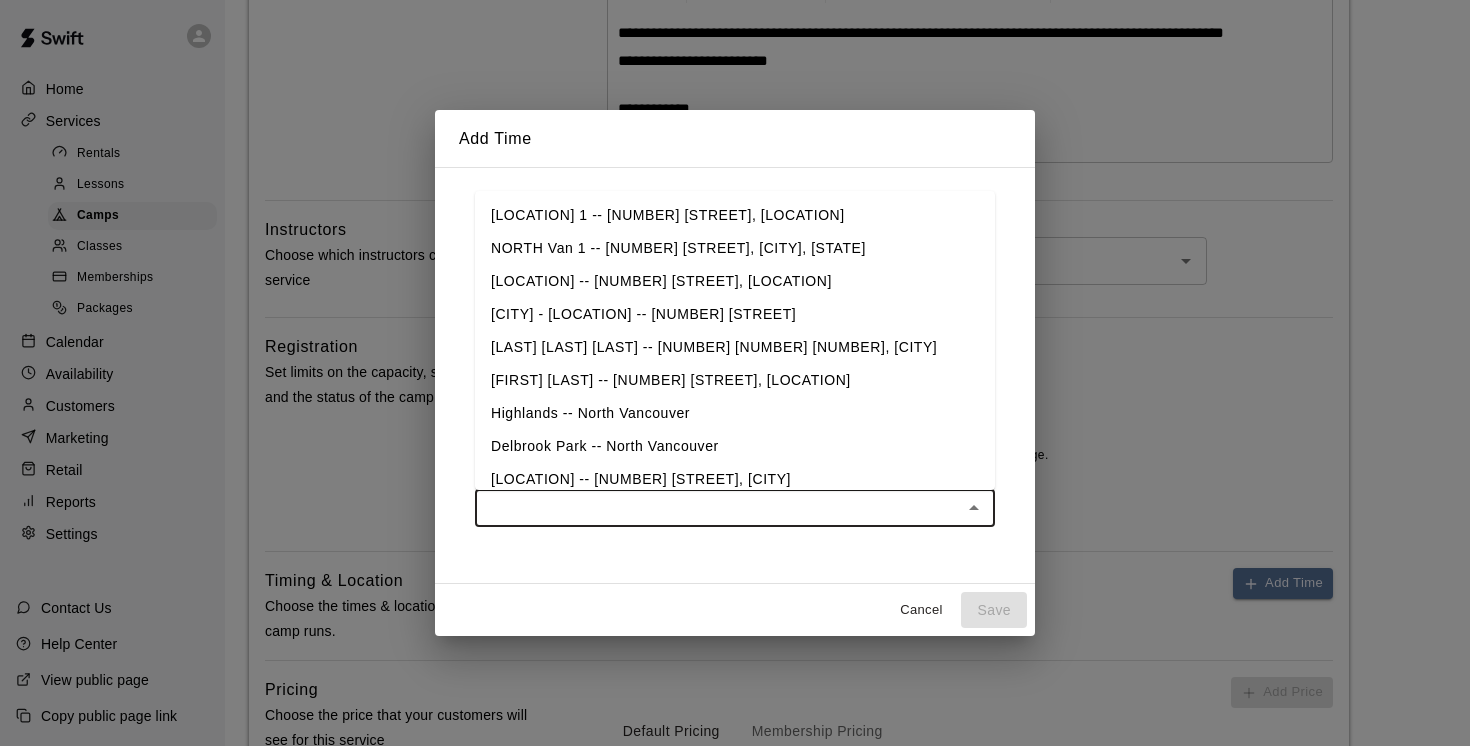 click on "[LOCATION] 1 -- [NUMBER] [STREET], [LOCATION]" at bounding box center (735, 215) 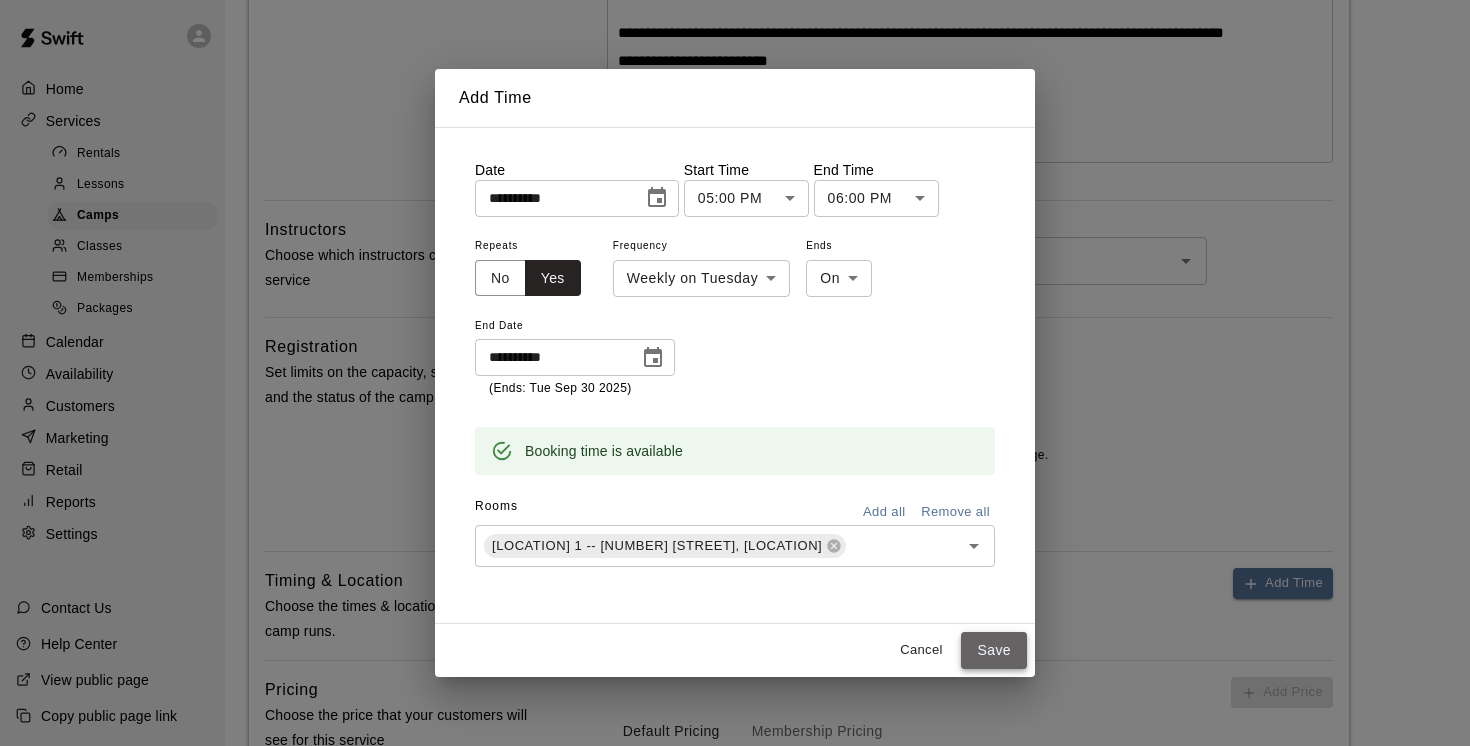 click on "Save" at bounding box center [994, 650] 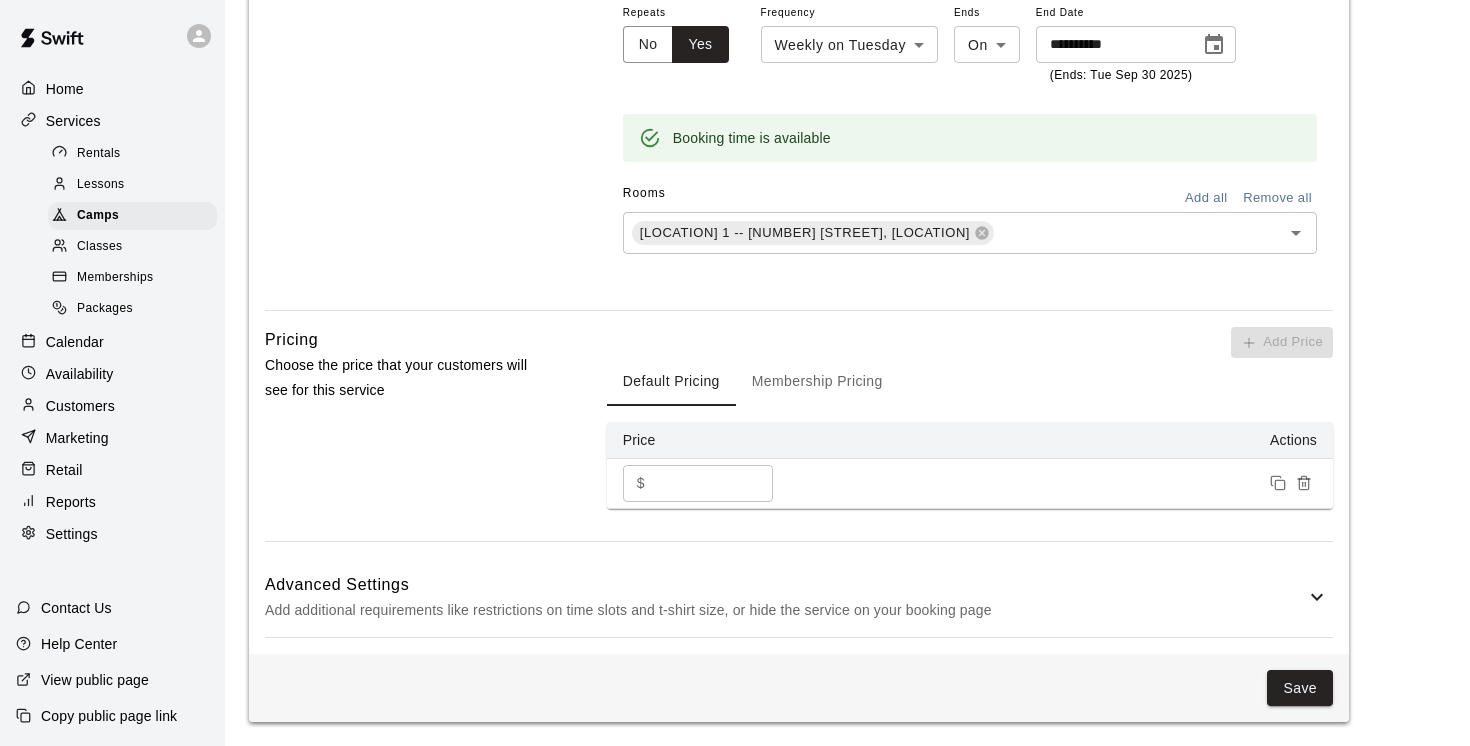 scroll, scrollTop: 1191, scrollLeft: 0, axis: vertical 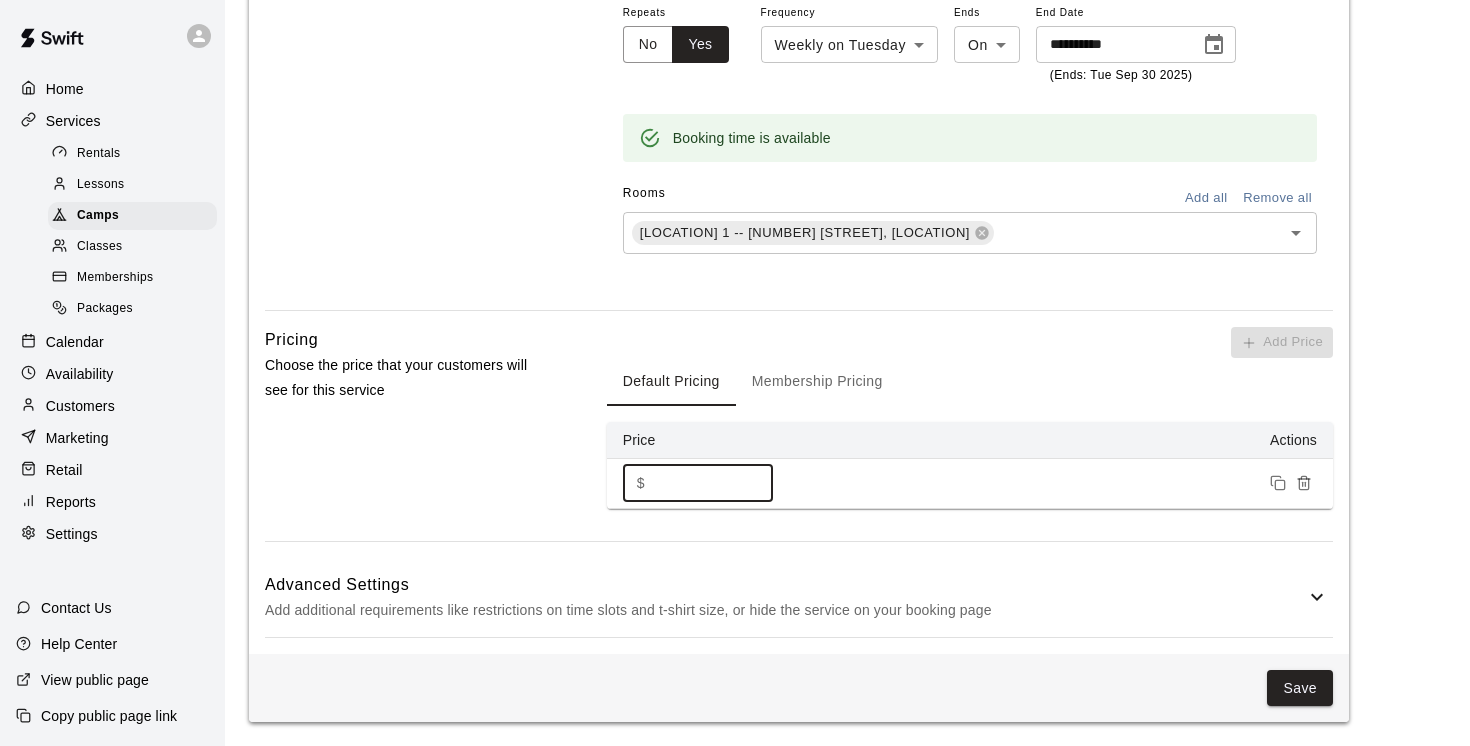 drag, startPoint x: 687, startPoint y: 484, endPoint x: 617, endPoint y: 481, distance: 70.064255 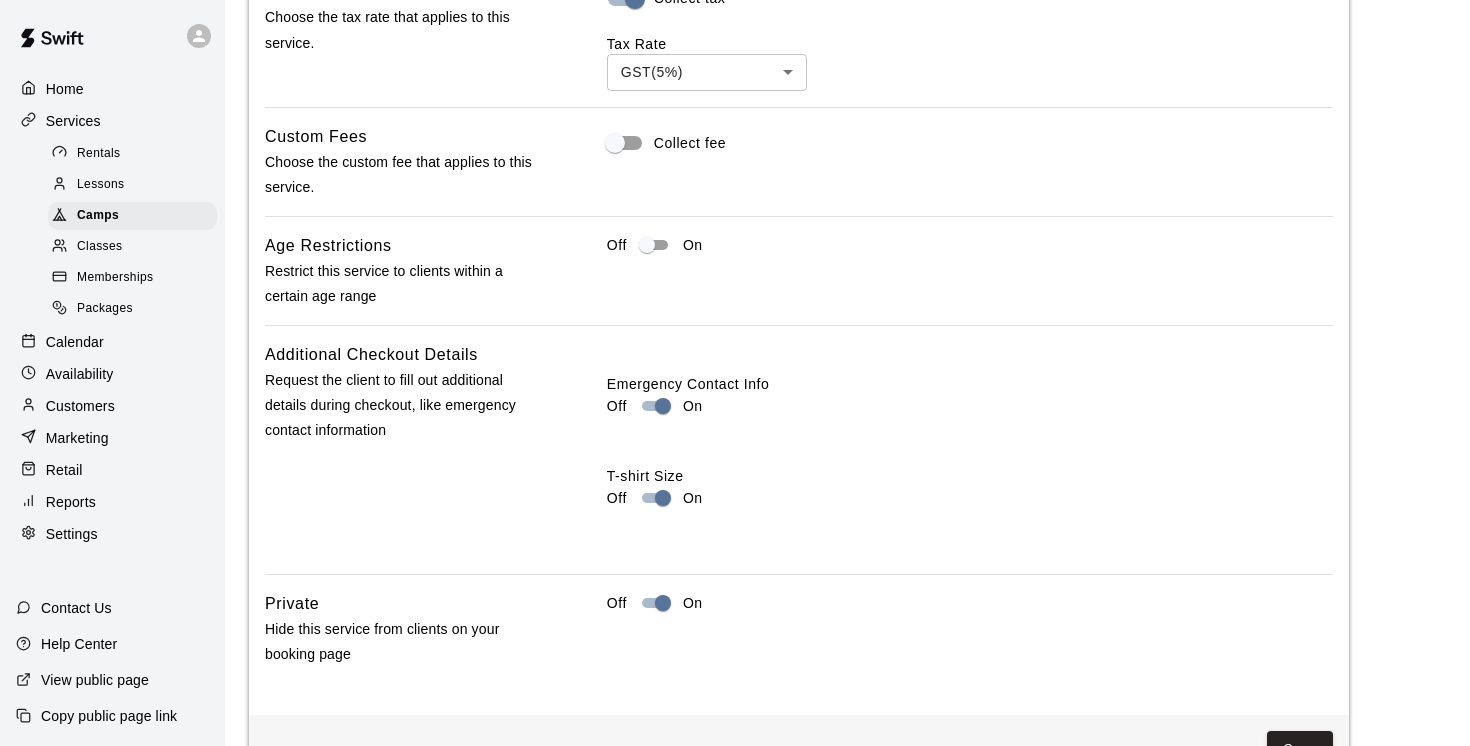scroll, scrollTop: 1943, scrollLeft: 0, axis: vertical 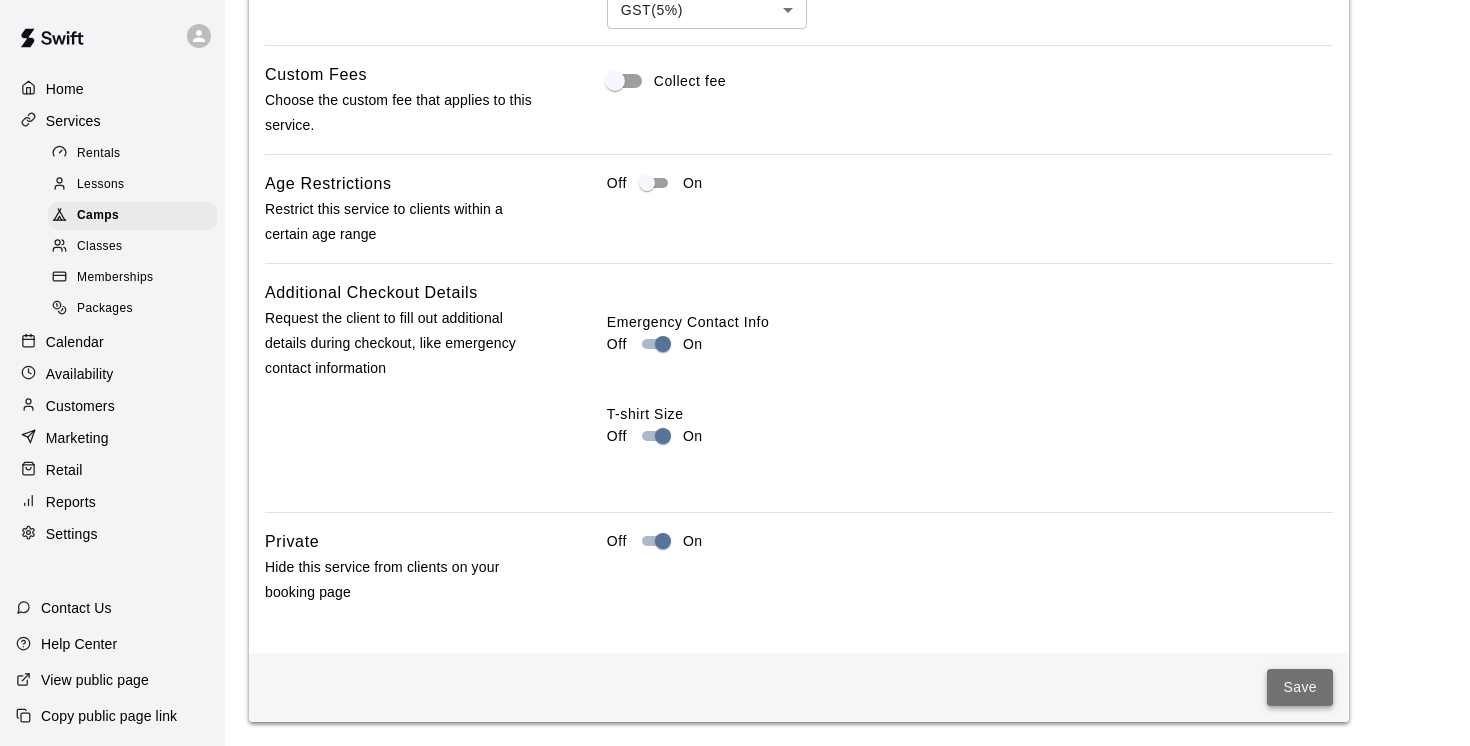 click on "Save" at bounding box center (1300, 687) 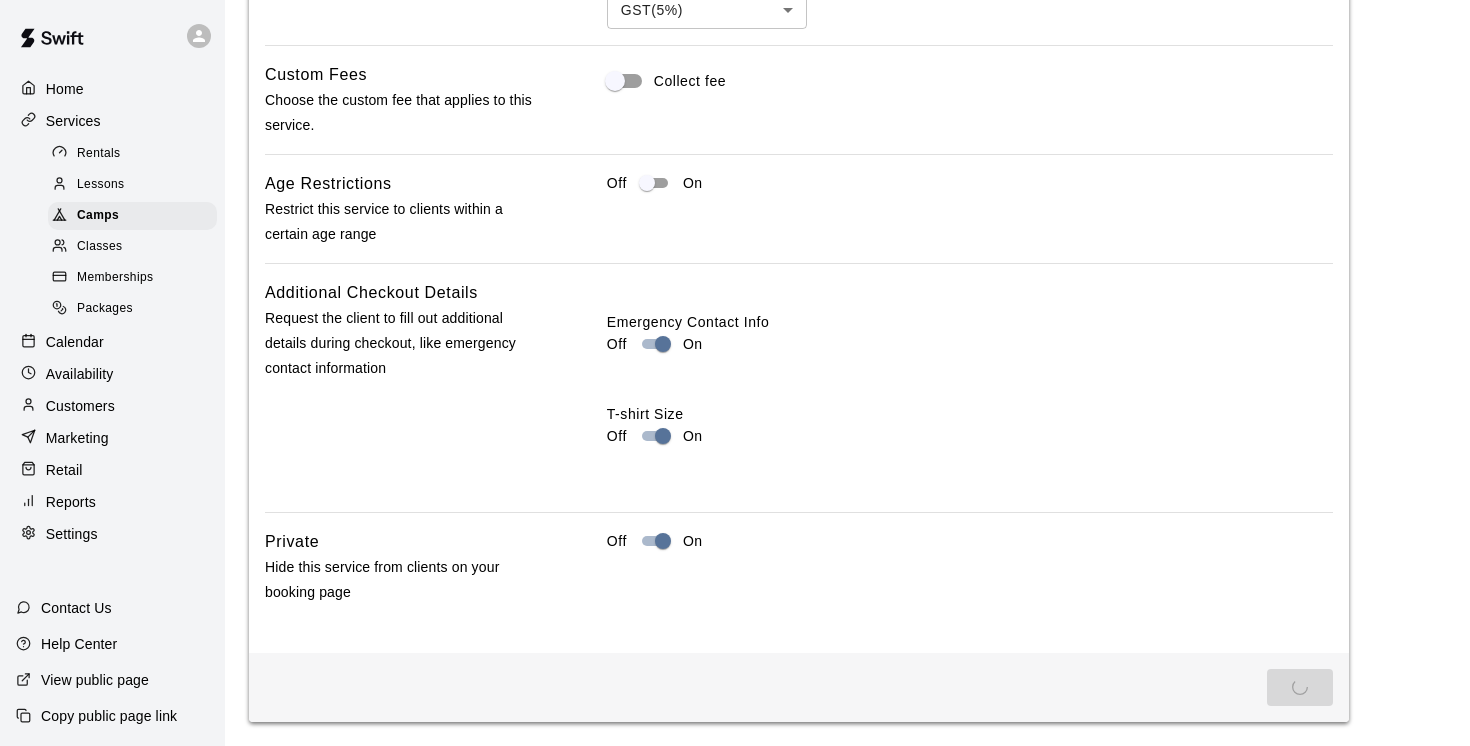 scroll, scrollTop: 0, scrollLeft: 0, axis: both 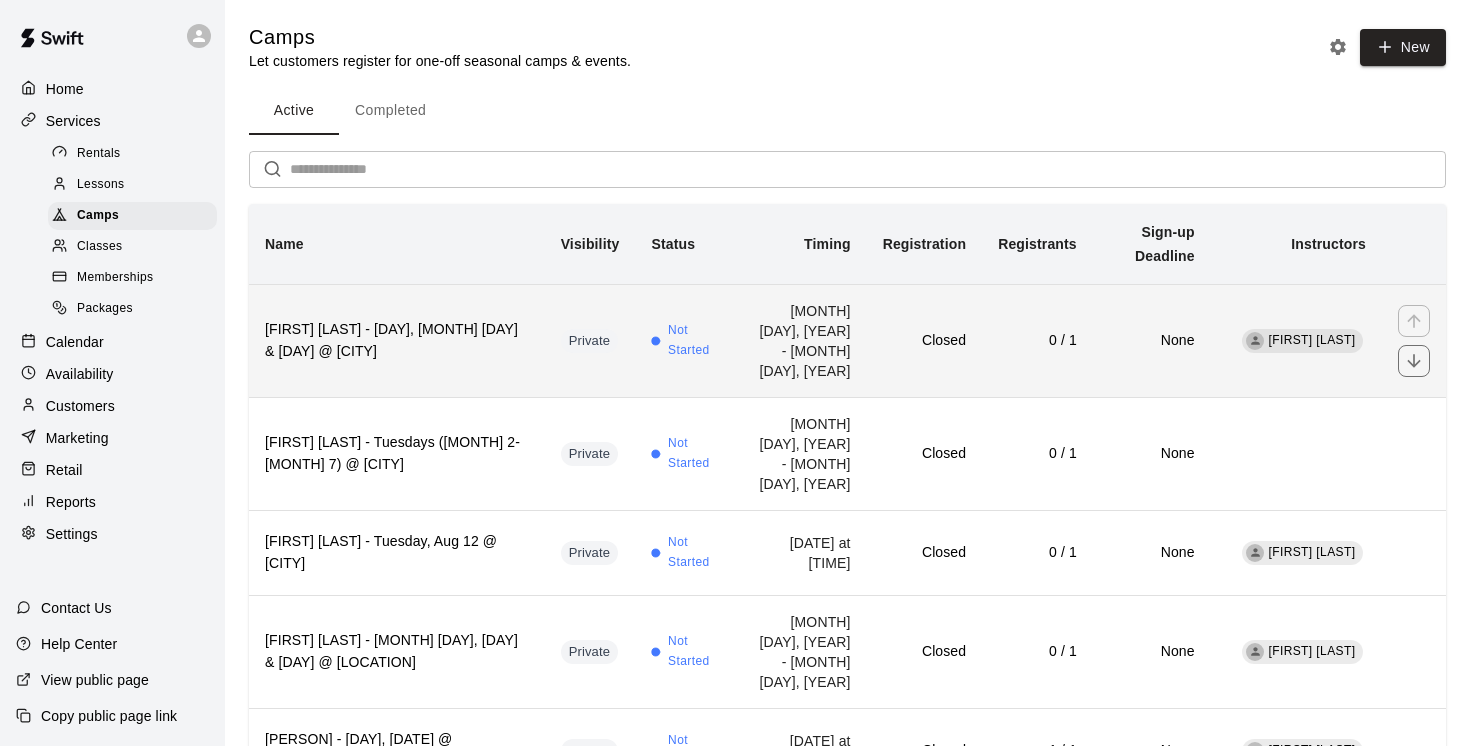 click on "[FIRST] [LAST] - [DAY], [MONTH] [DAY] & [DAY] @ [CITY]" at bounding box center [397, 341] 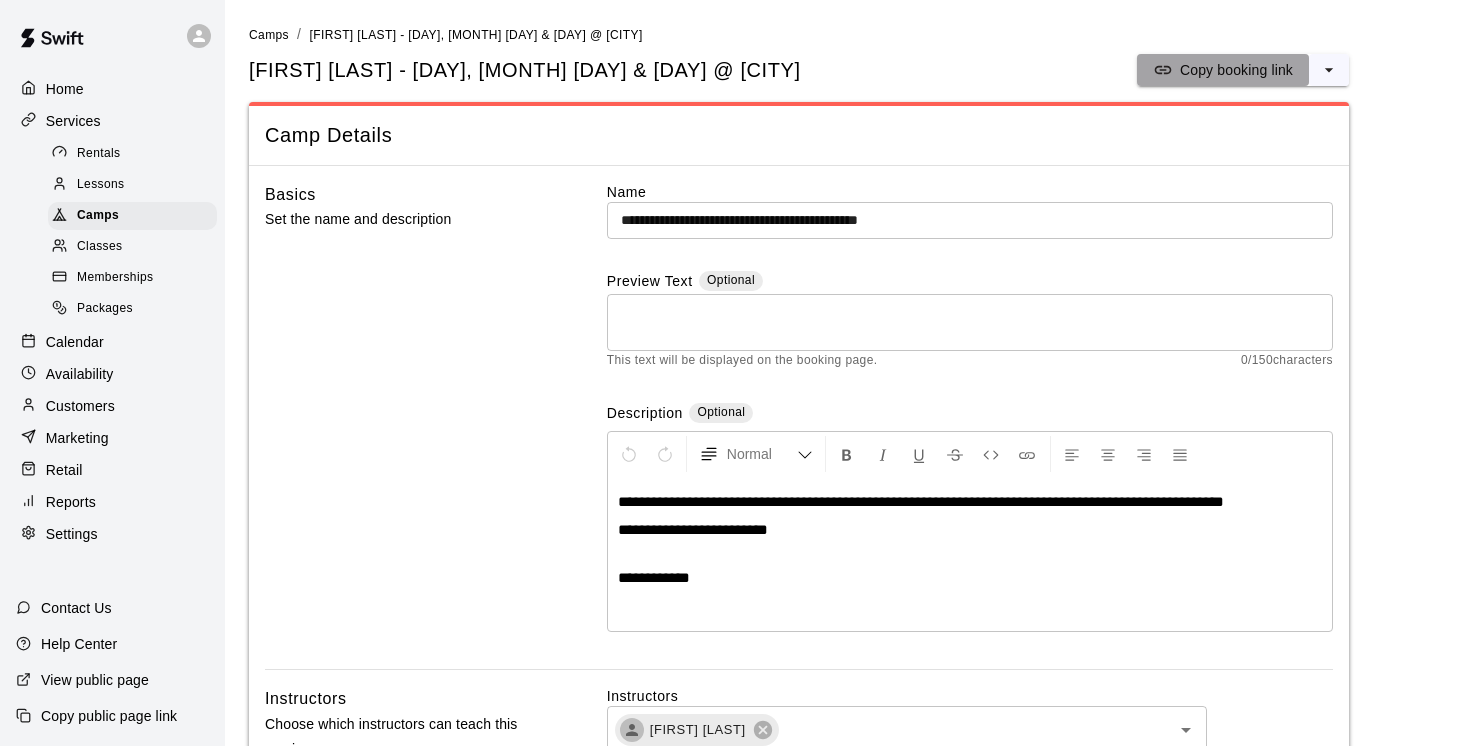 click on "Copy booking link" at bounding box center [1236, 70] 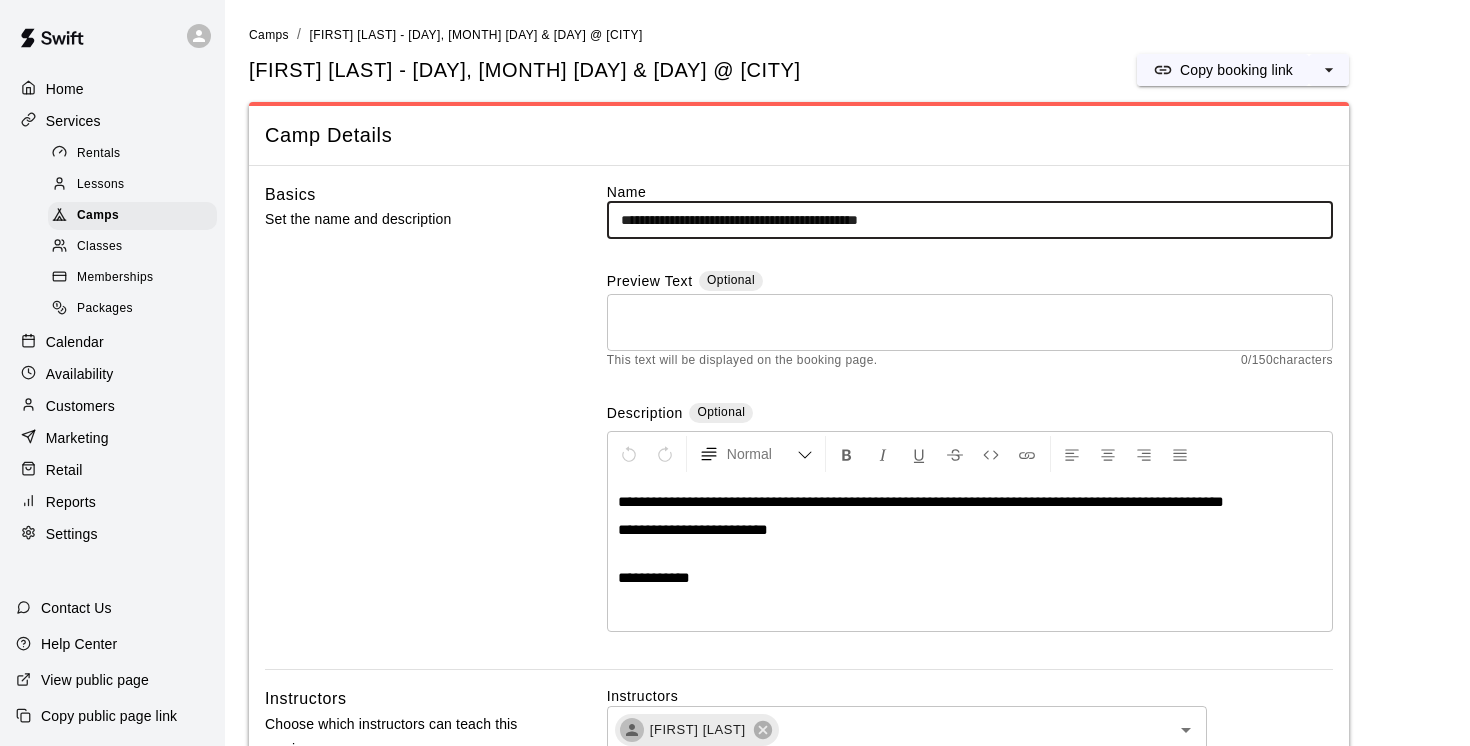 drag, startPoint x: 653, startPoint y: 221, endPoint x: 606, endPoint y: 218, distance: 47.095646 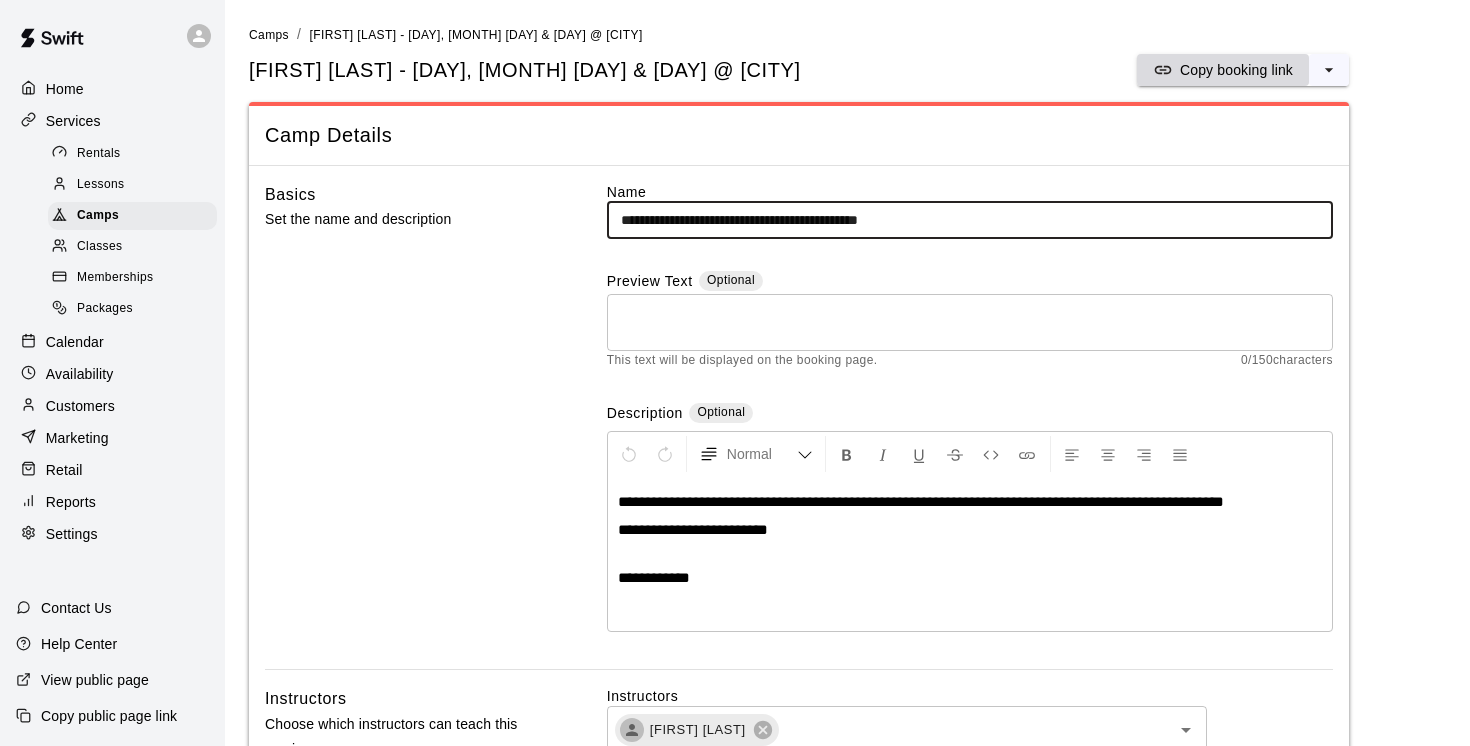 click on "Copy booking link" at bounding box center [1236, 70] 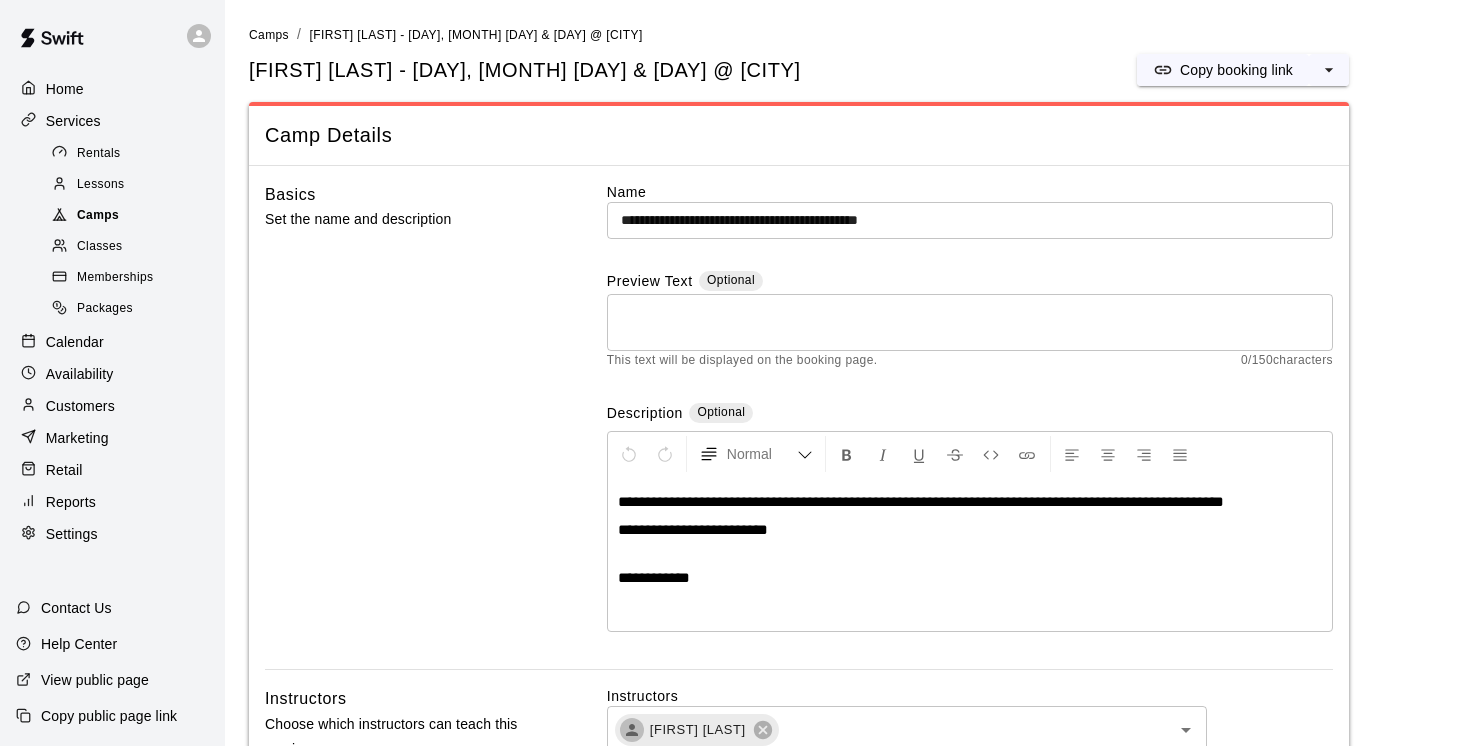 click on "Camps" at bounding box center [98, 216] 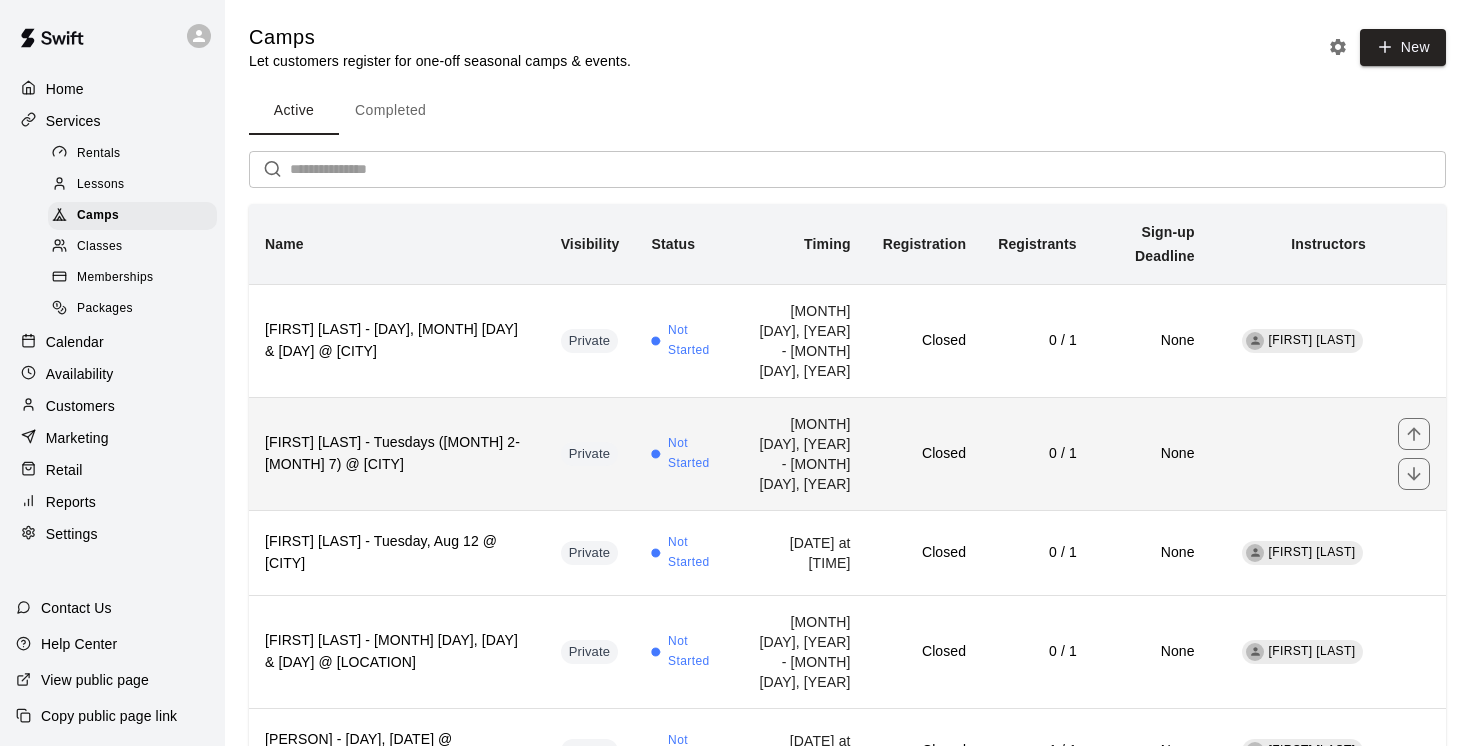 click on "[FIRST] [LAST] - Tuesdays ([MONTH] 2-[MONTH] 7) @ [CITY]" at bounding box center (397, 454) 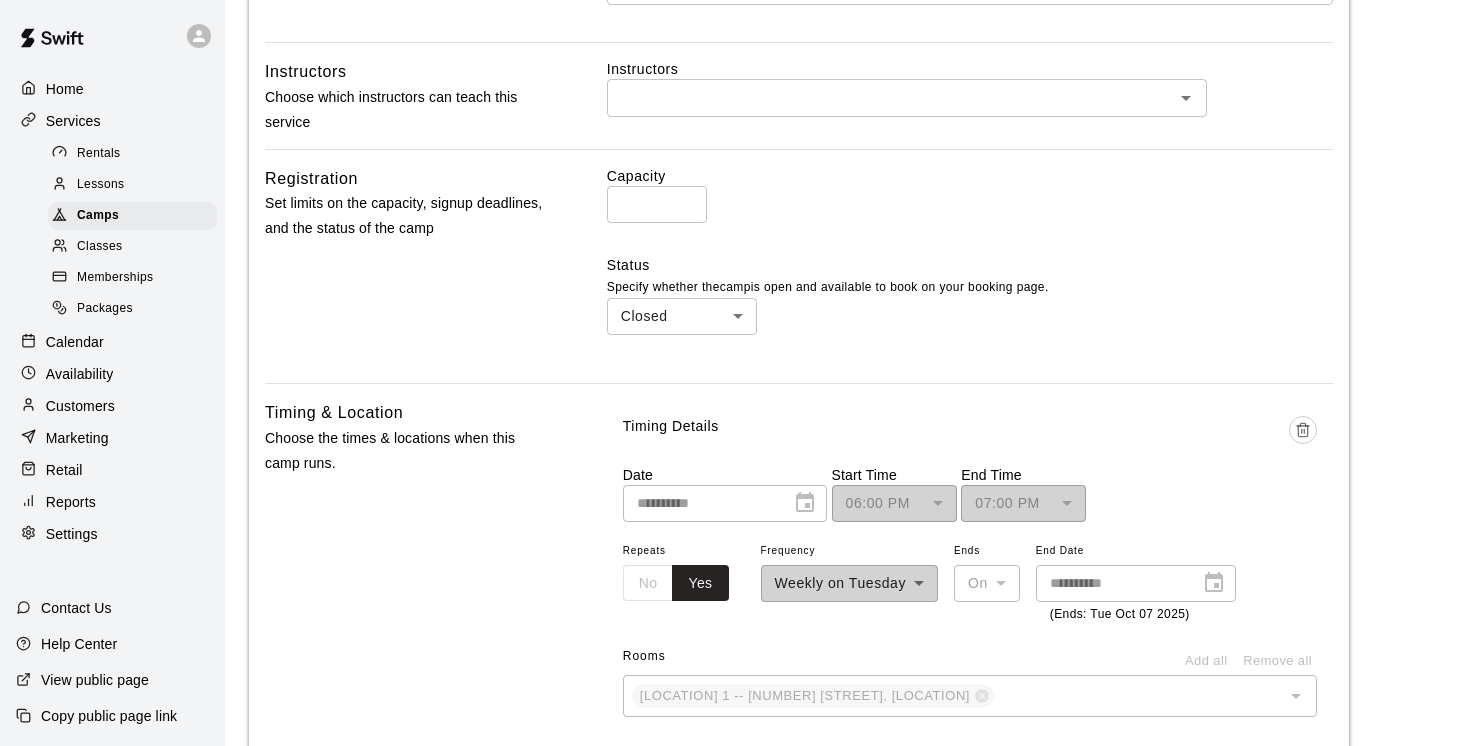 scroll, scrollTop: 478, scrollLeft: 0, axis: vertical 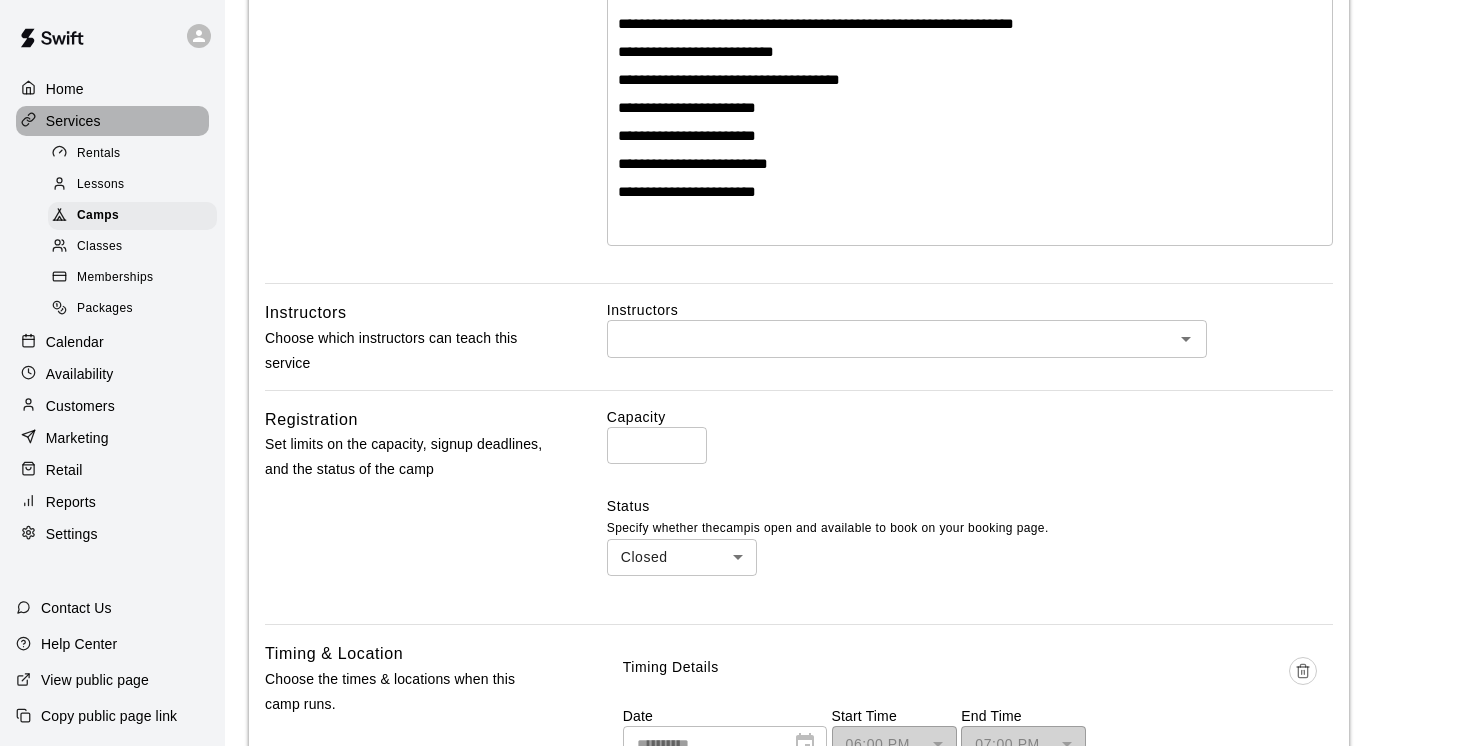 click on "Services" at bounding box center (112, 121) 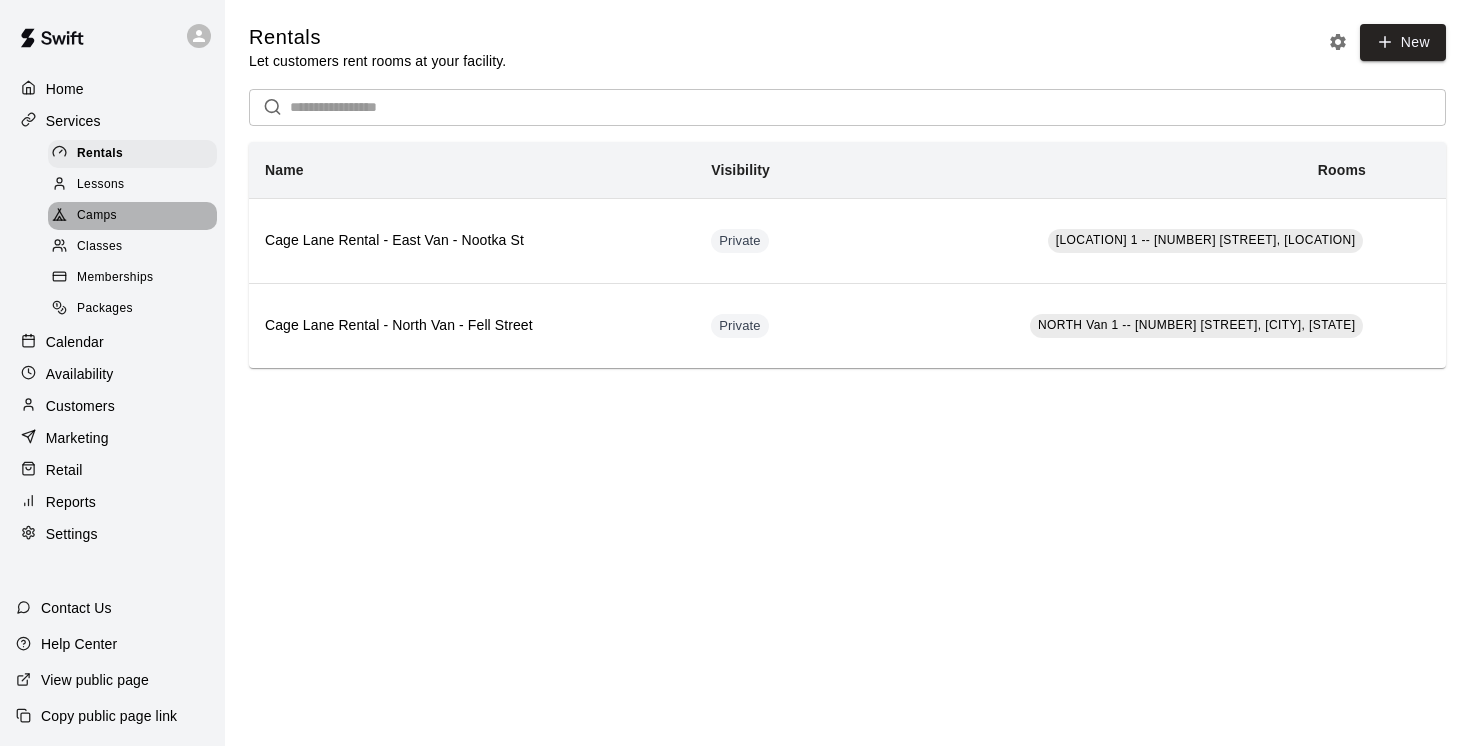 click on "Camps" at bounding box center [97, 216] 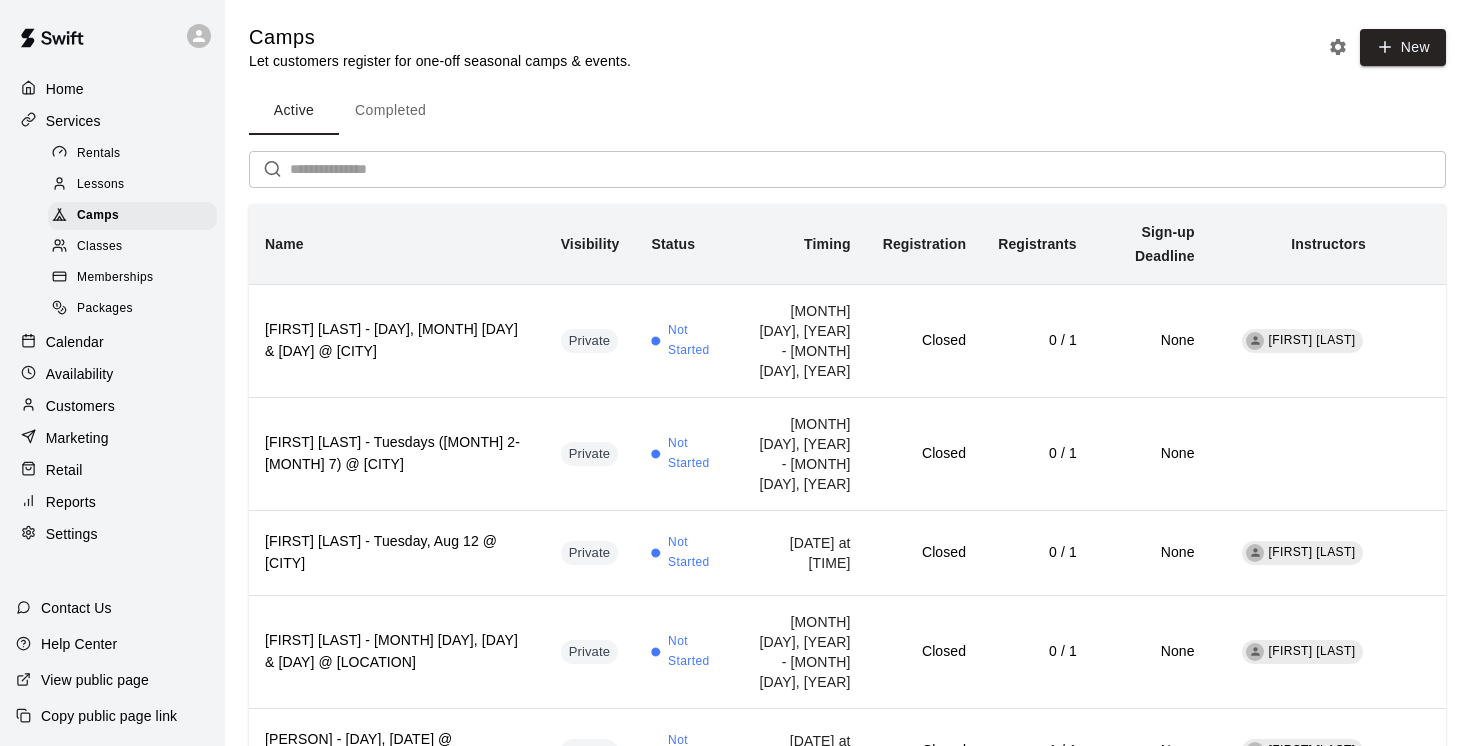 click on "Completed" at bounding box center [390, 111] 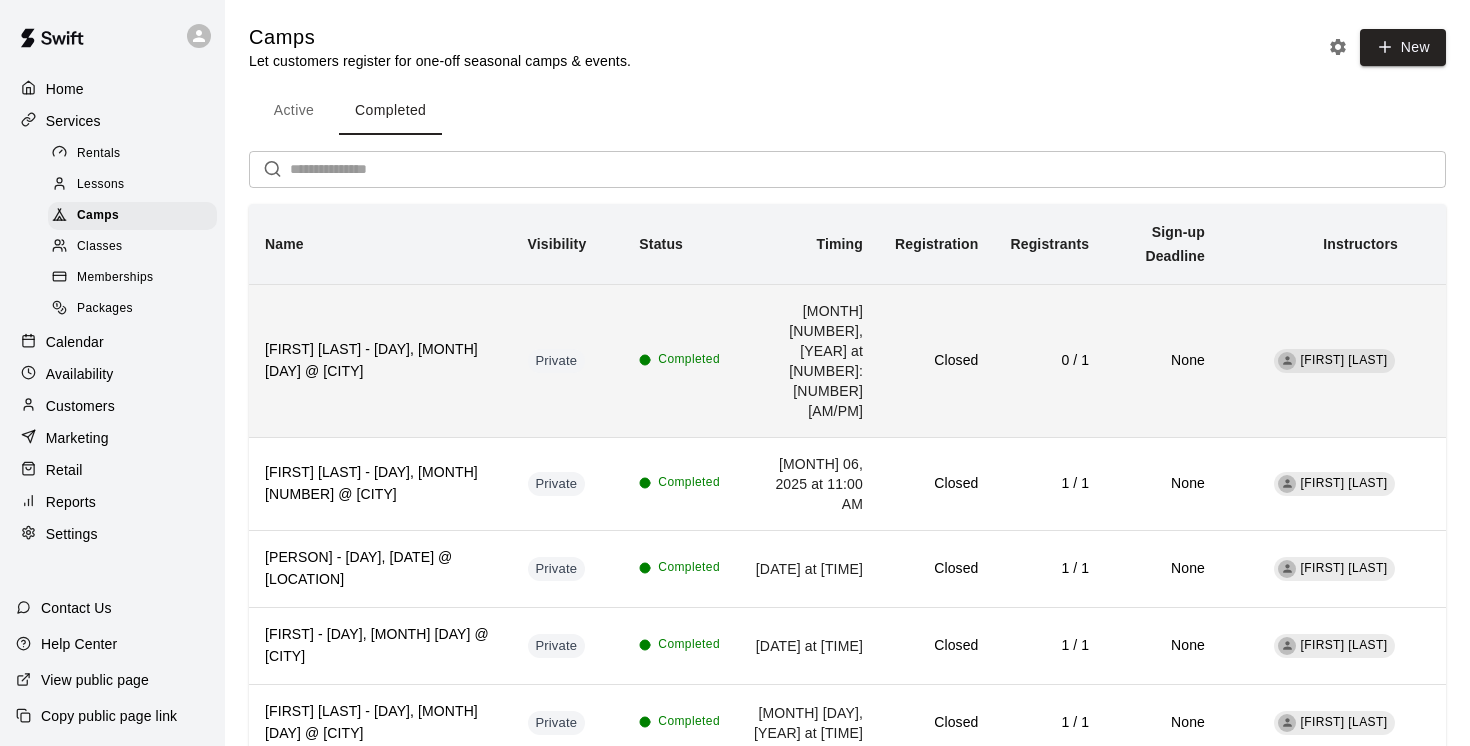 click on "[FIRST] [LAST] - [DAY], [MONTH] [DAY] @ [CITY]" at bounding box center [380, 361] 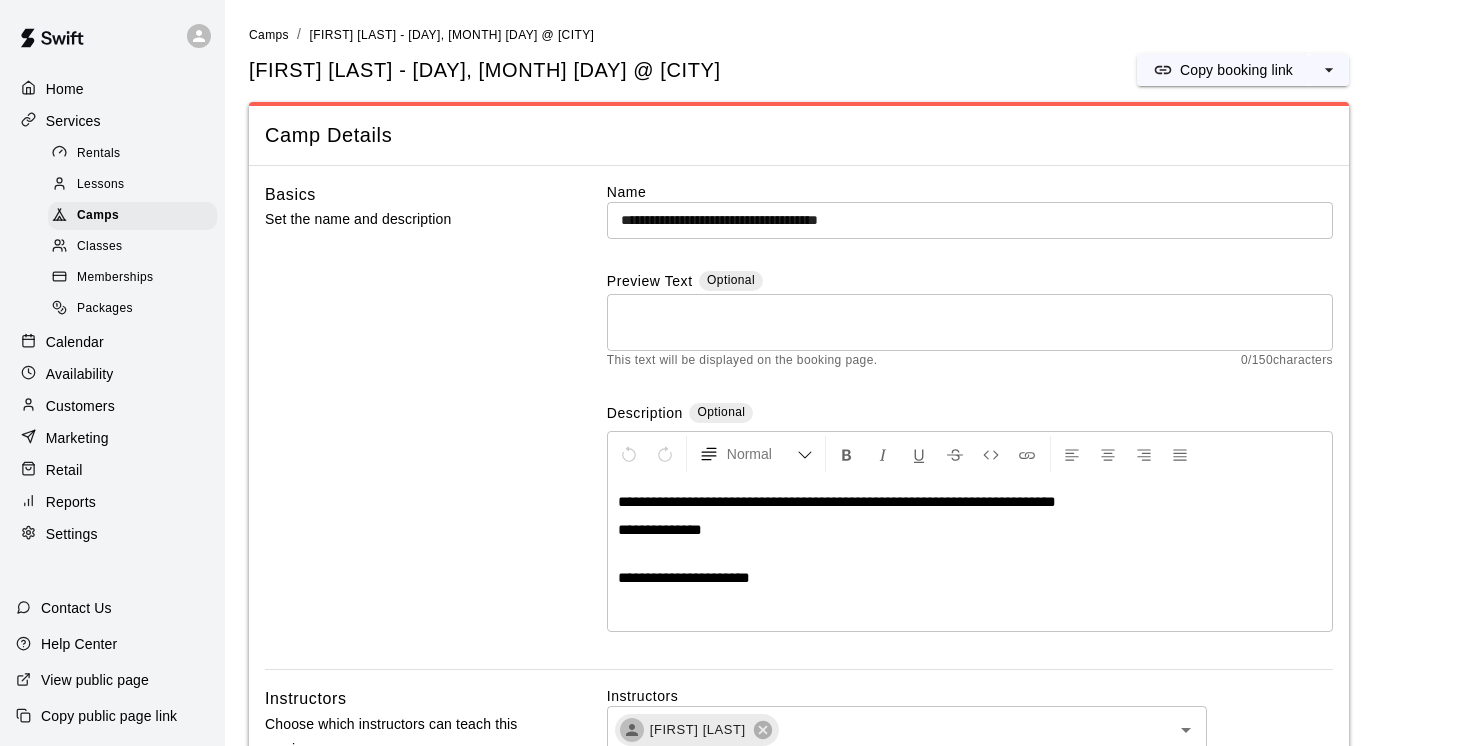 click on "**********" at bounding box center (837, 501) 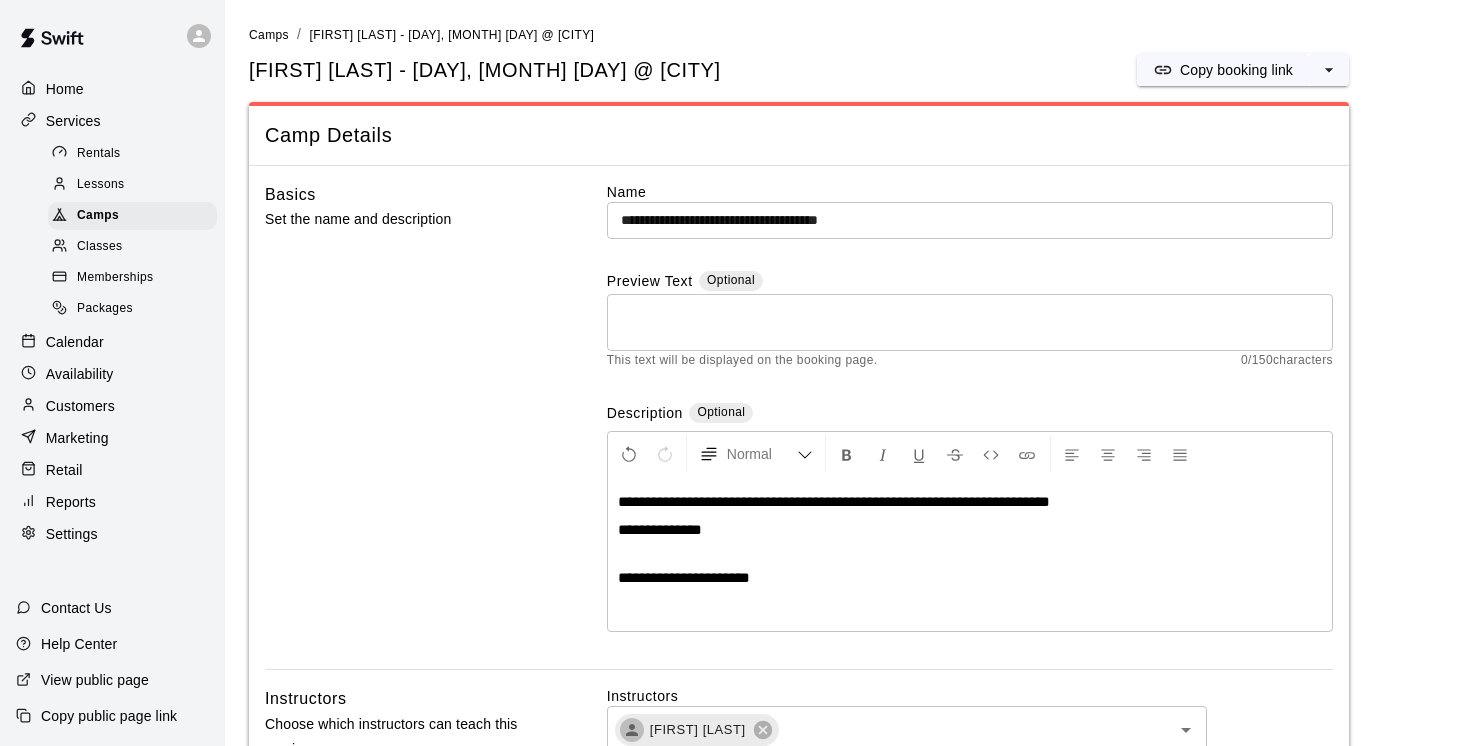 type 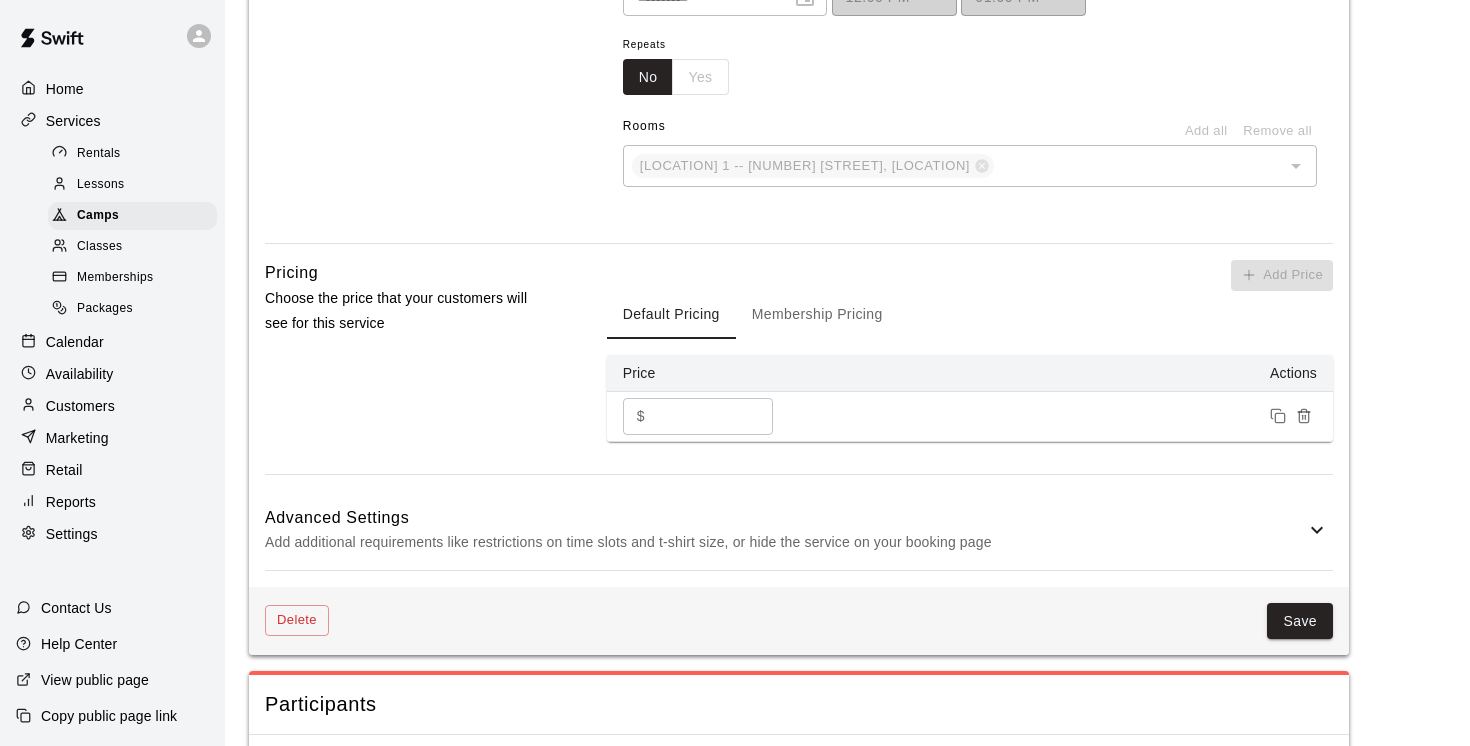 scroll, scrollTop: 1456, scrollLeft: 0, axis: vertical 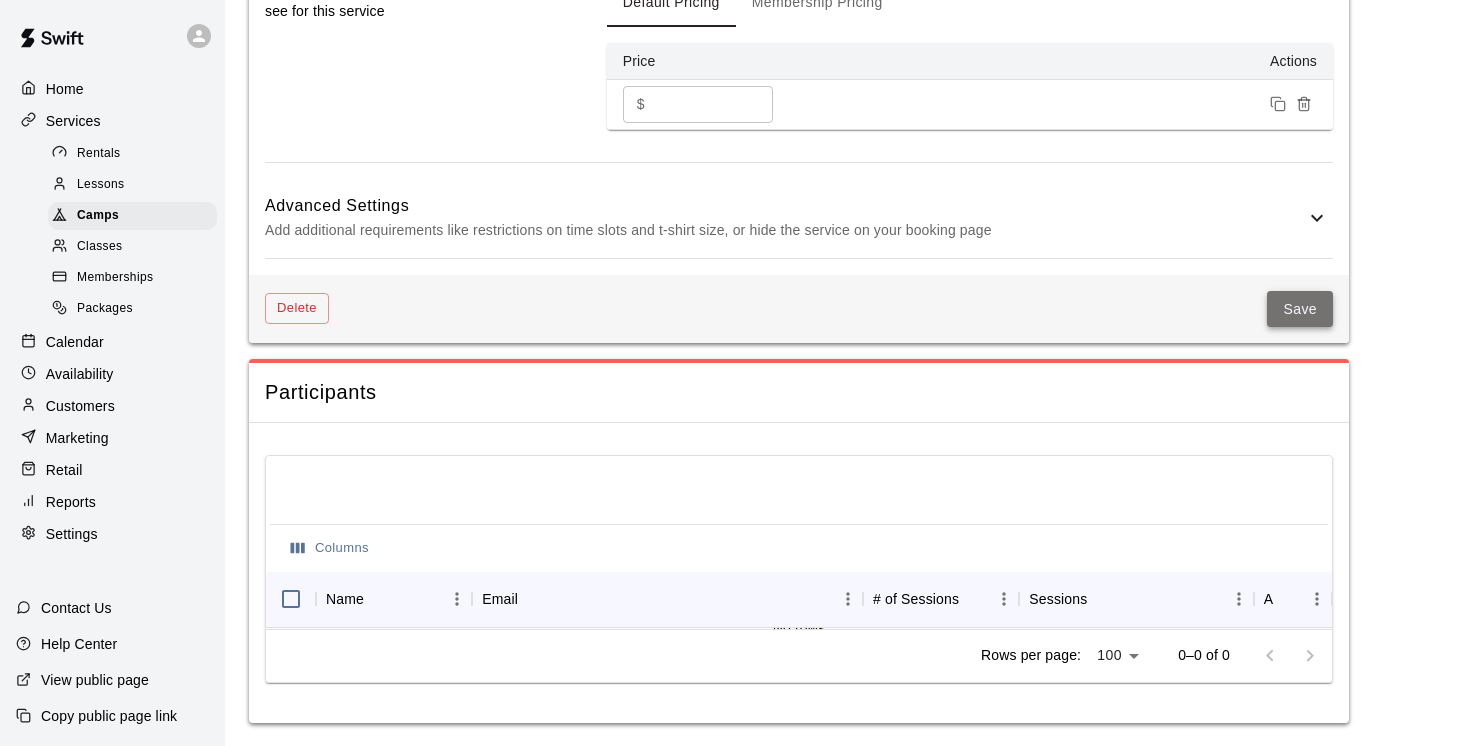 click on "Save" at bounding box center (1300, 309) 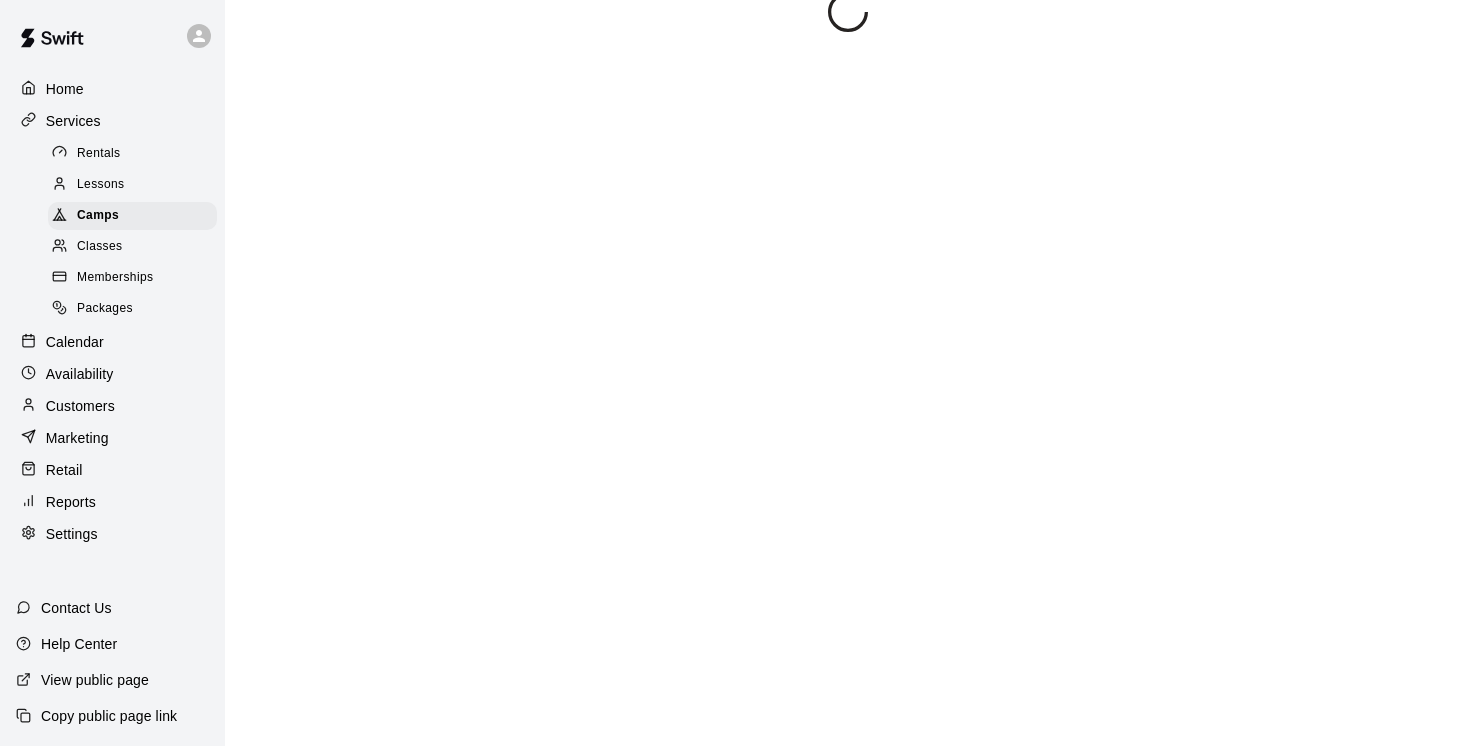 scroll, scrollTop: 0, scrollLeft: 0, axis: both 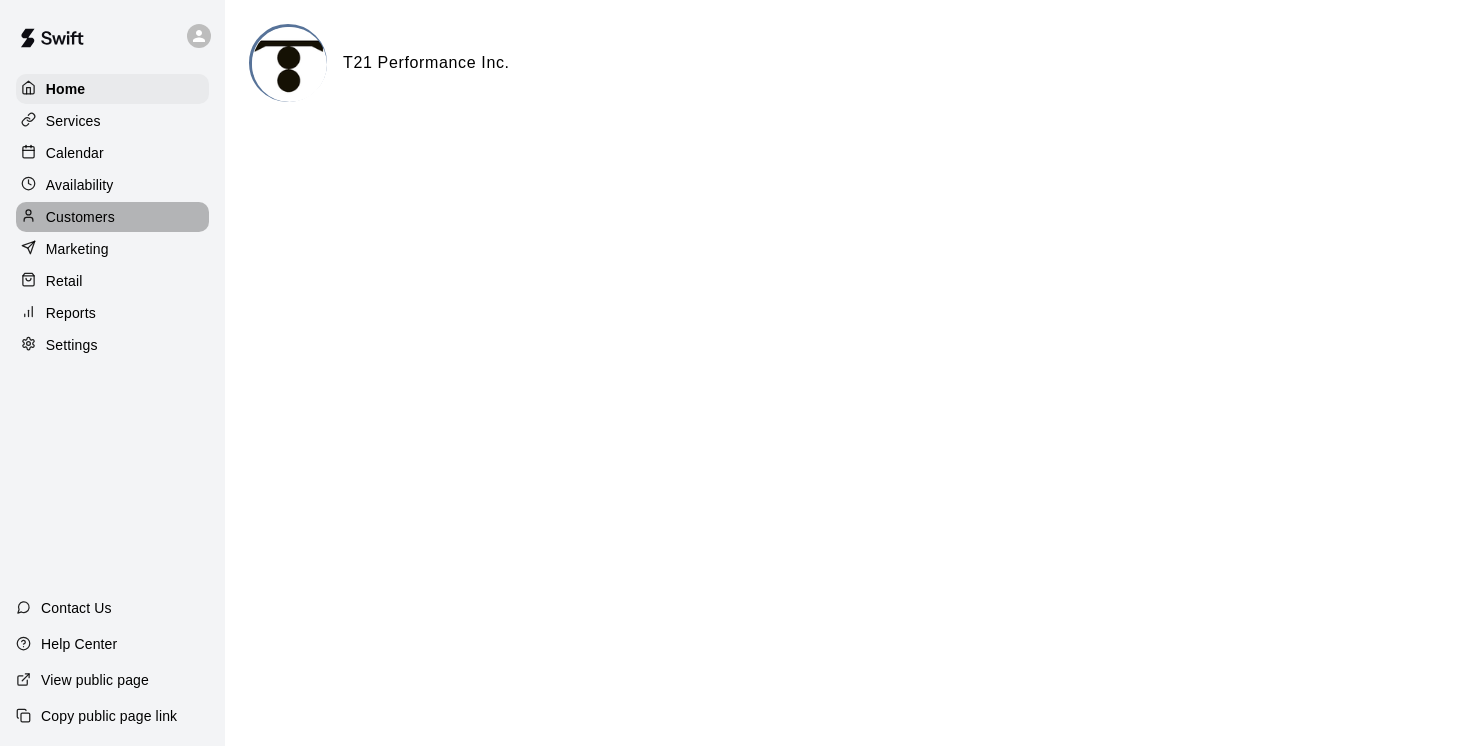 click on "Customers" at bounding box center [80, 217] 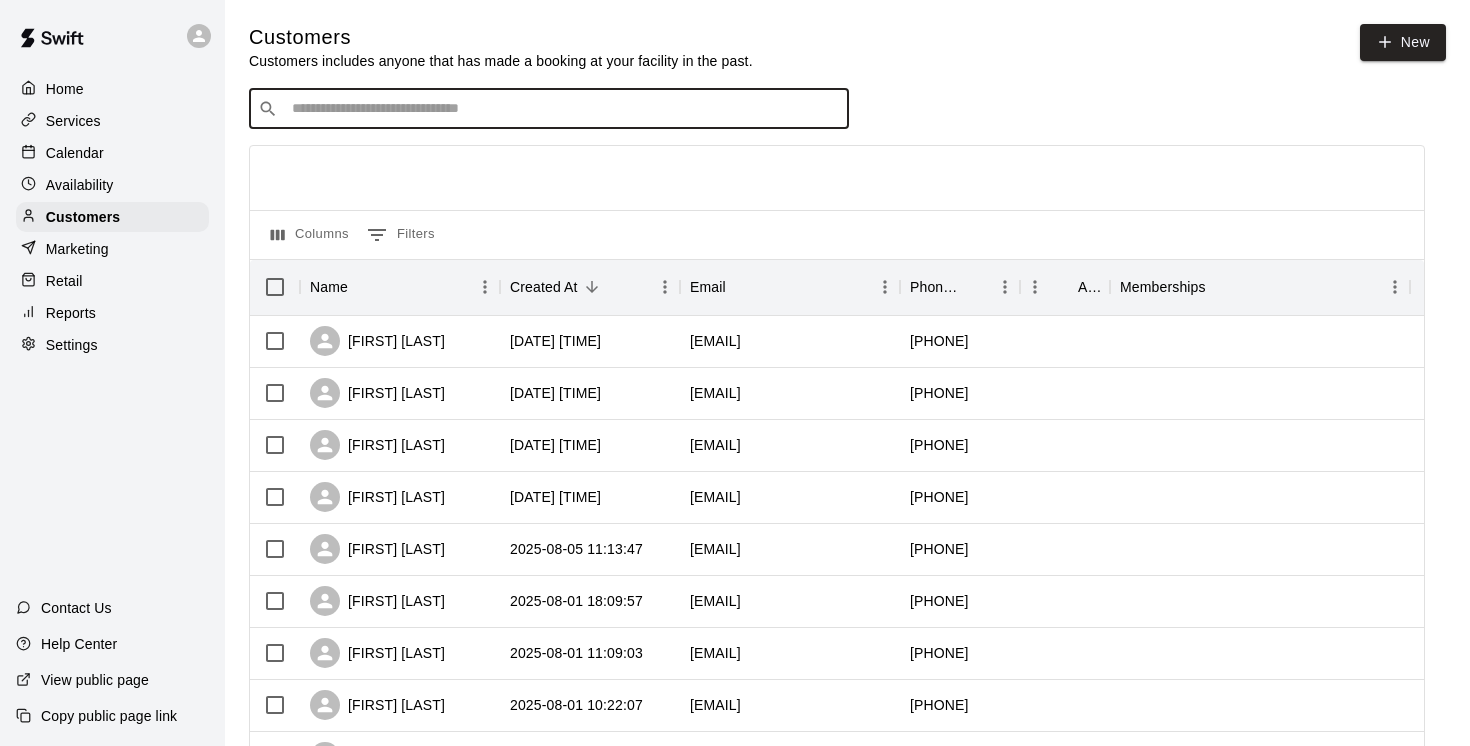 click at bounding box center [563, 109] 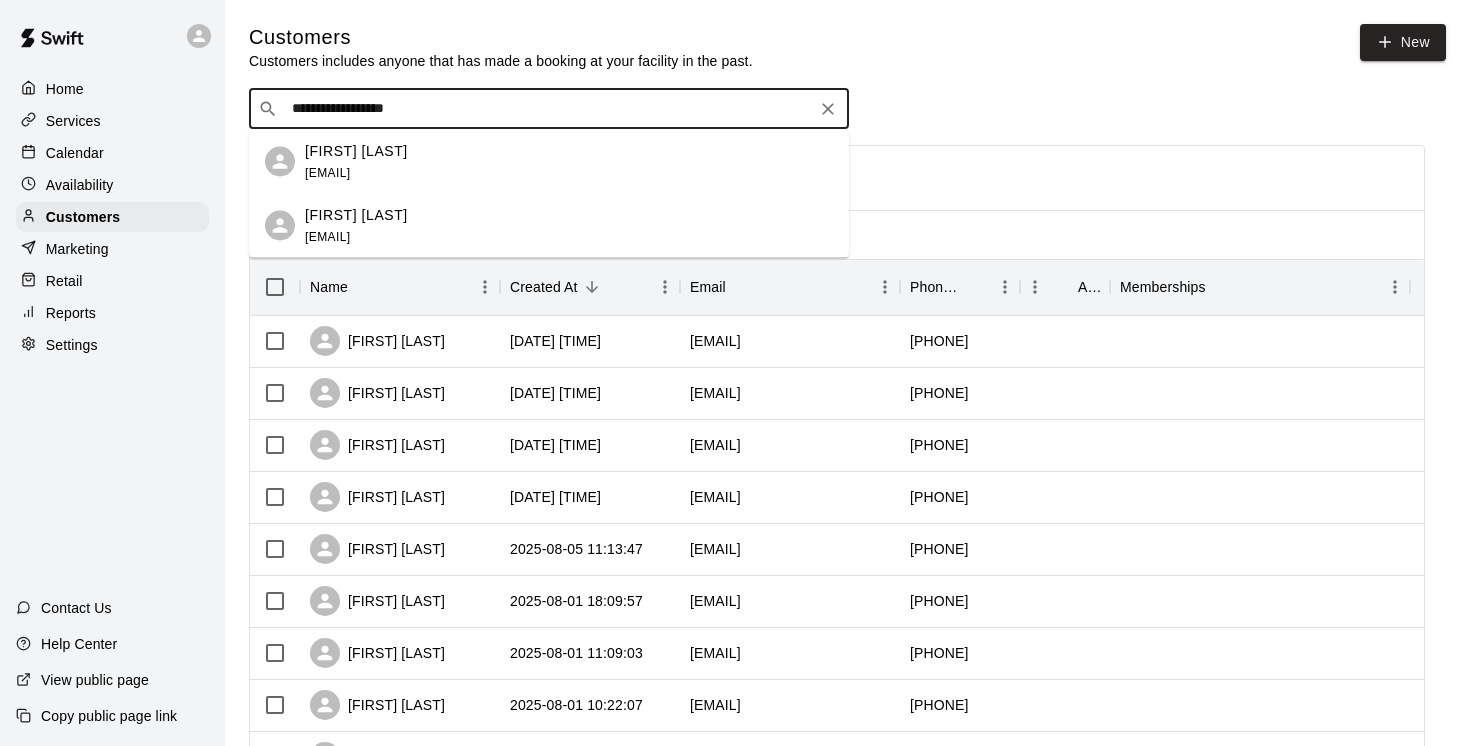 click on "Elizabeth  Lefor" at bounding box center (356, 150) 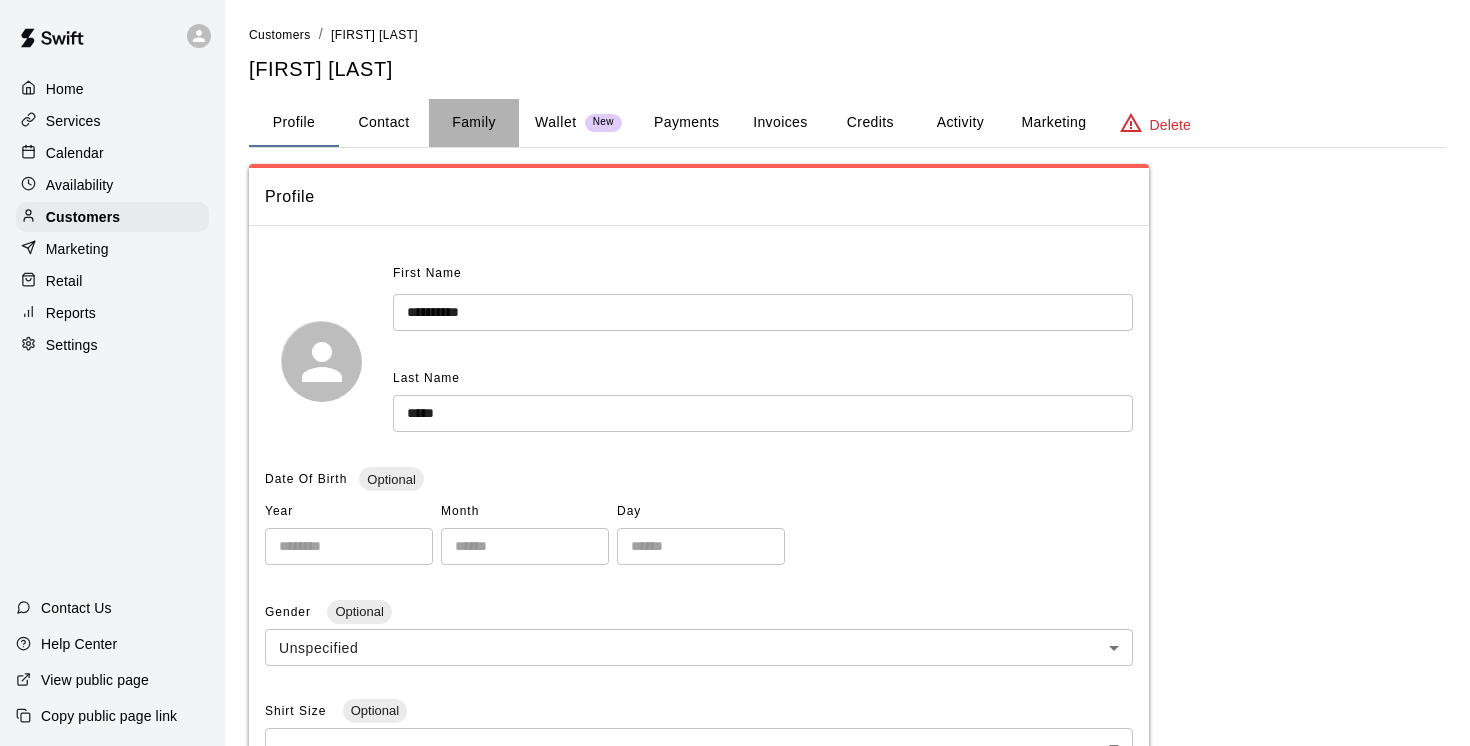 click on "Family" at bounding box center (474, 123) 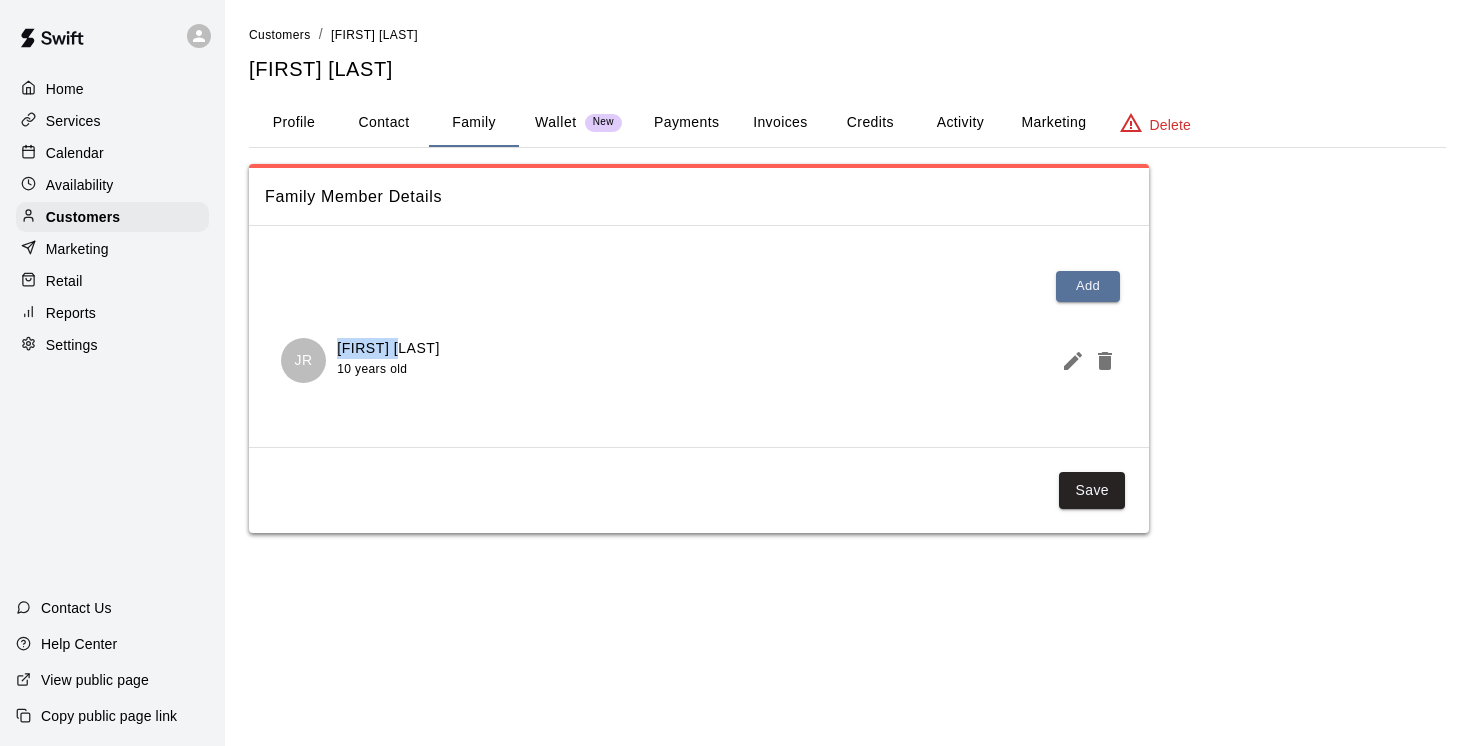 drag, startPoint x: 411, startPoint y: 355, endPoint x: 338, endPoint y: 355, distance: 73 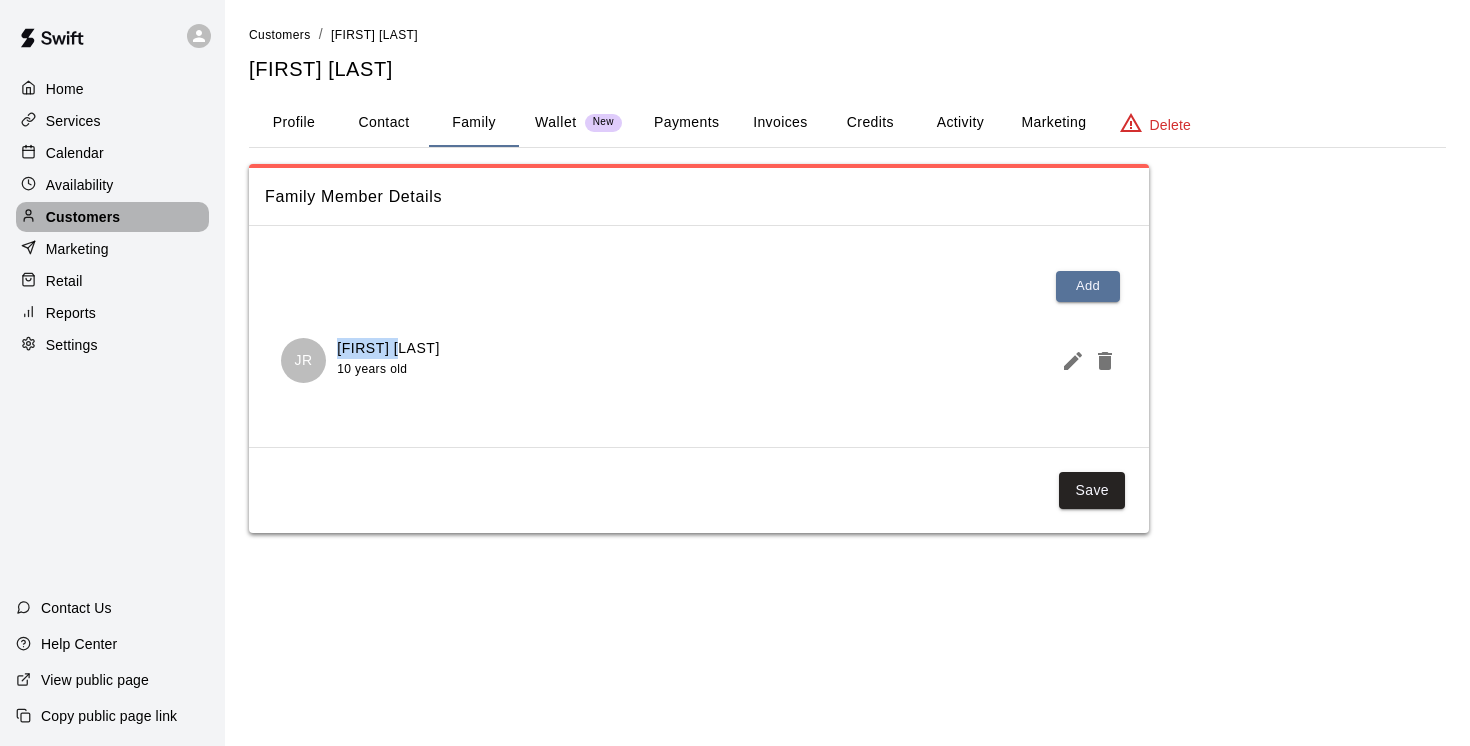 click on "Customers" at bounding box center [83, 217] 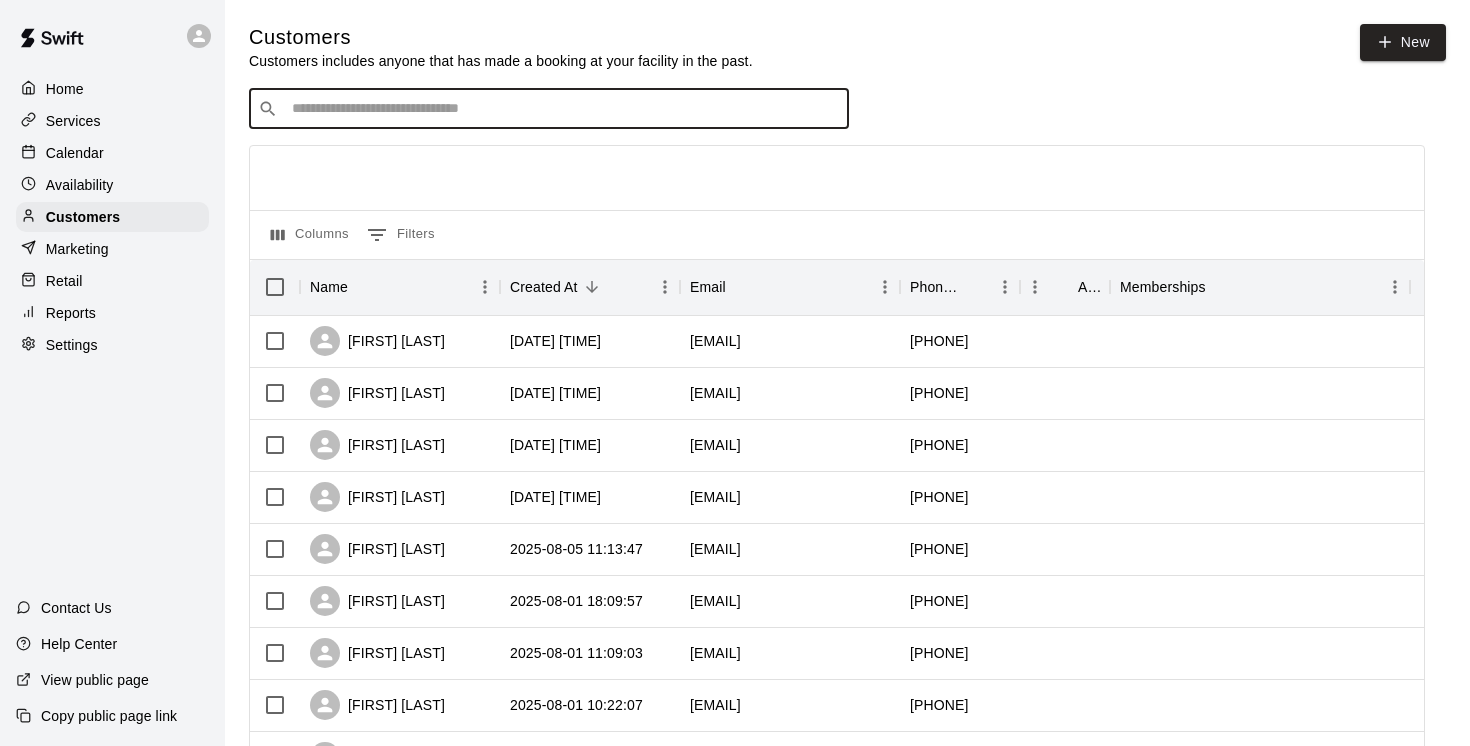 click at bounding box center [563, 109] 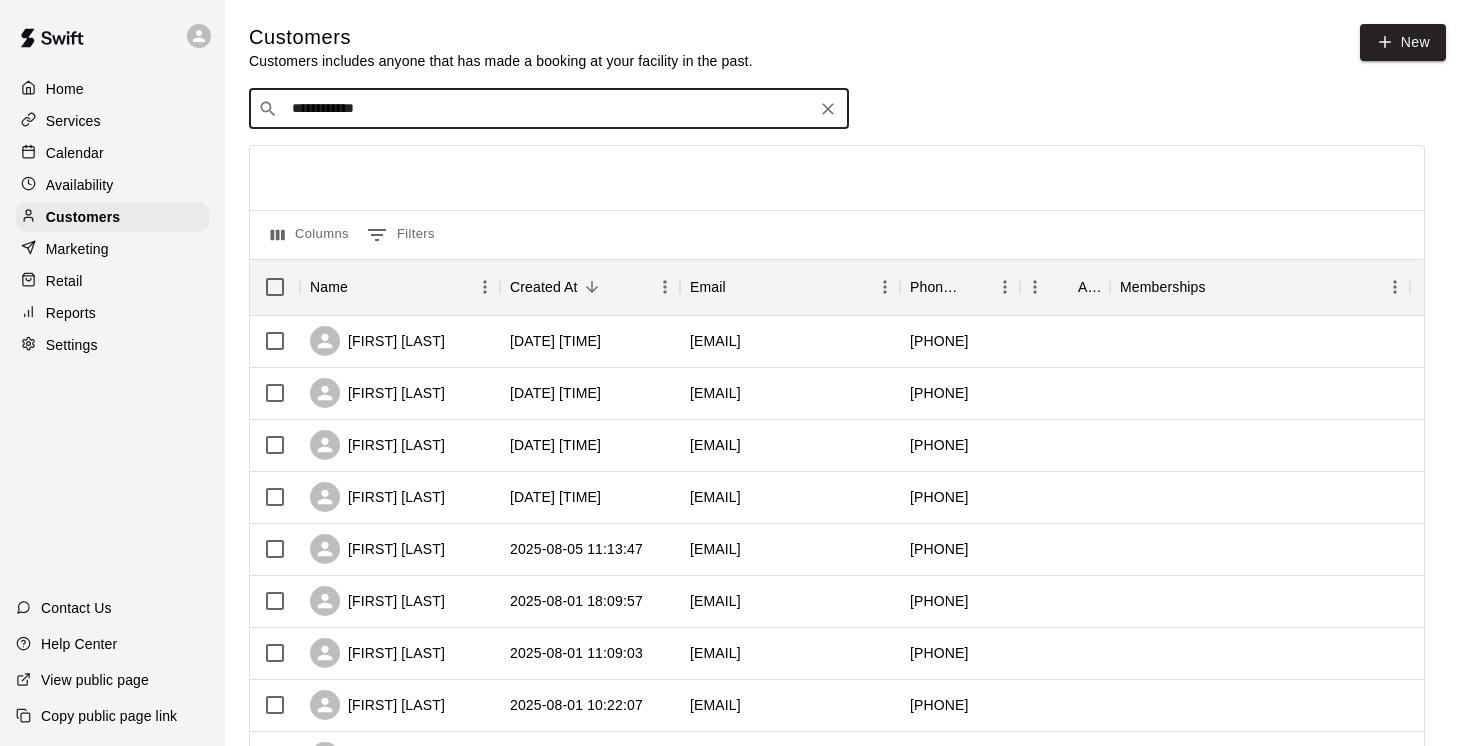 type on "**********" 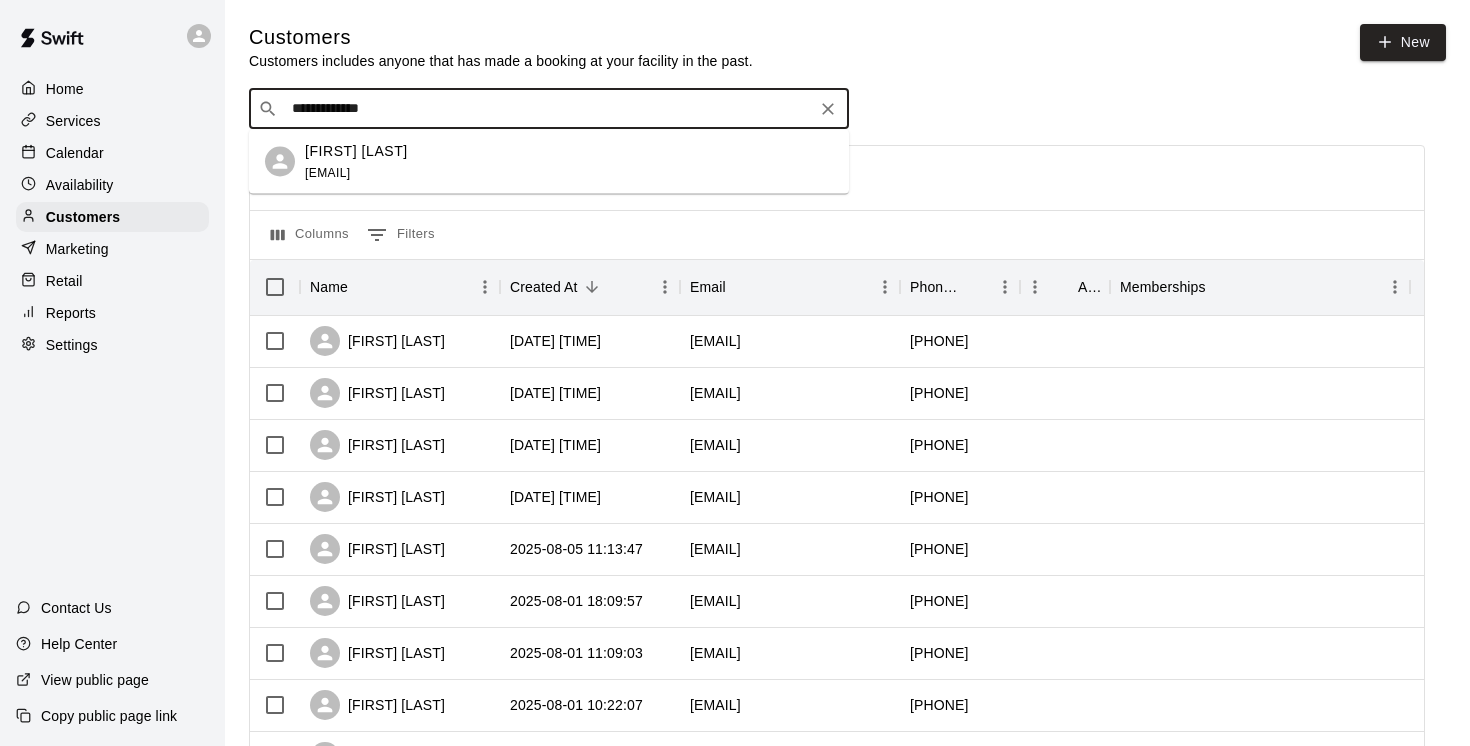 click on "Owen Mitchell" at bounding box center [356, 150] 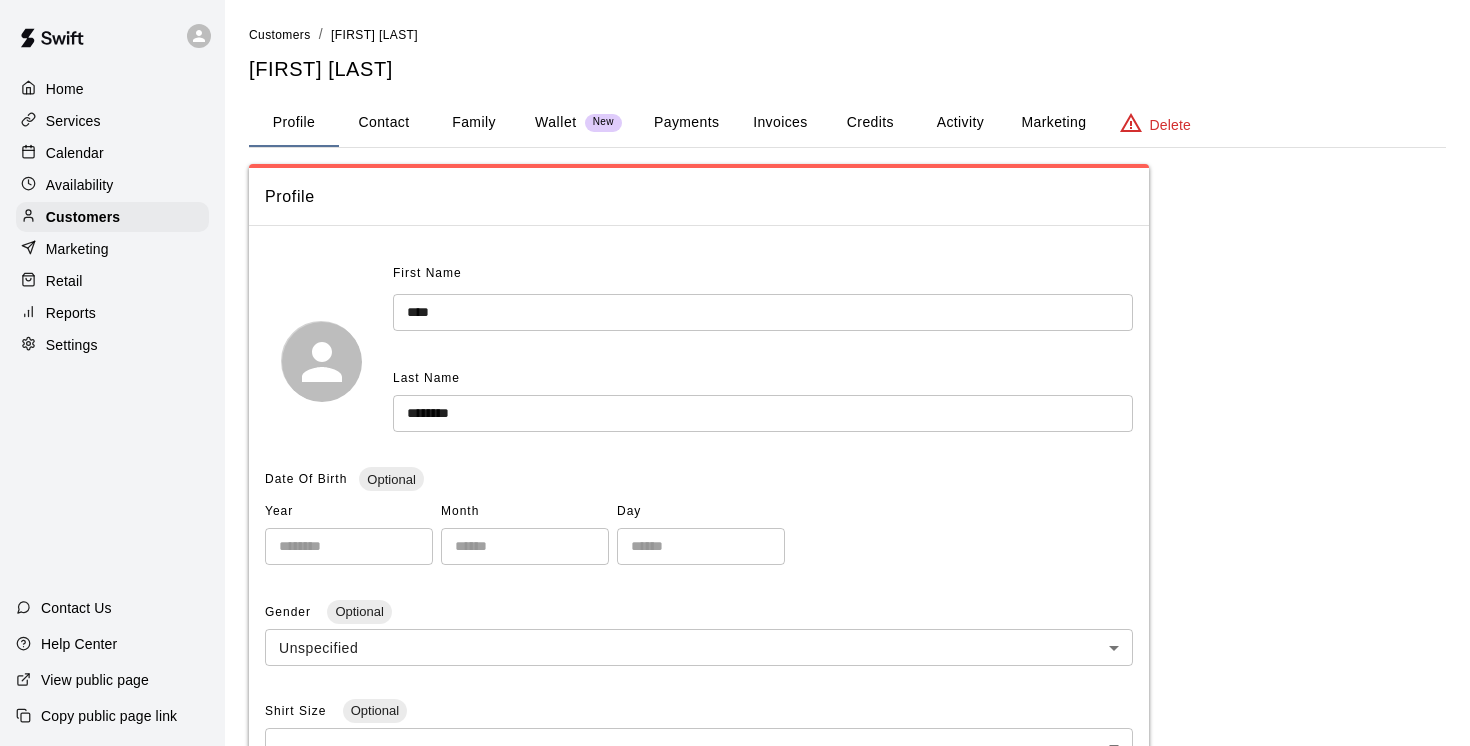 click on "Payments" at bounding box center [686, 123] 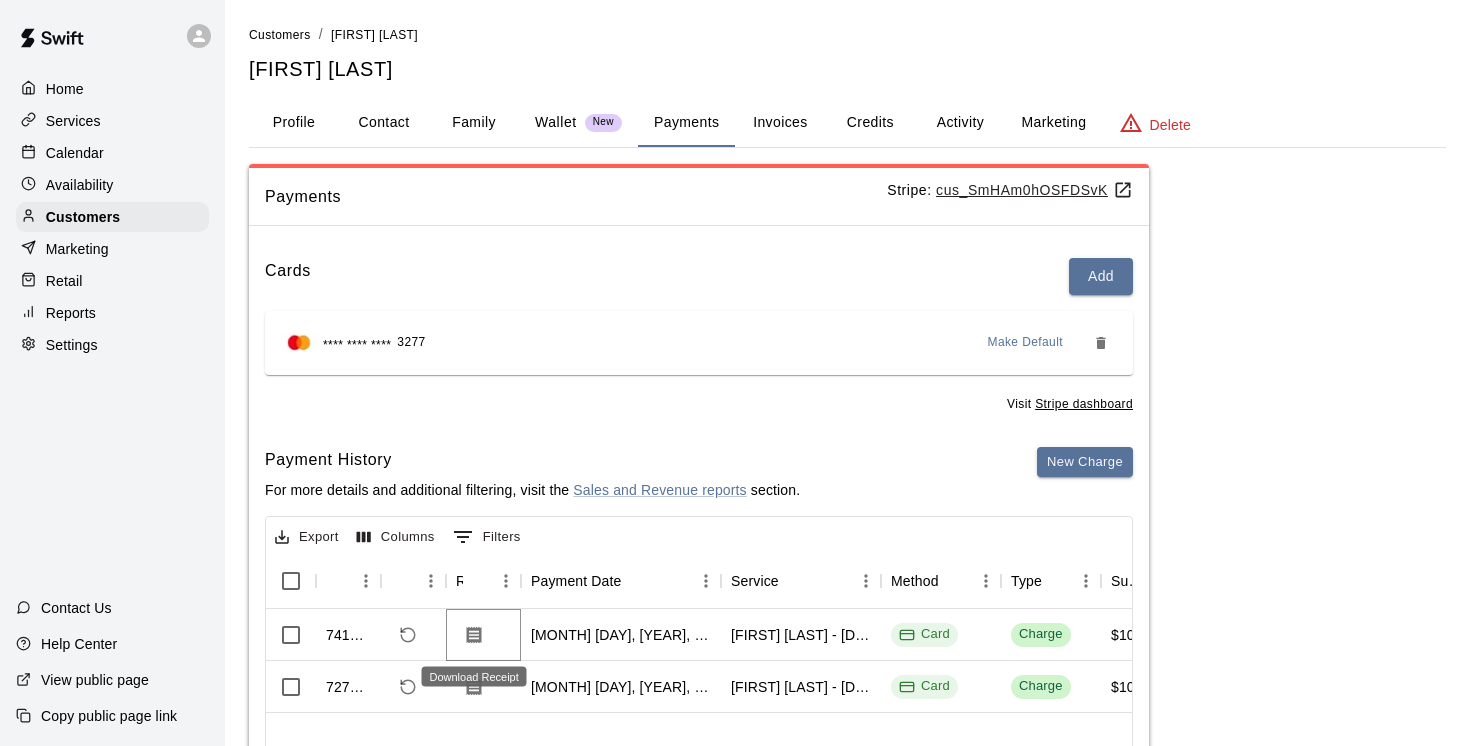 click 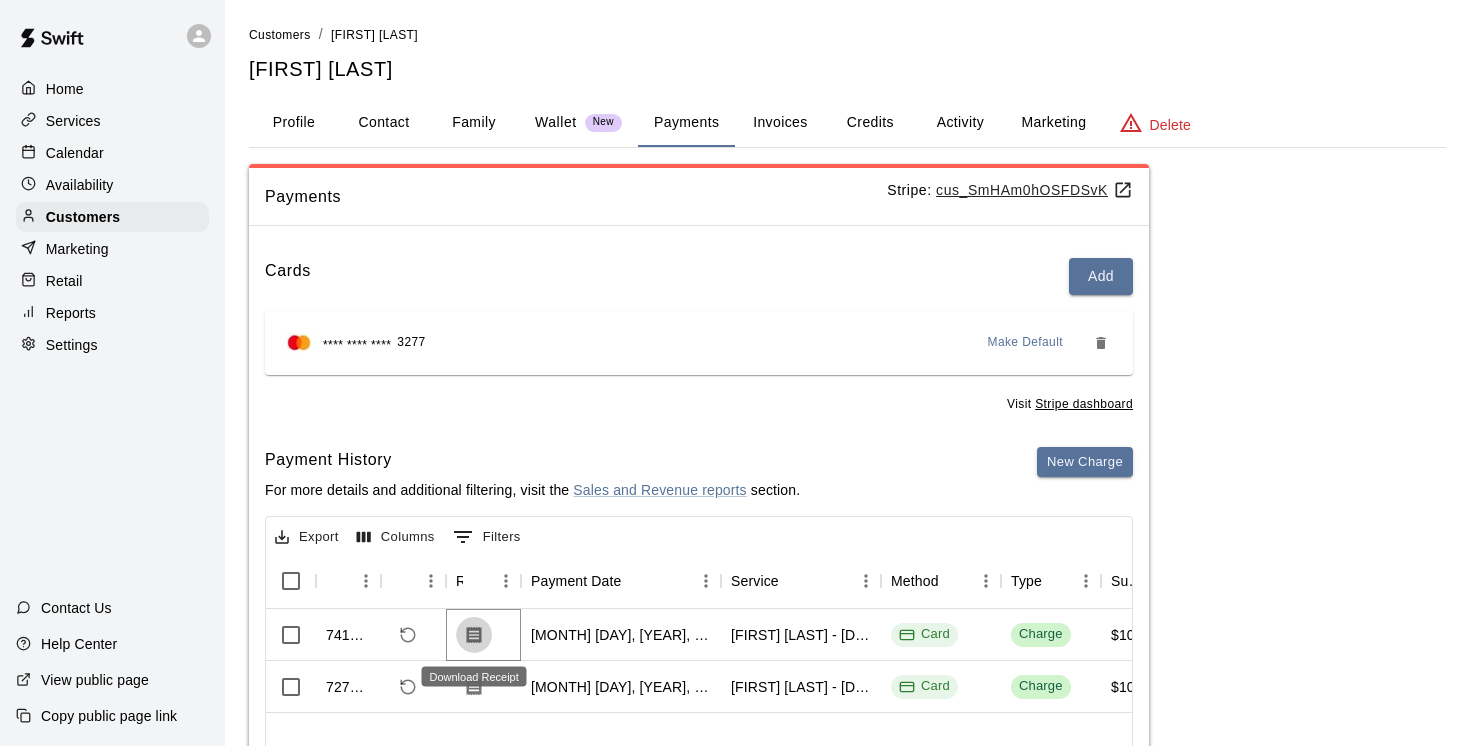 click 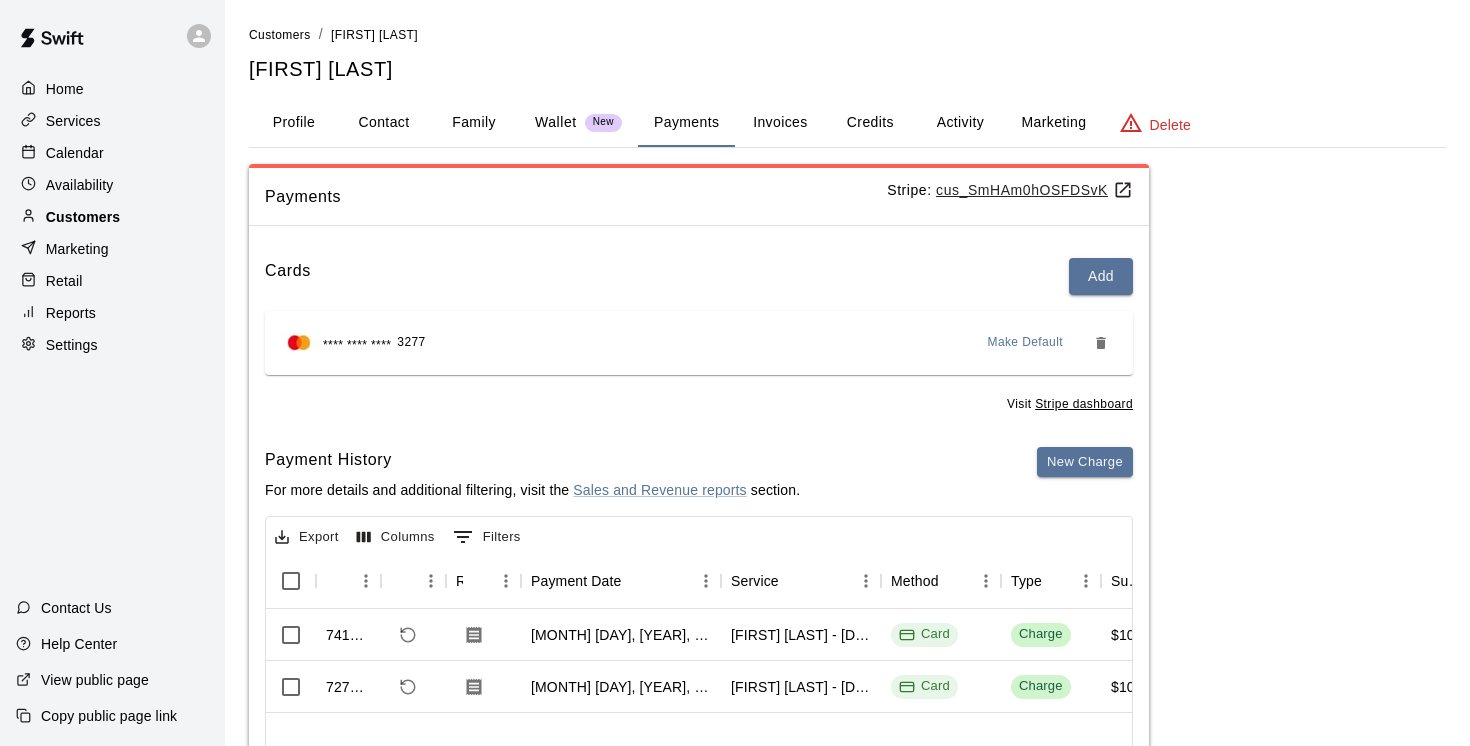 click on "Customers" at bounding box center [83, 217] 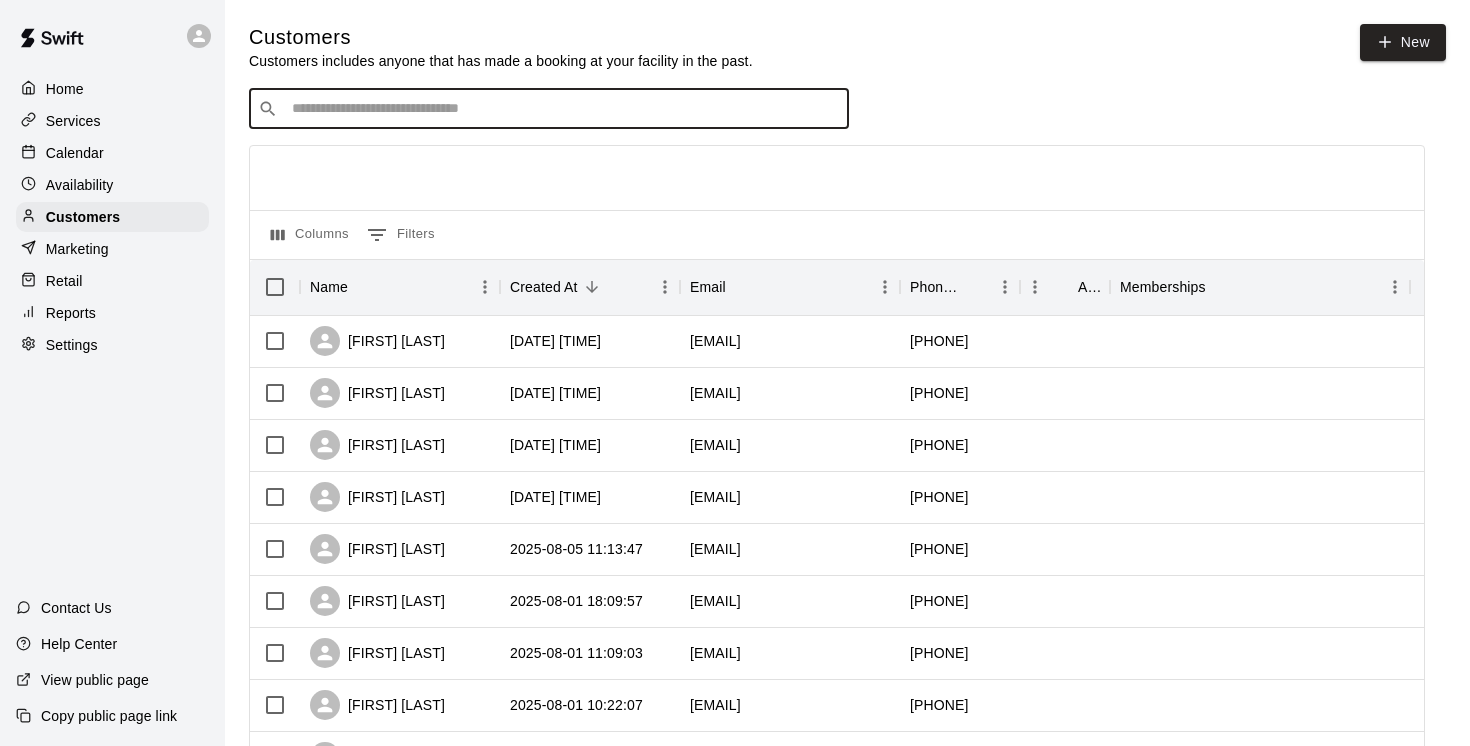 click at bounding box center [563, 109] 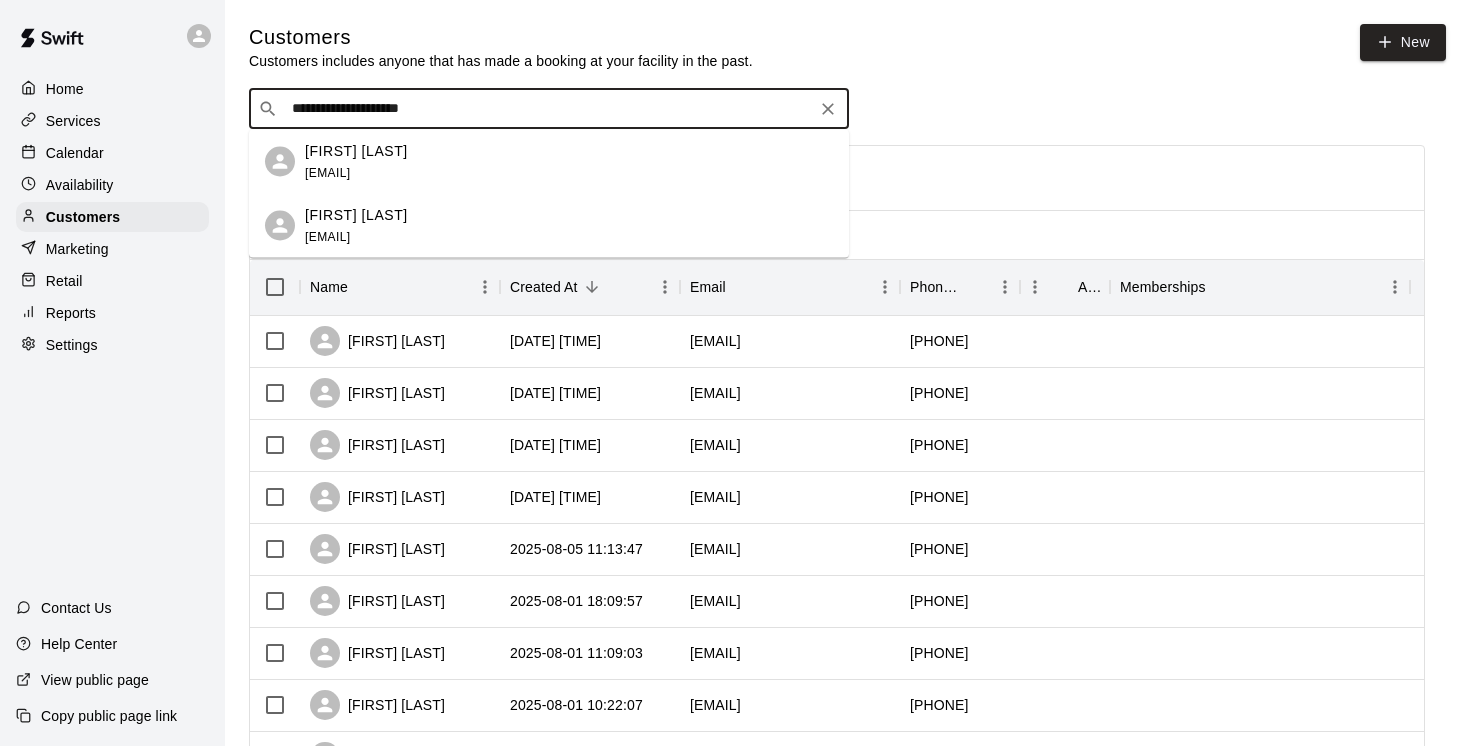click on "Simi Dosanjh" at bounding box center [356, 150] 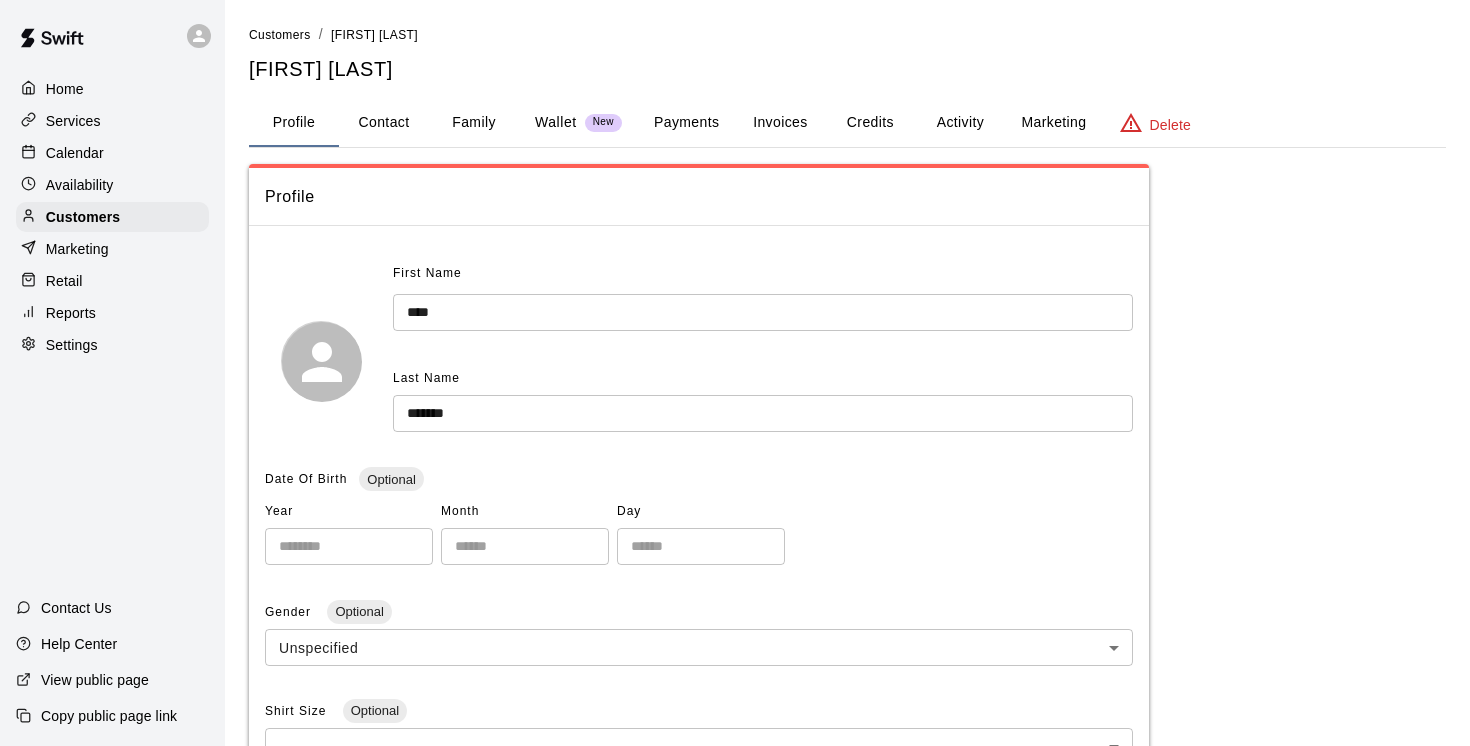 click on "Family" at bounding box center (474, 123) 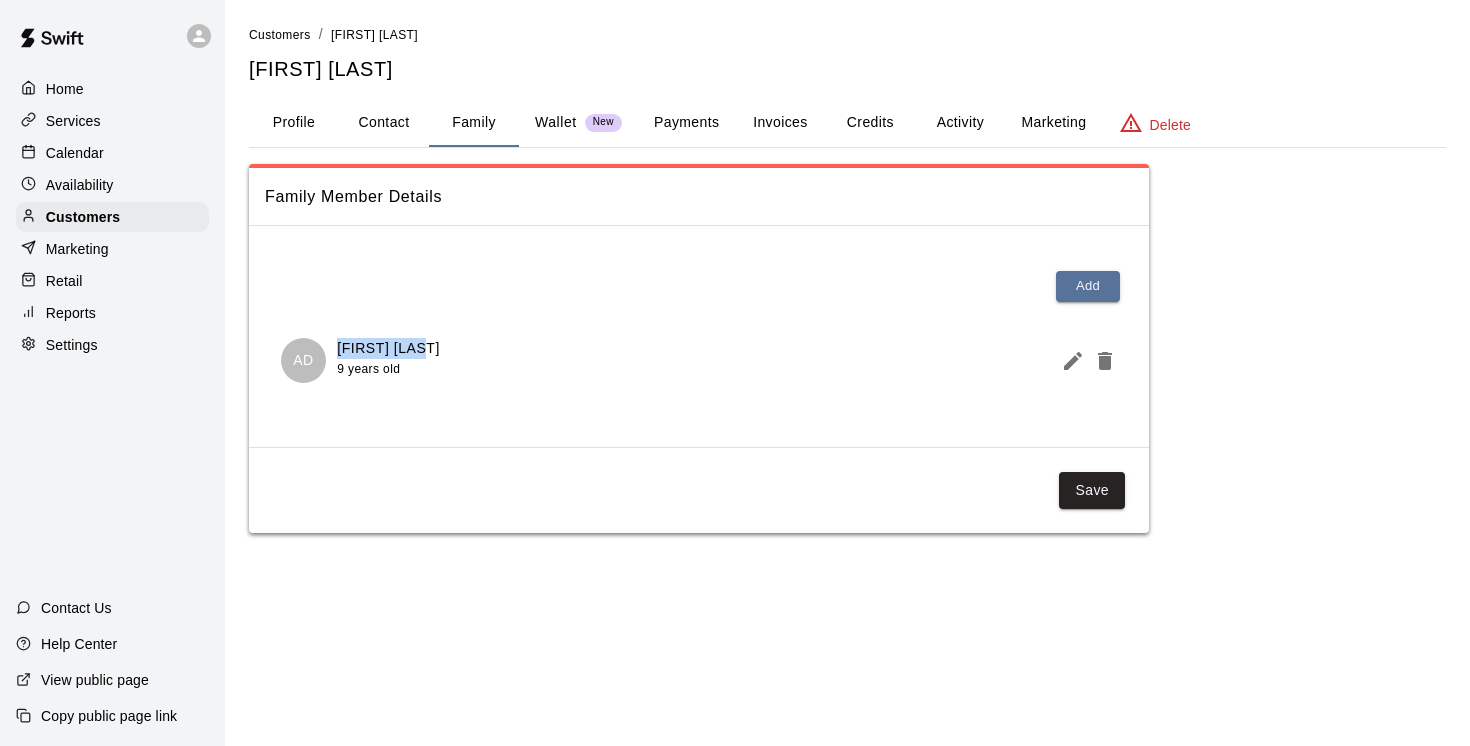 drag, startPoint x: 426, startPoint y: 347, endPoint x: 340, endPoint y: 341, distance: 86.209045 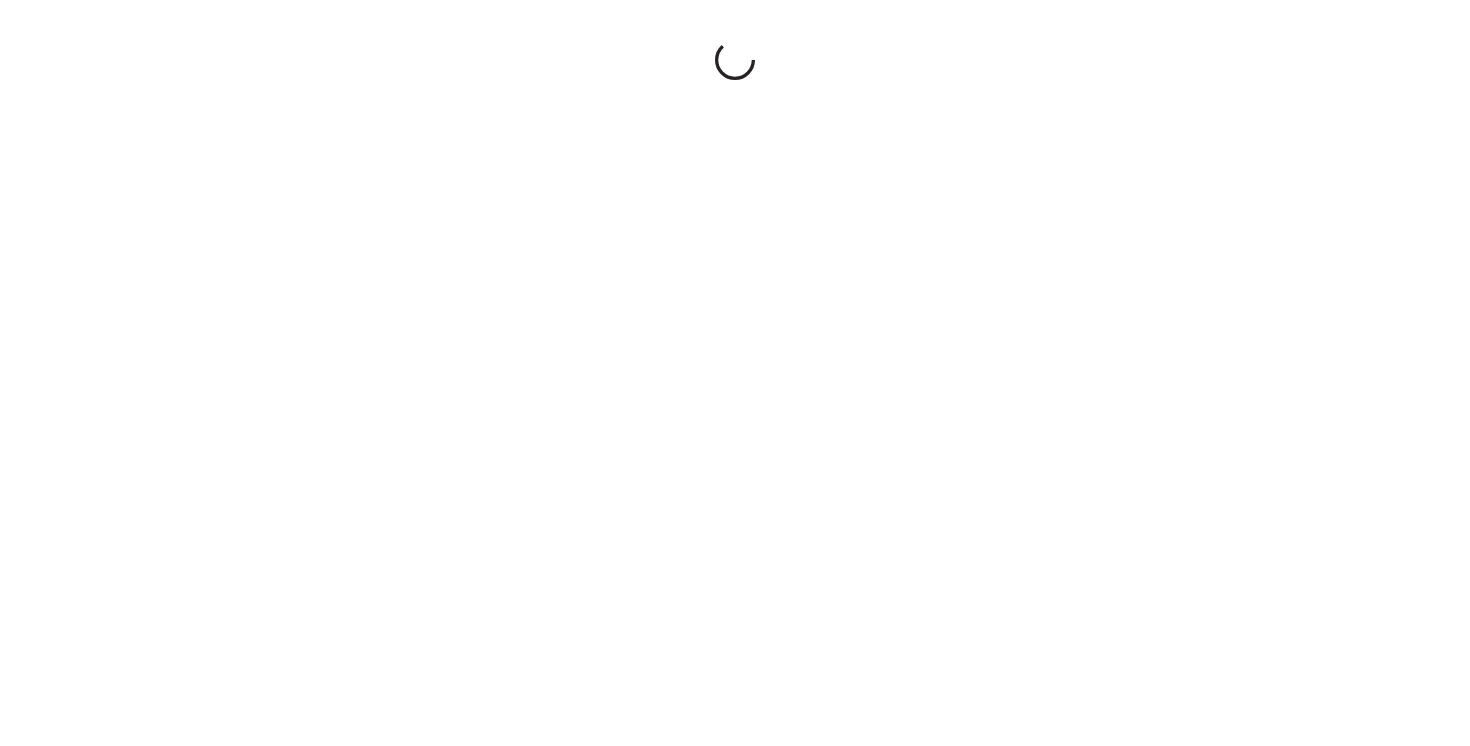 scroll, scrollTop: 0, scrollLeft: 0, axis: both 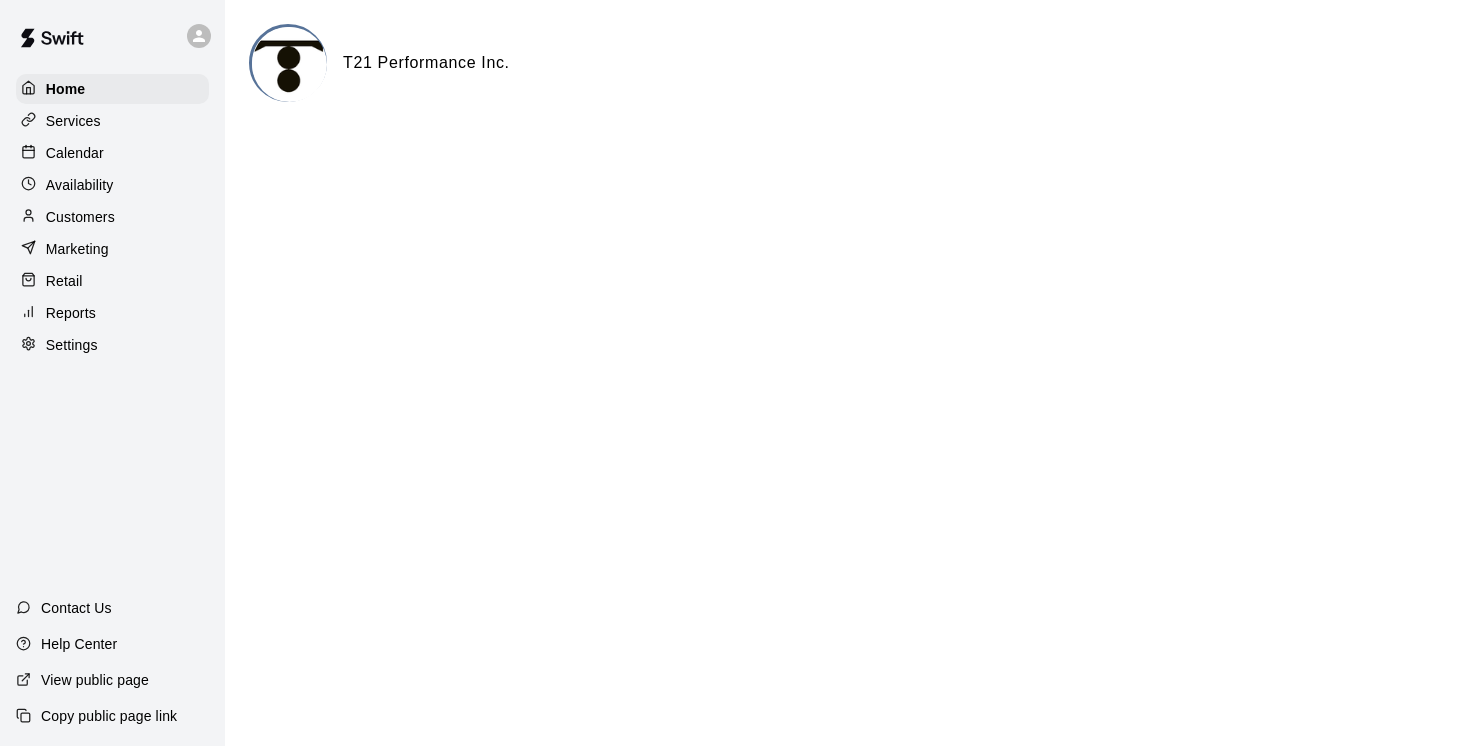 click on "Calendar" at bounding box center (75, 153) 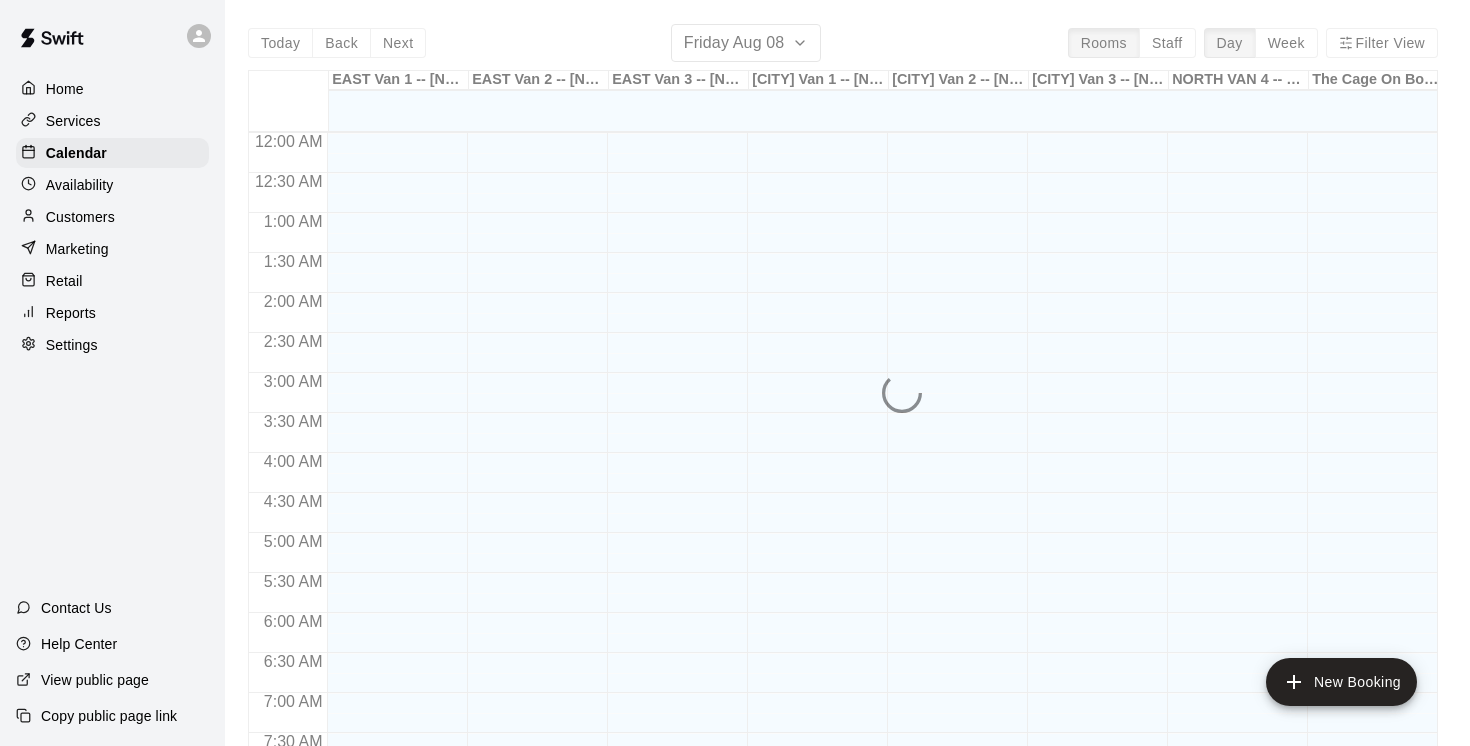 scroll, scrollTop: 1109, scrollLeft: 0, axis: vertical 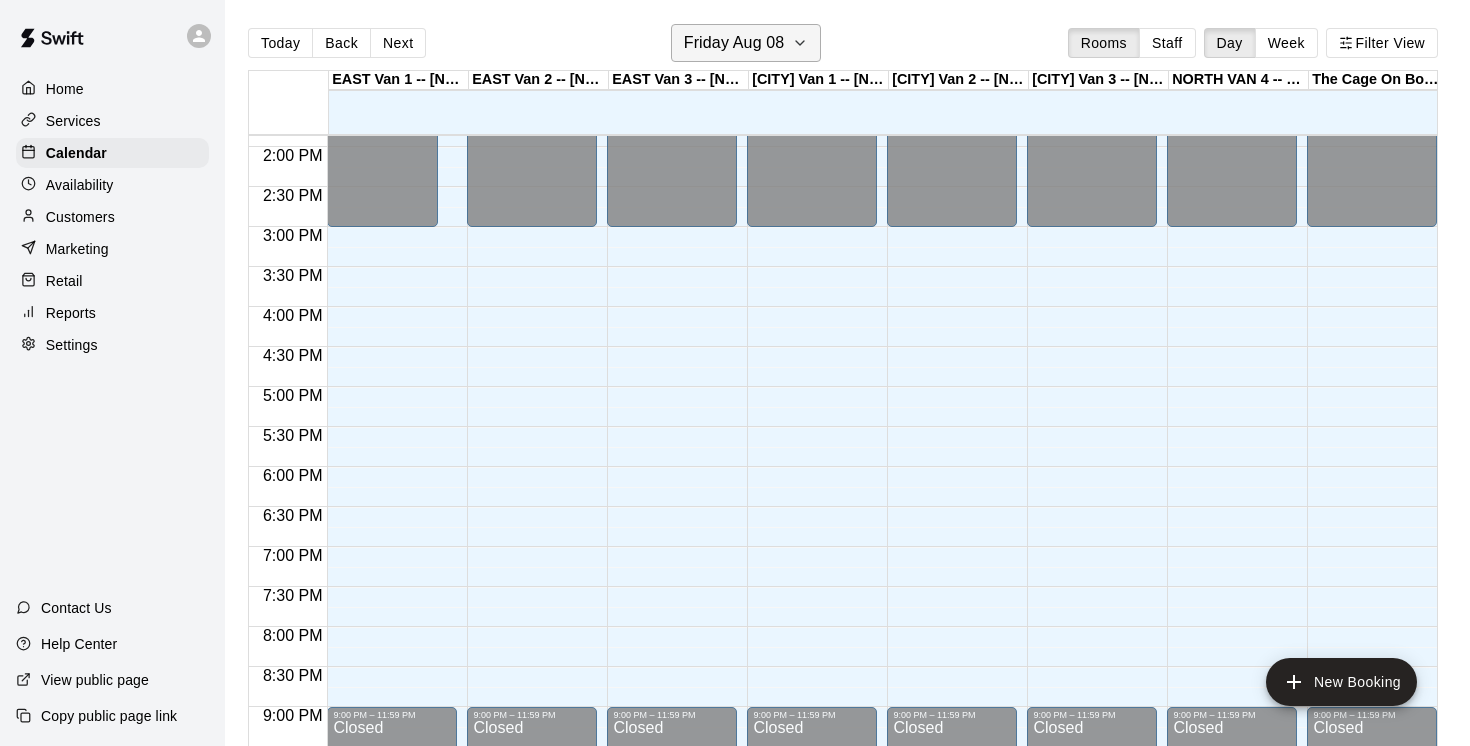 click 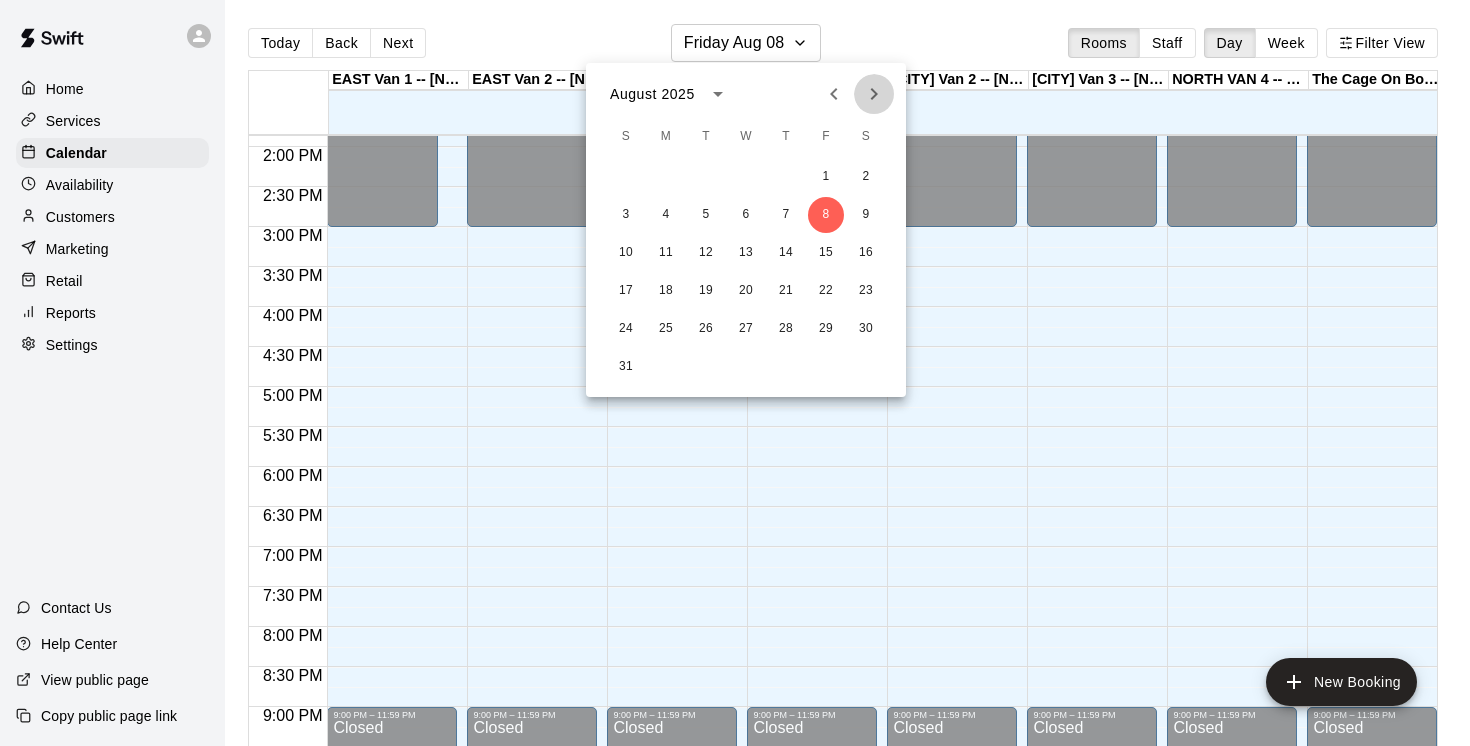 click 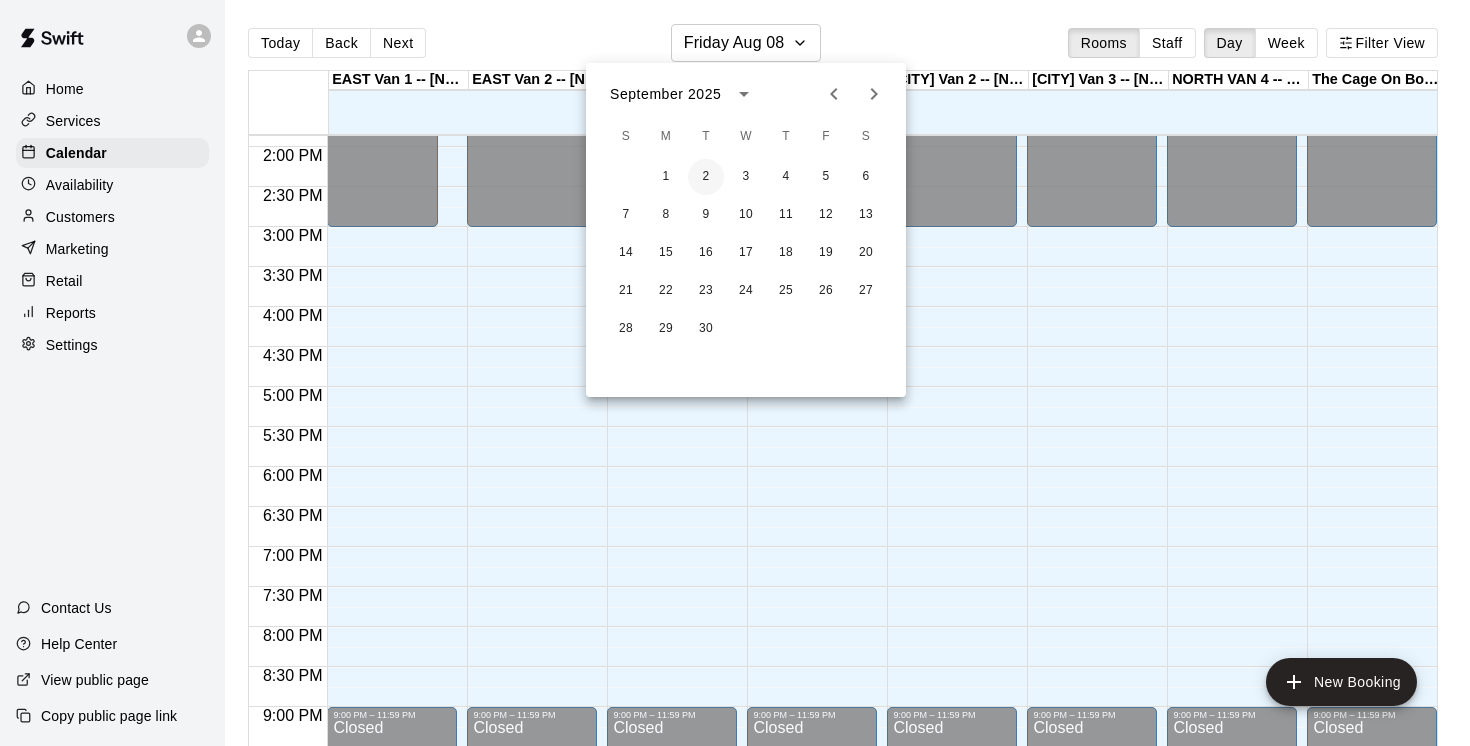 click on "2" at bounding box center (706, 177) 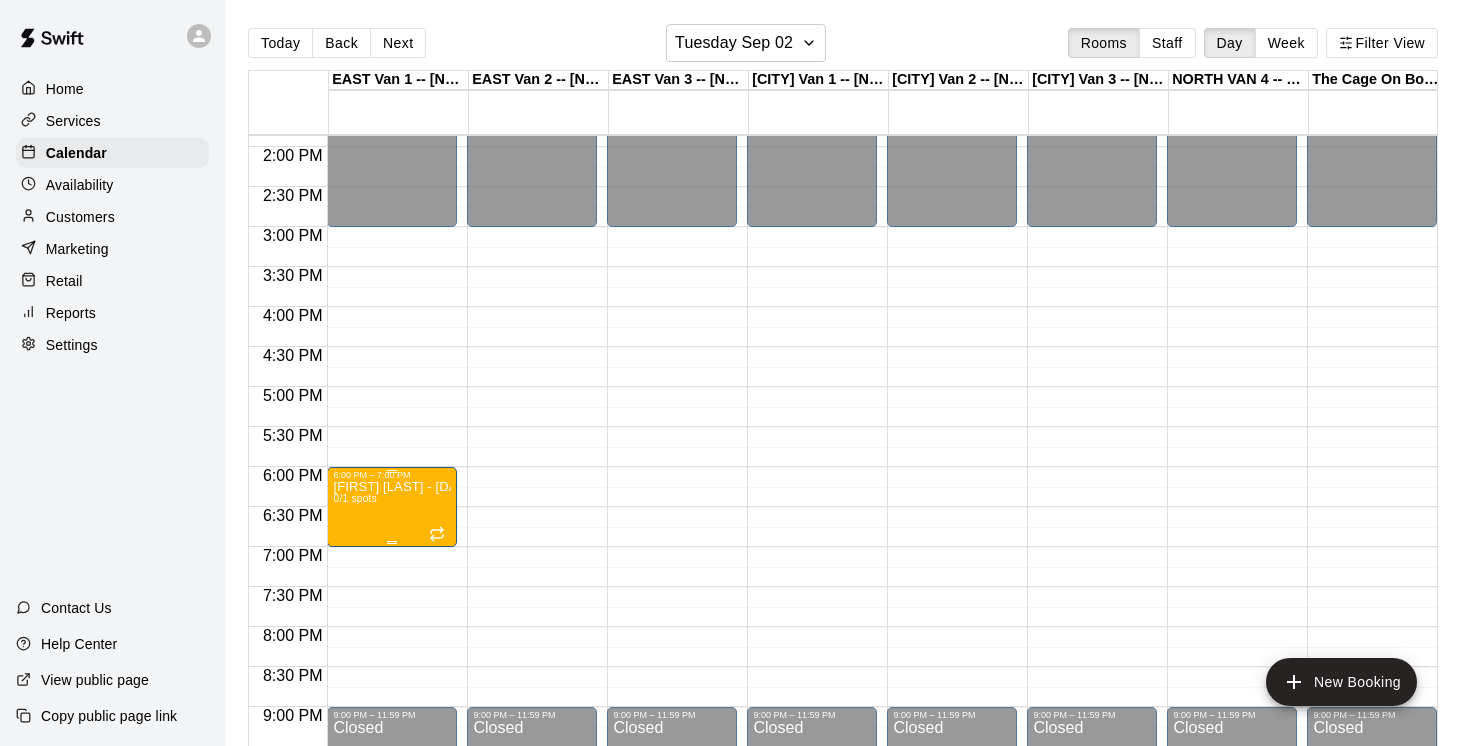 click on "[FIRST] [LAST] - [DAY] ([MONTH] [DAY]-[MONTH] [DAY]) @ [CITY] 0/1 spots" at bounding box center [392, 853] 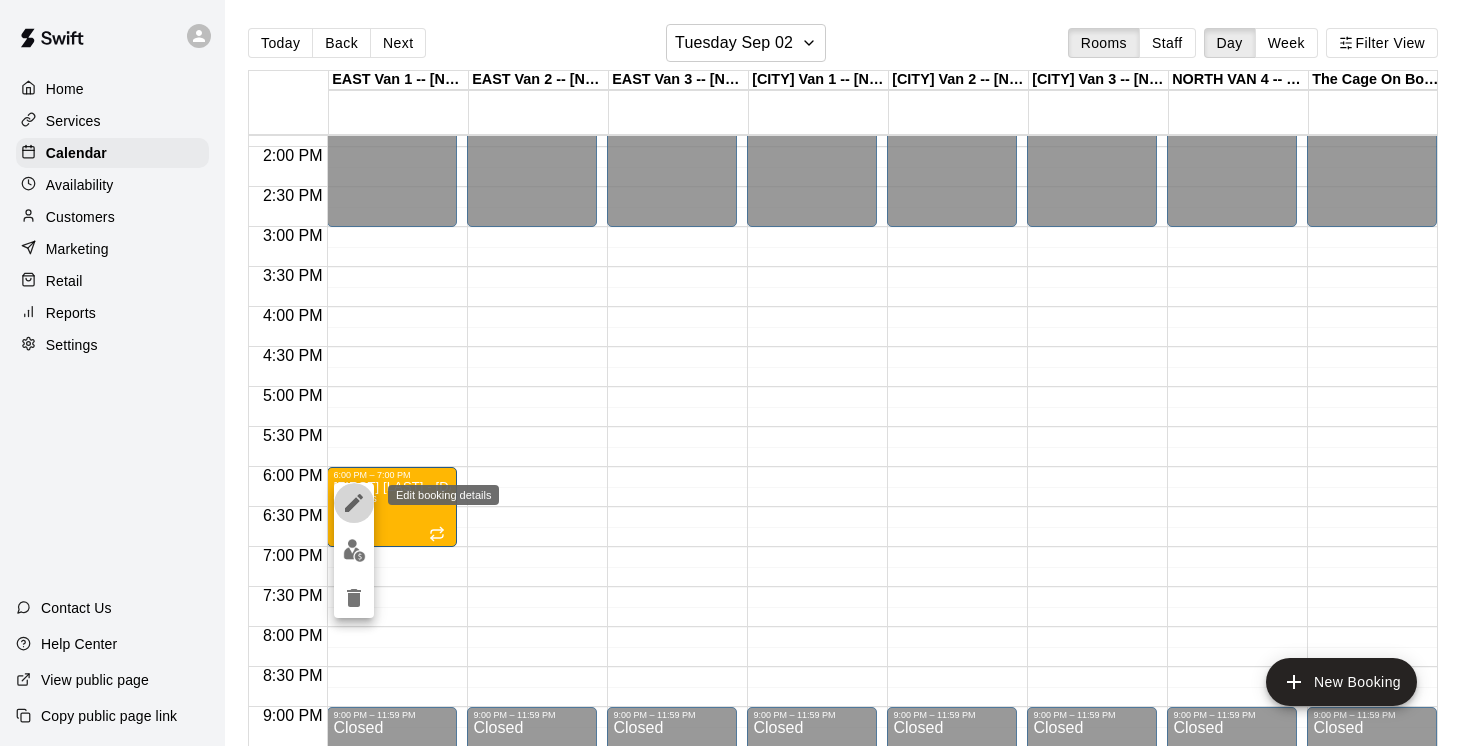 click 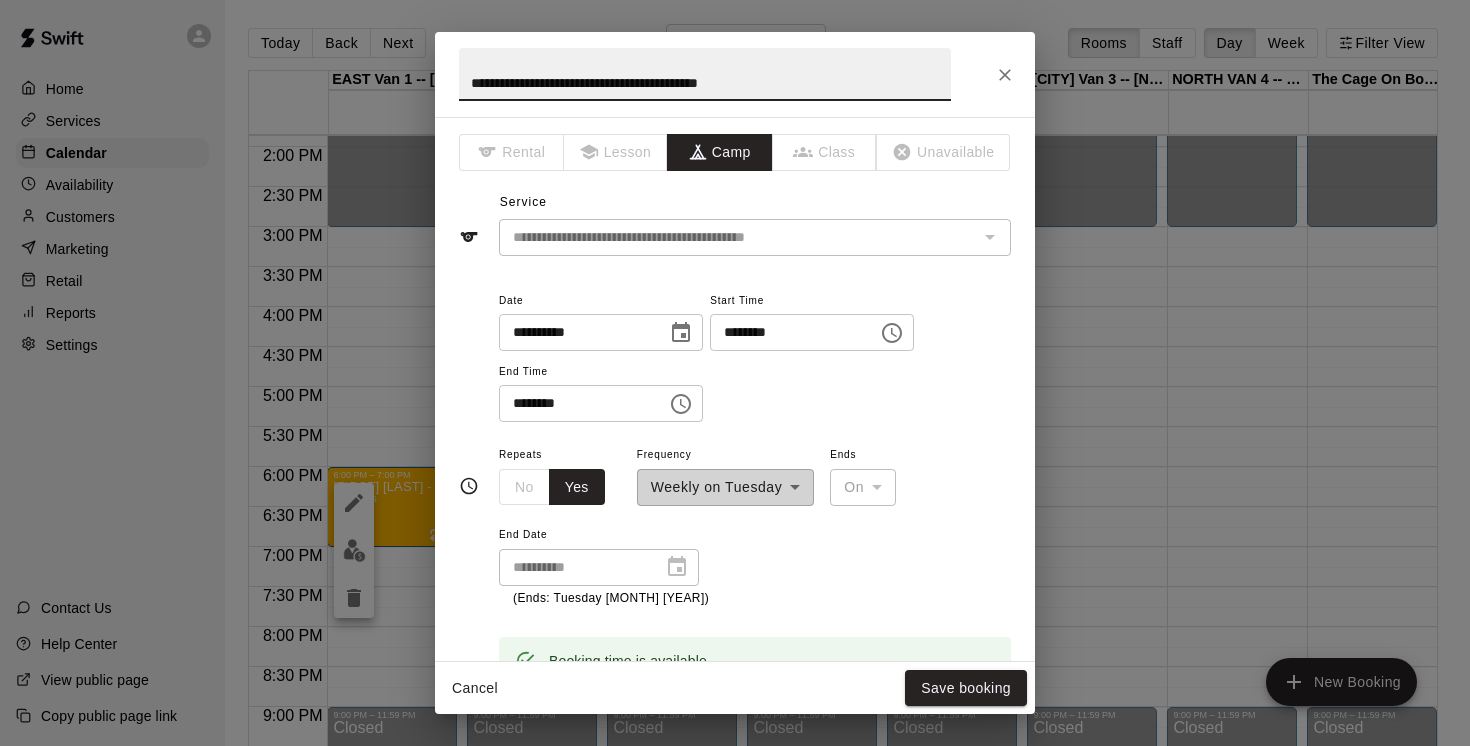 drag, startPoint x: 814, startPoint y: 83, endPoint x: 387, endPoint y: 76, distance: 427.05737 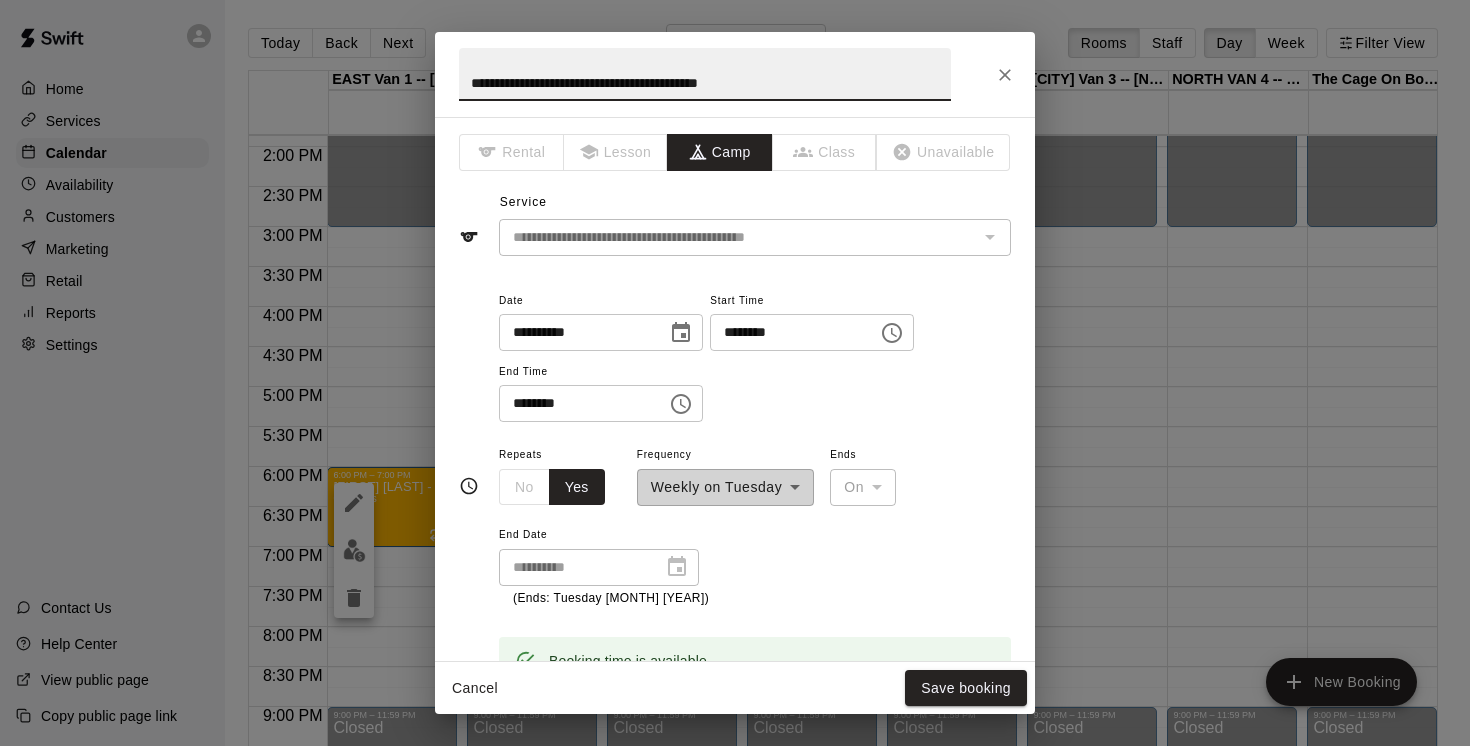 click on "**********" at bounding box center (735, 373) 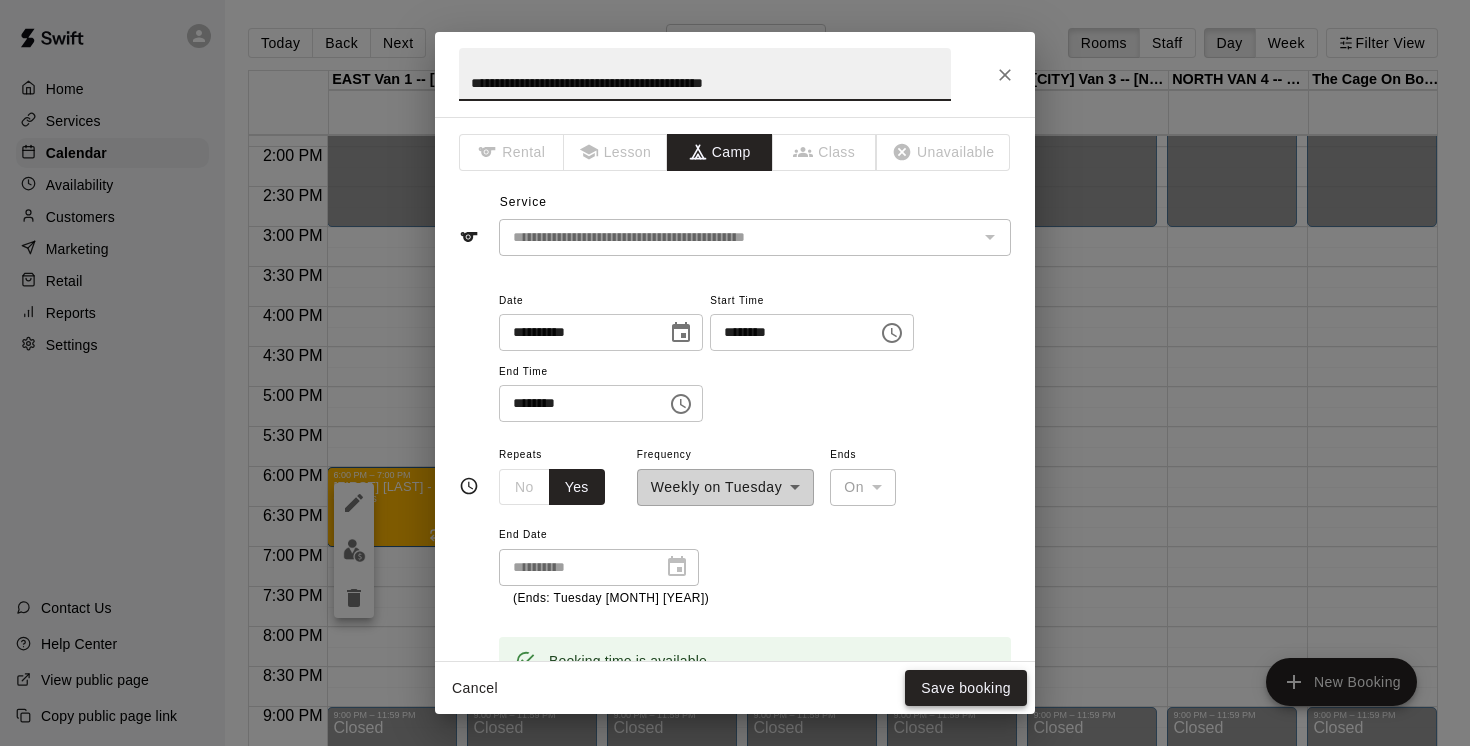 type on "**********" 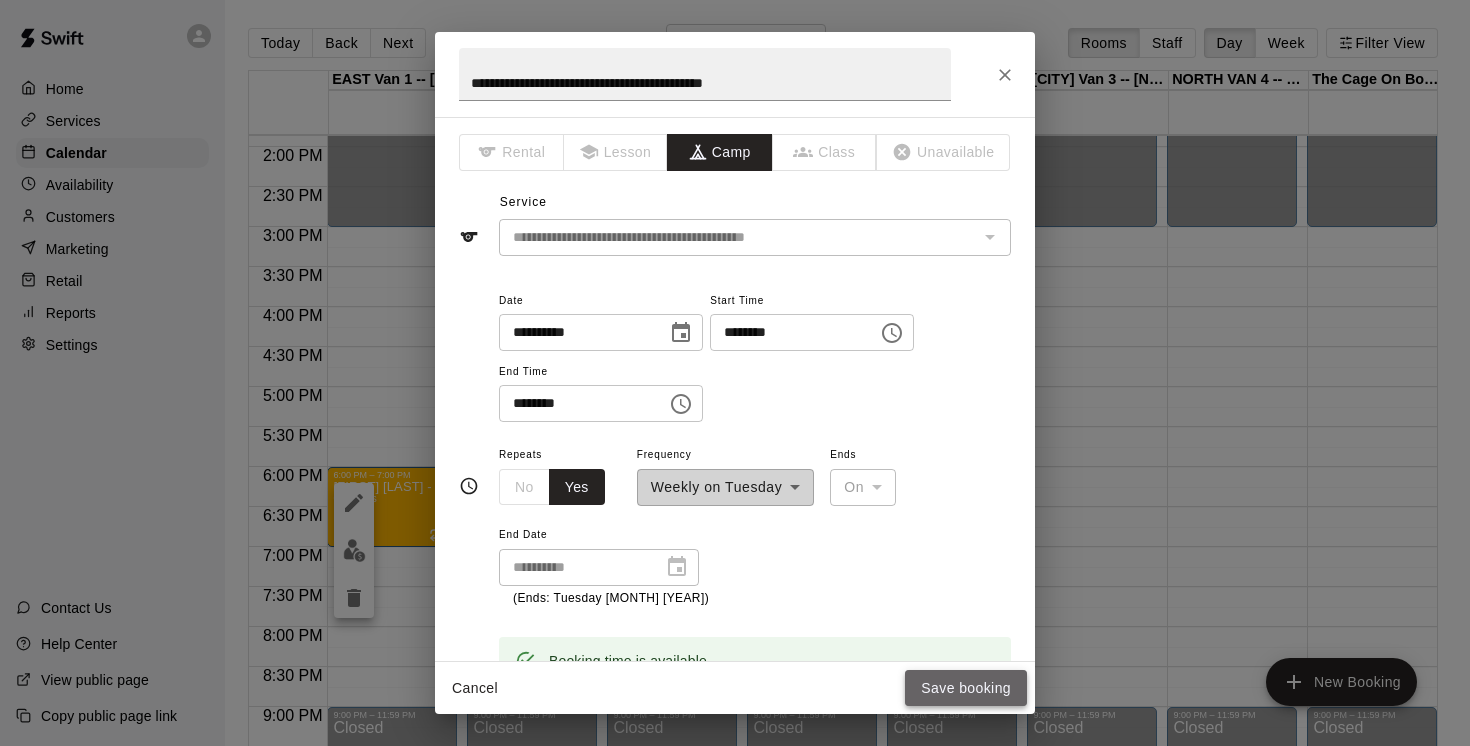 click on "Save booking" at bounding box center (966, 688) 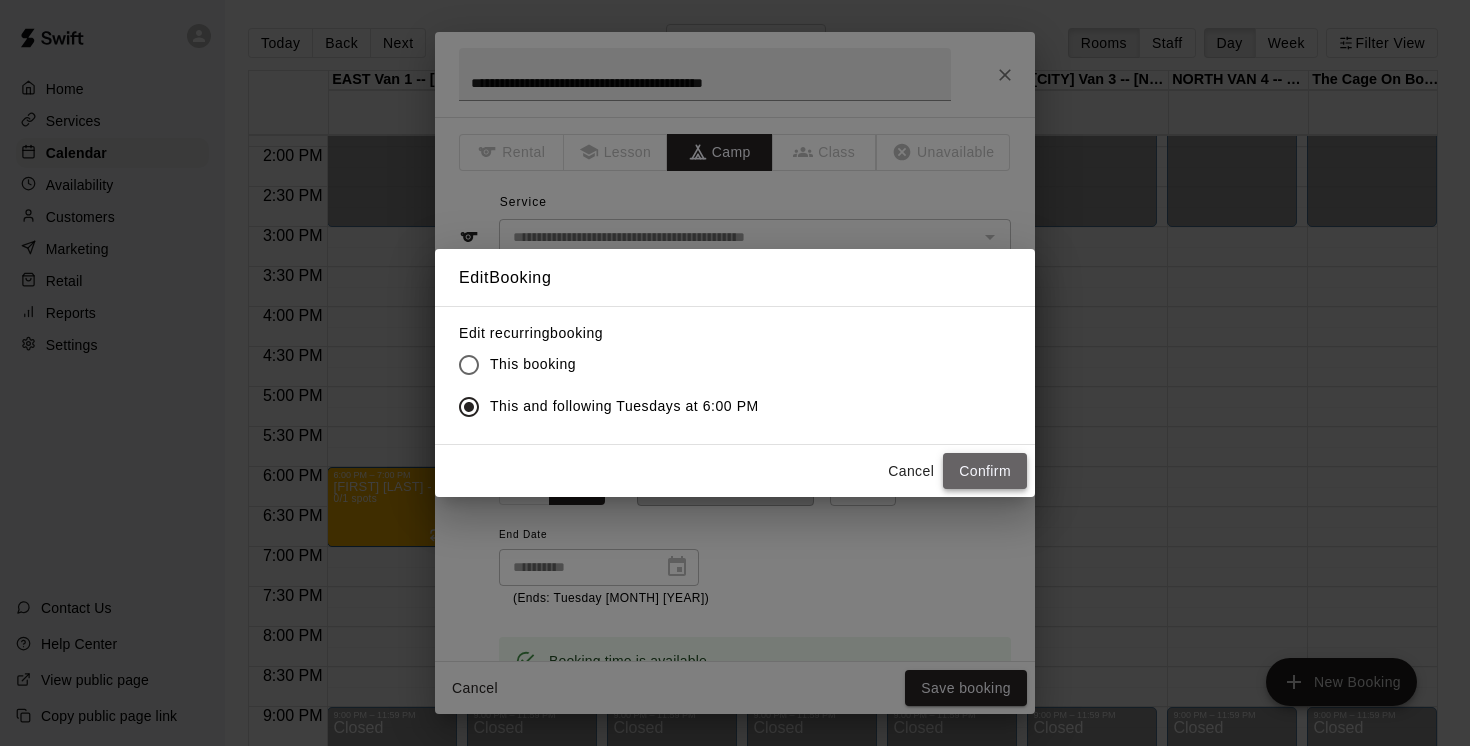 click on "Confirm" at bounding box center (985, 471) 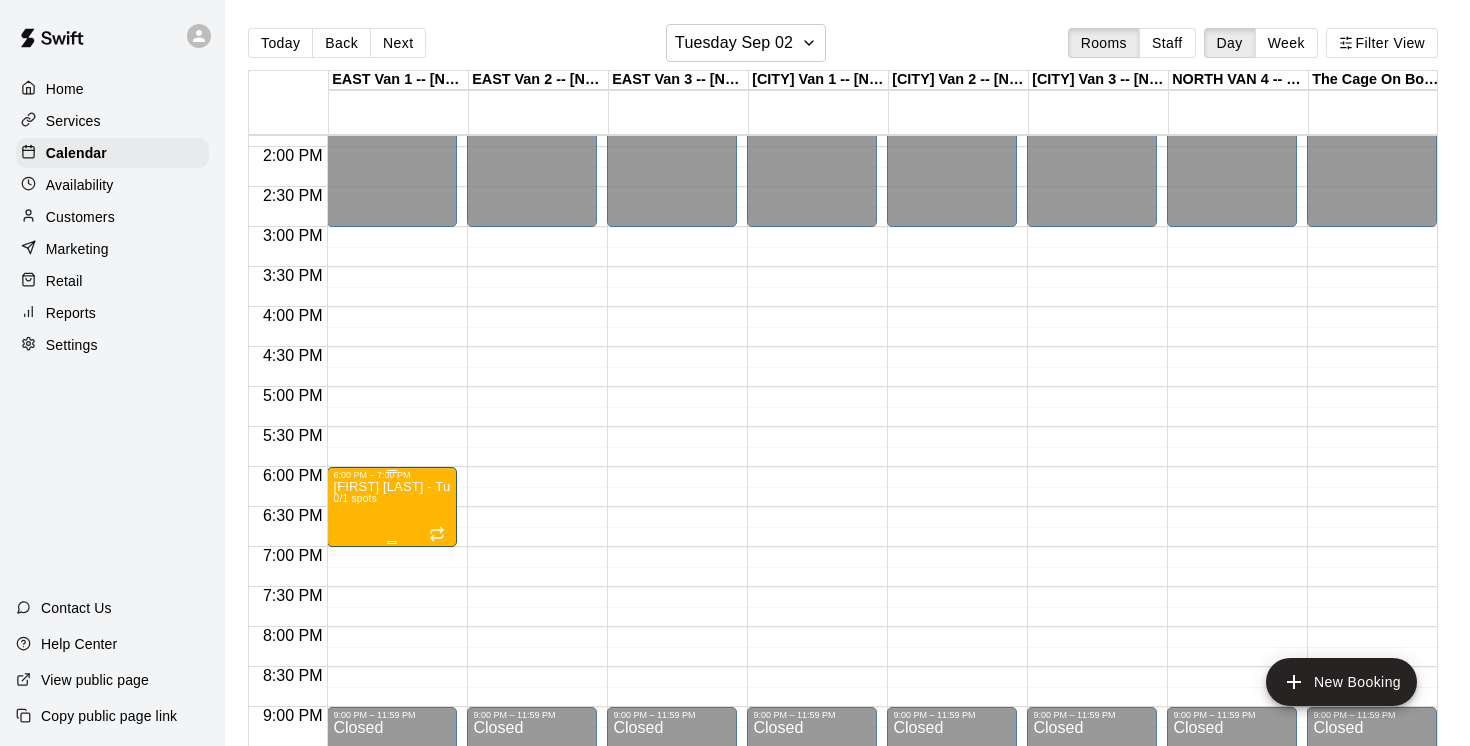 click on "John Rose - Tuesdays (Sept 2-Oct 7) @ East Van 0/1 spots" at bounding box center (392, 853) 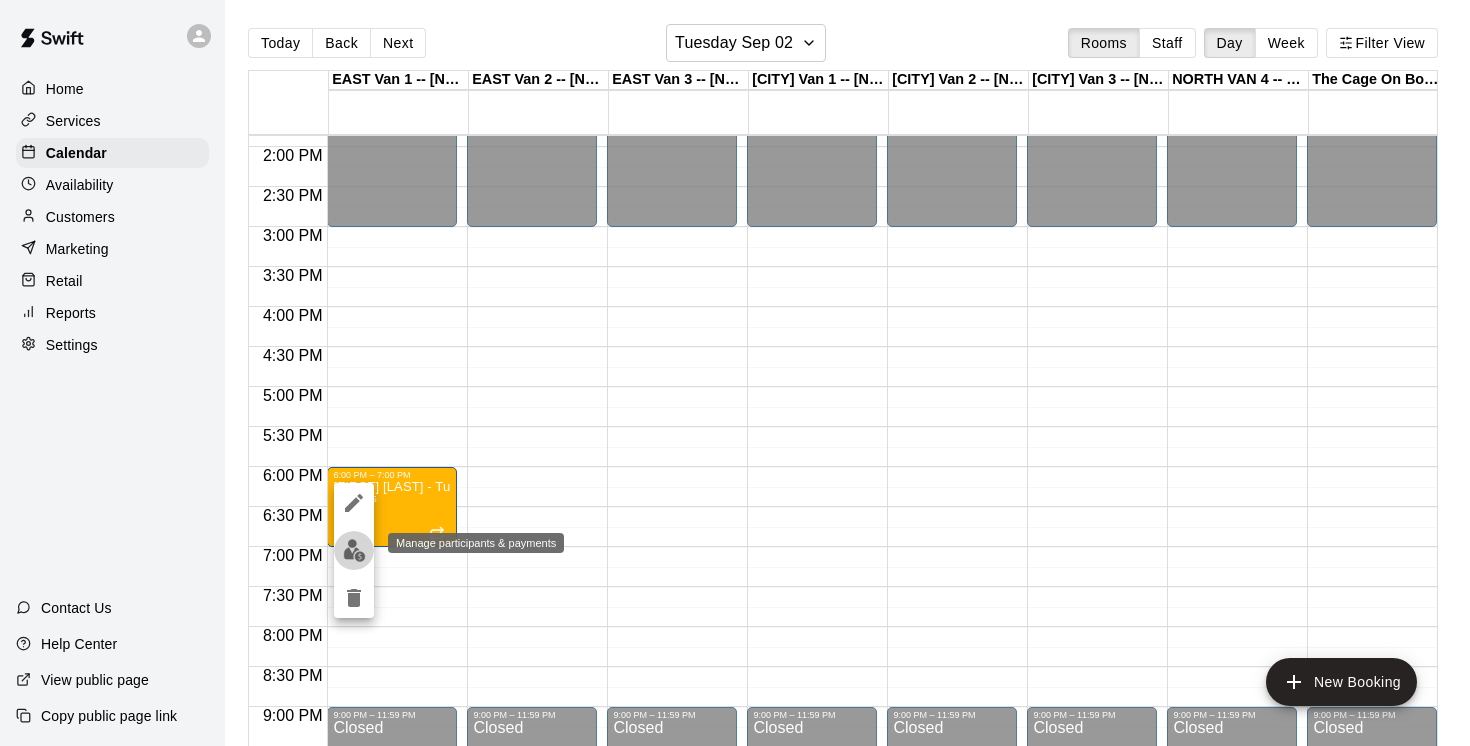 click at bounding box center [354, 550] 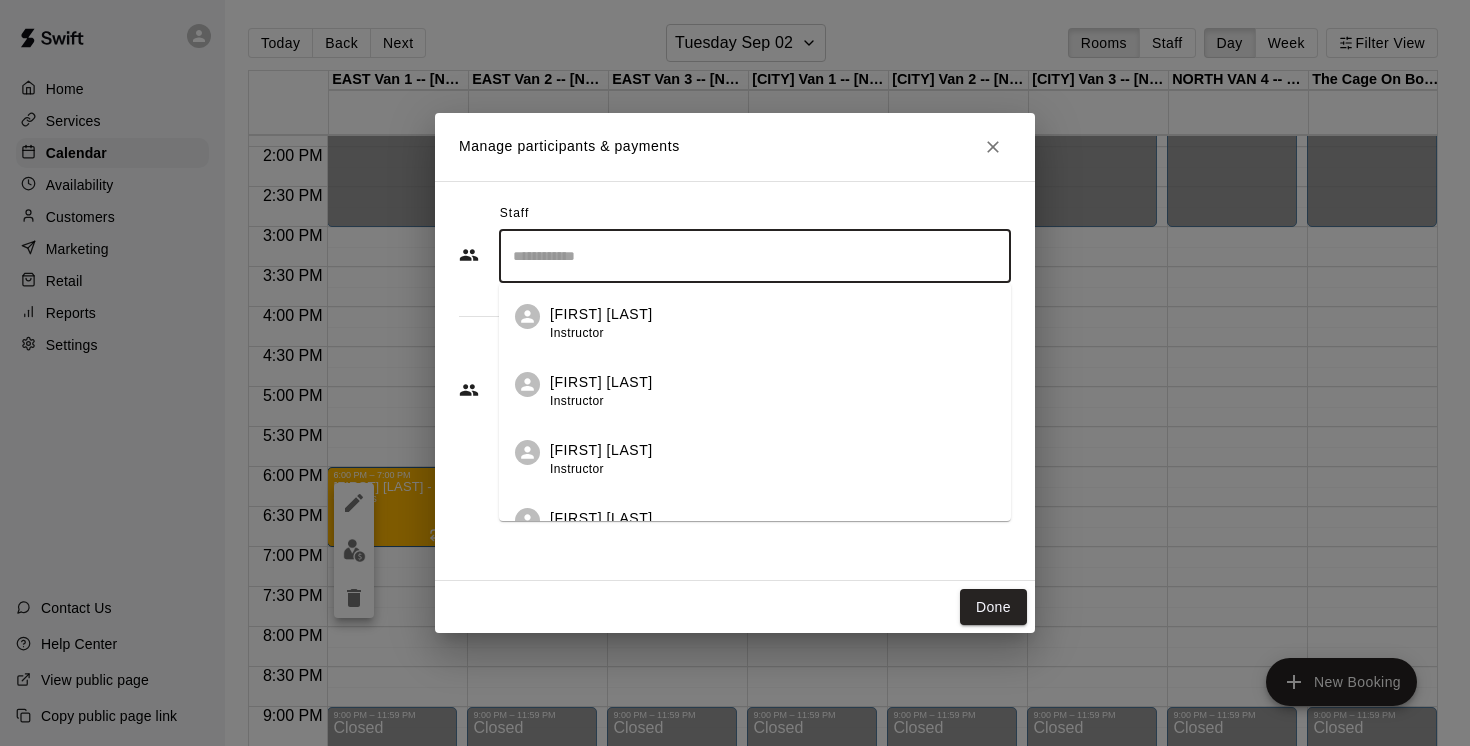 click at bounding box center (755, 256) 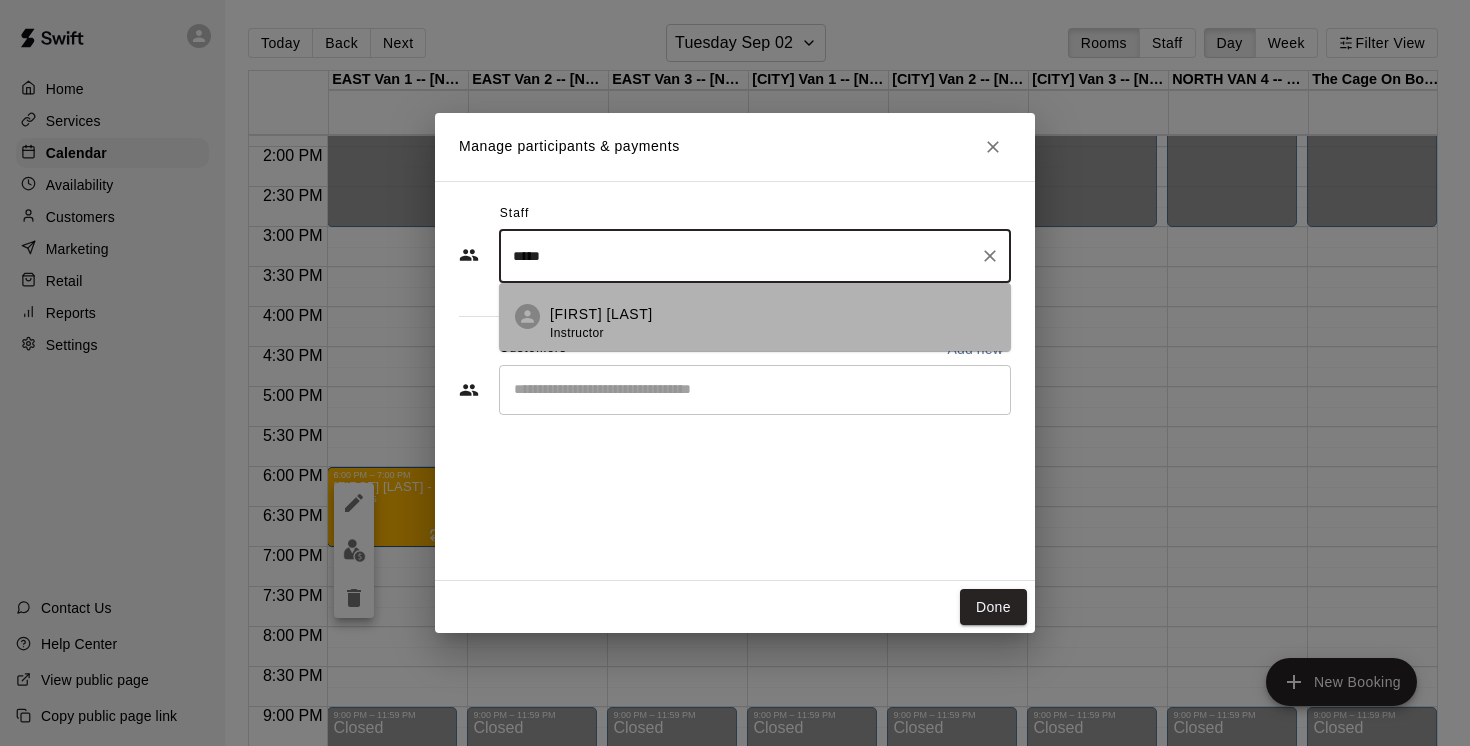 click on "[FIRST] [LAST]" at bounding box center (601, 314) 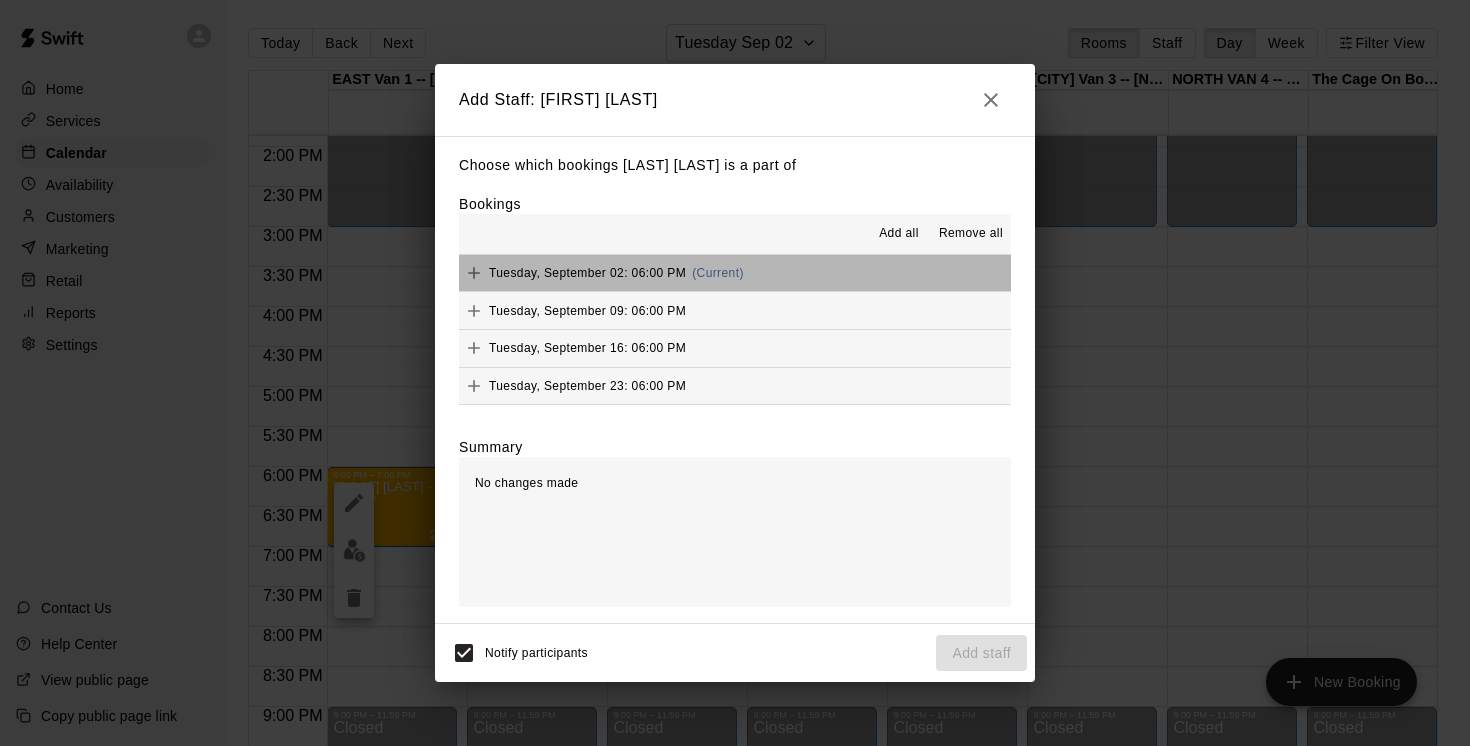 click on "Tuesday, September 02: 06:00 PM (Current)" at bounding box center [735, 273] 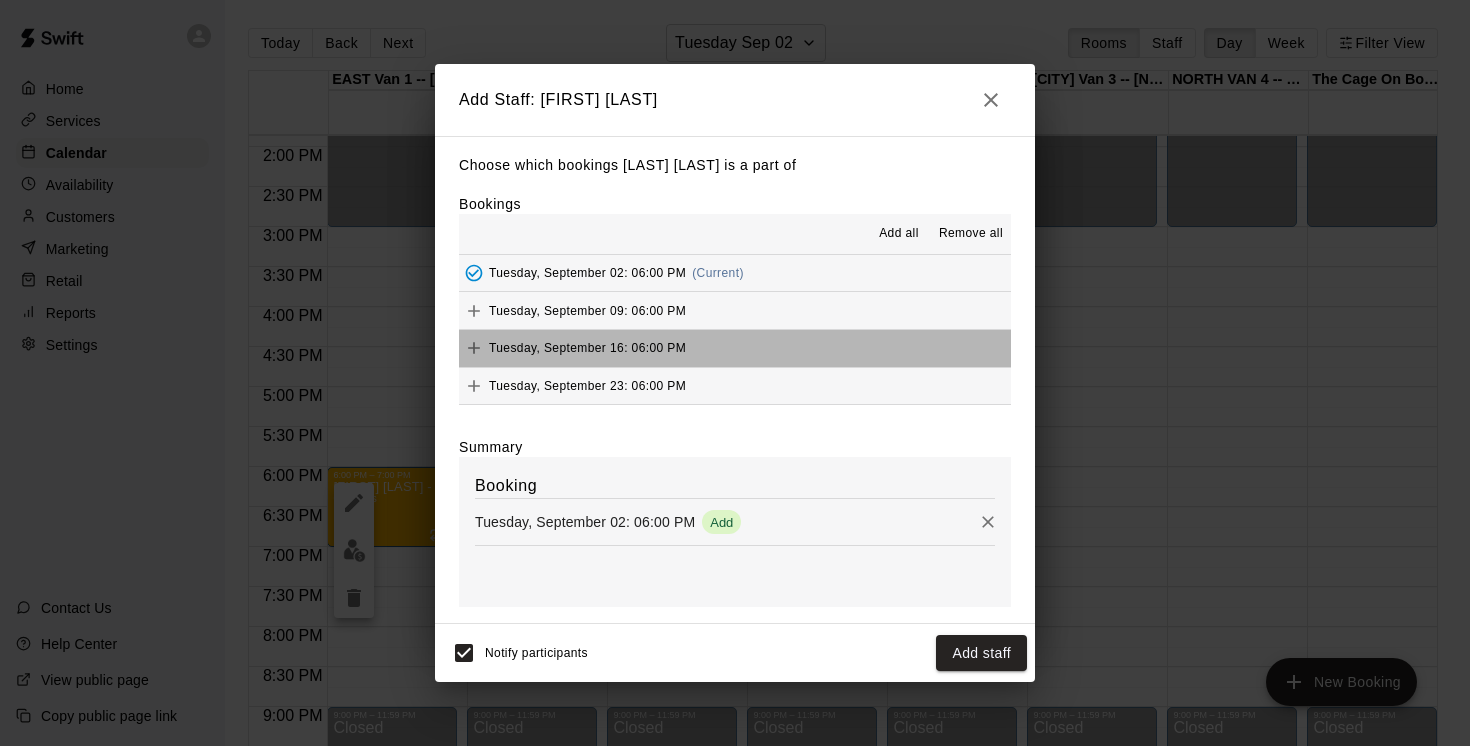 click on "Tuesday, September 16: 06:00 PM" at bounding box center [735, 348] 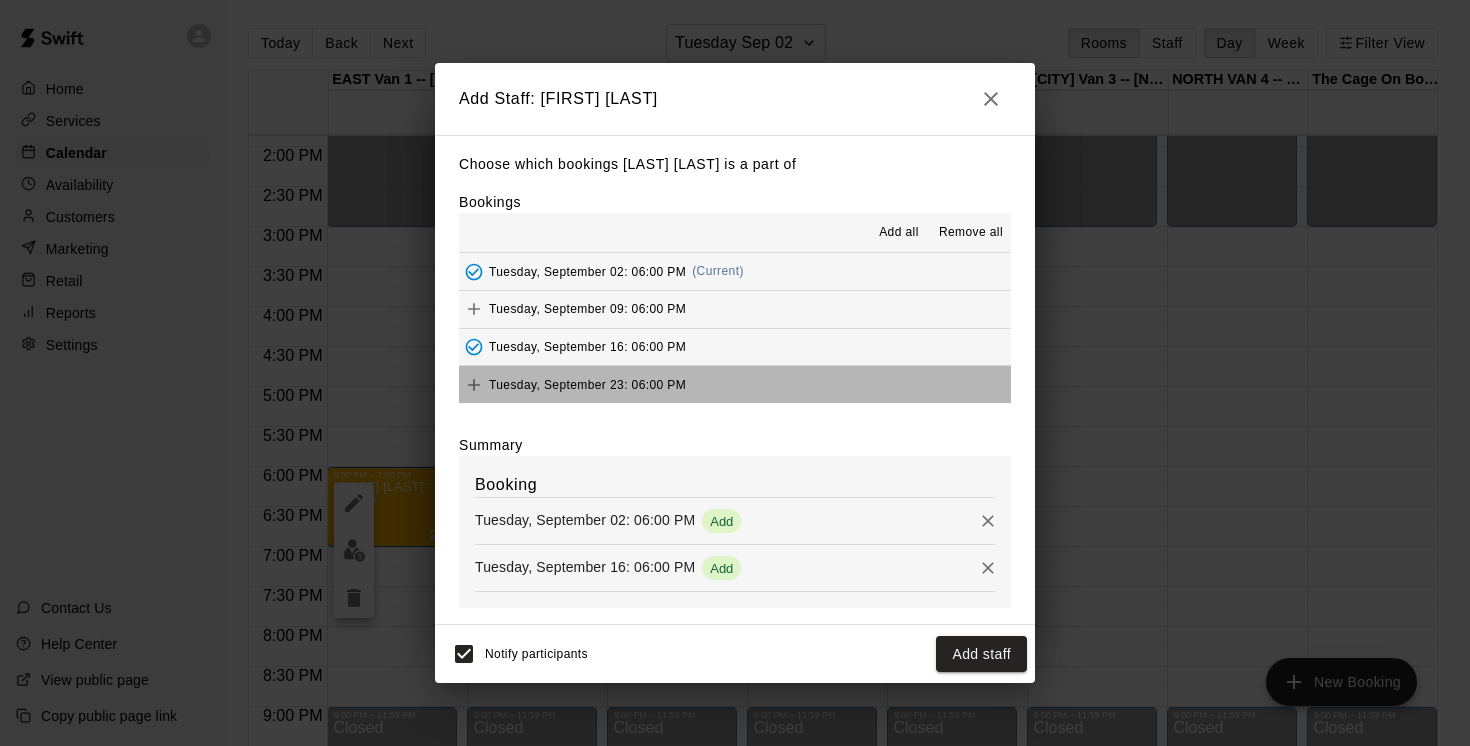 click on "Tuesday, September 23: 06:00 PM" at bounding box center [735, 384] 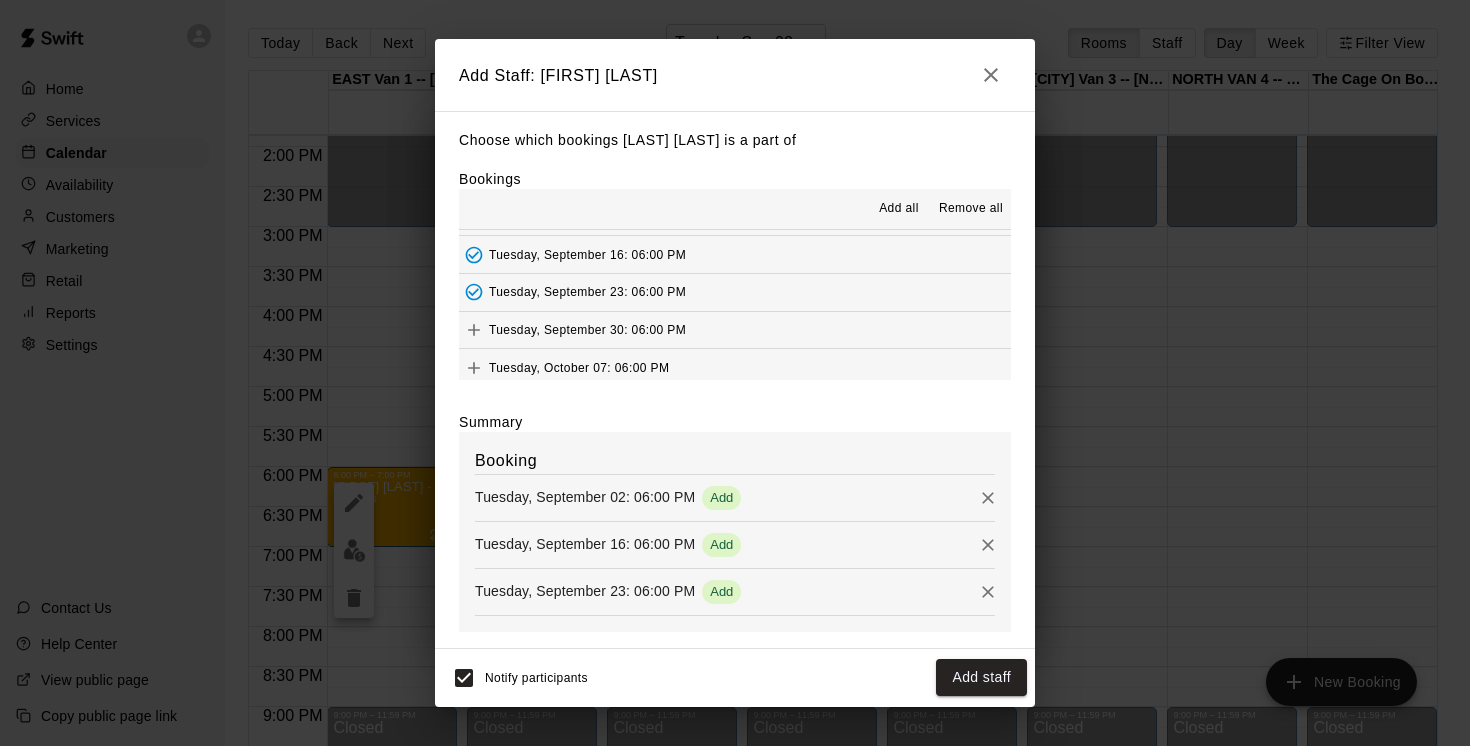 scroll, scrollTop: 76, scrollLeft: 0, axis: vertical 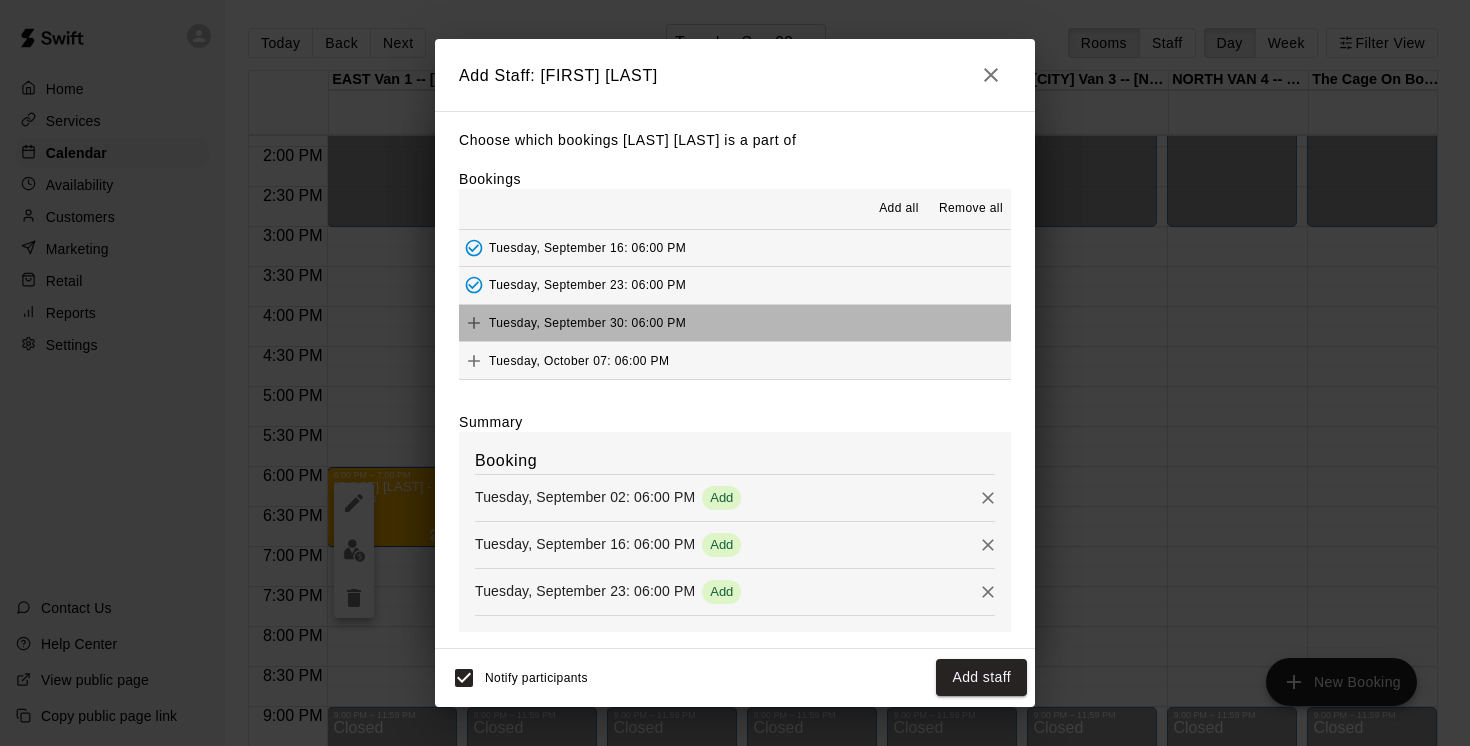 click on "Tuesday, September 30: 06:00 PM" at bounding box center (735, 323) 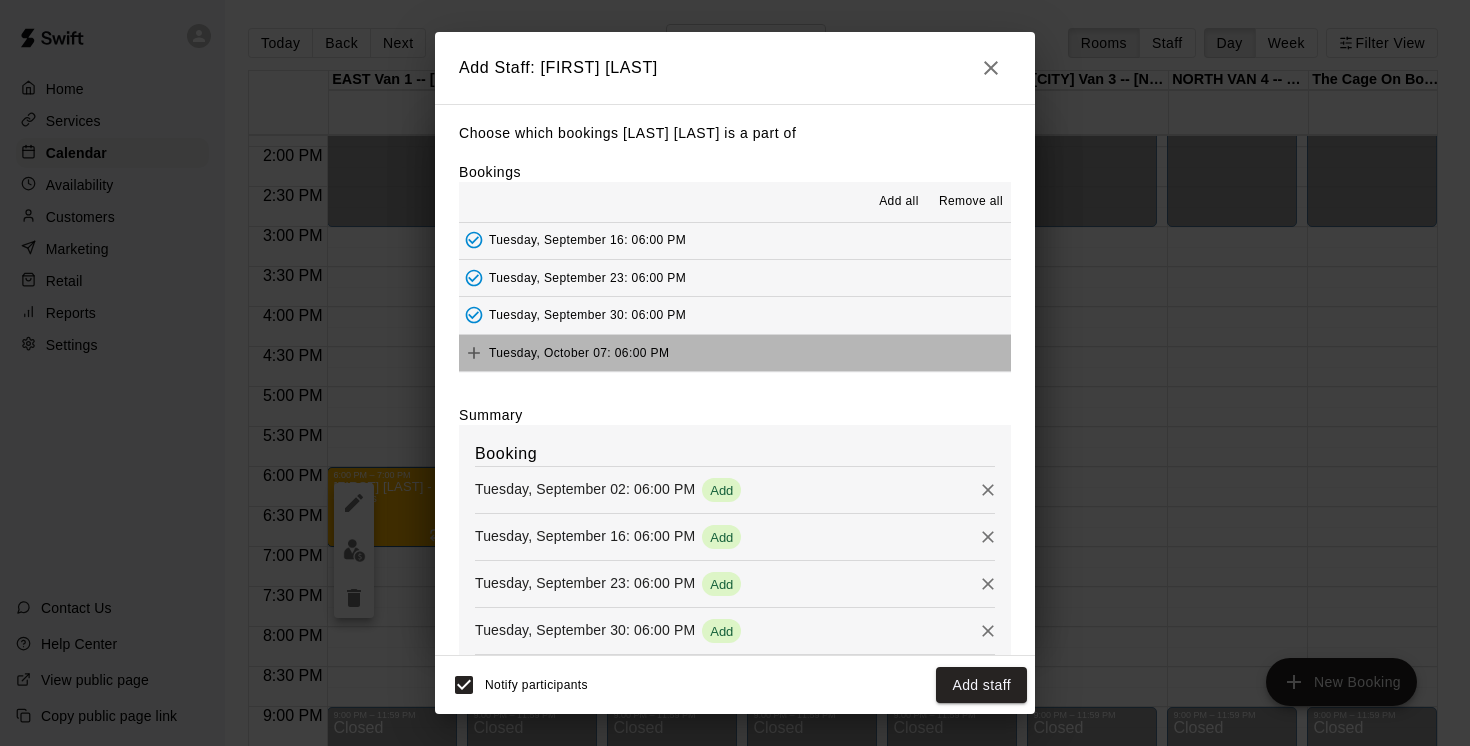 click on "Tuesday, October 07: 06:00 PM" at bounding box center [735, 353] 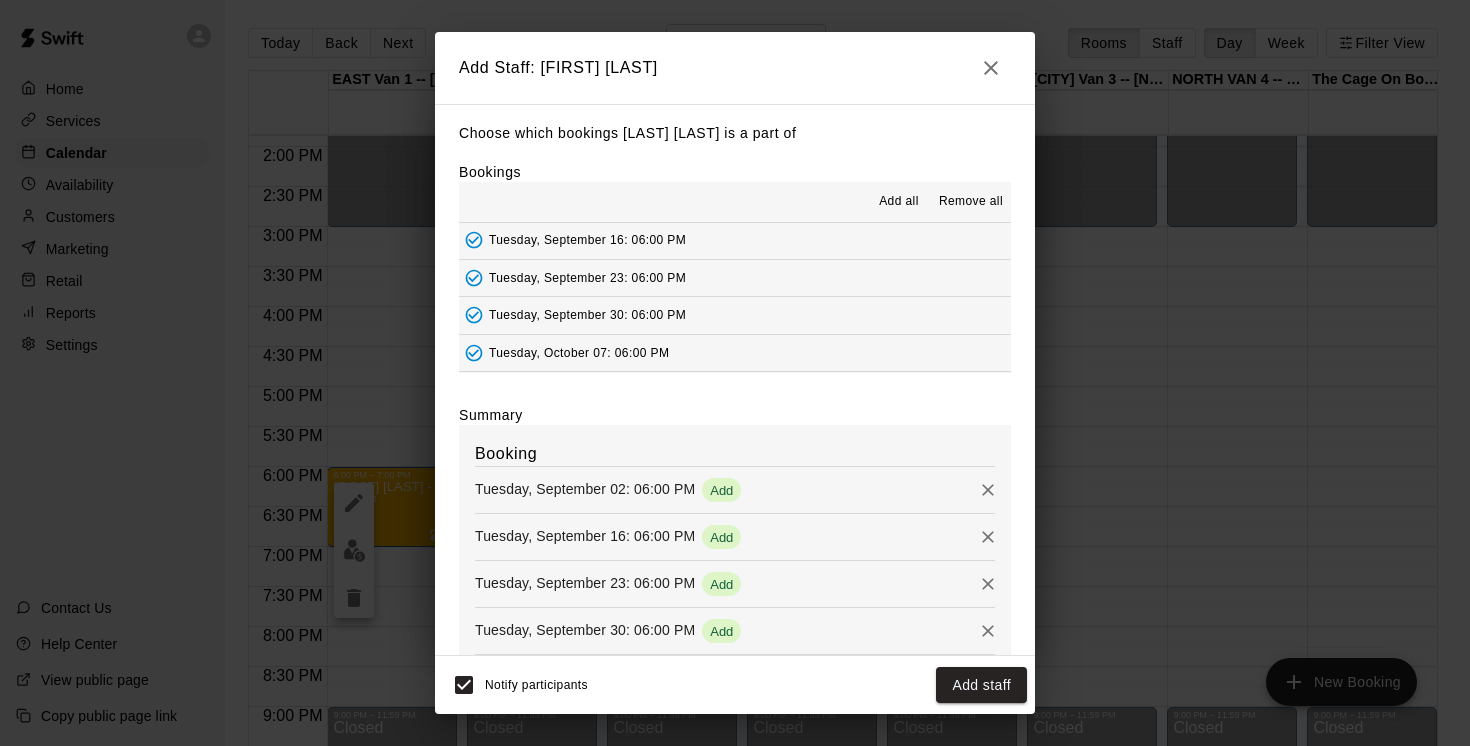 scroll, scrollTop: 80, scrollLeft: 0, axis: vertical 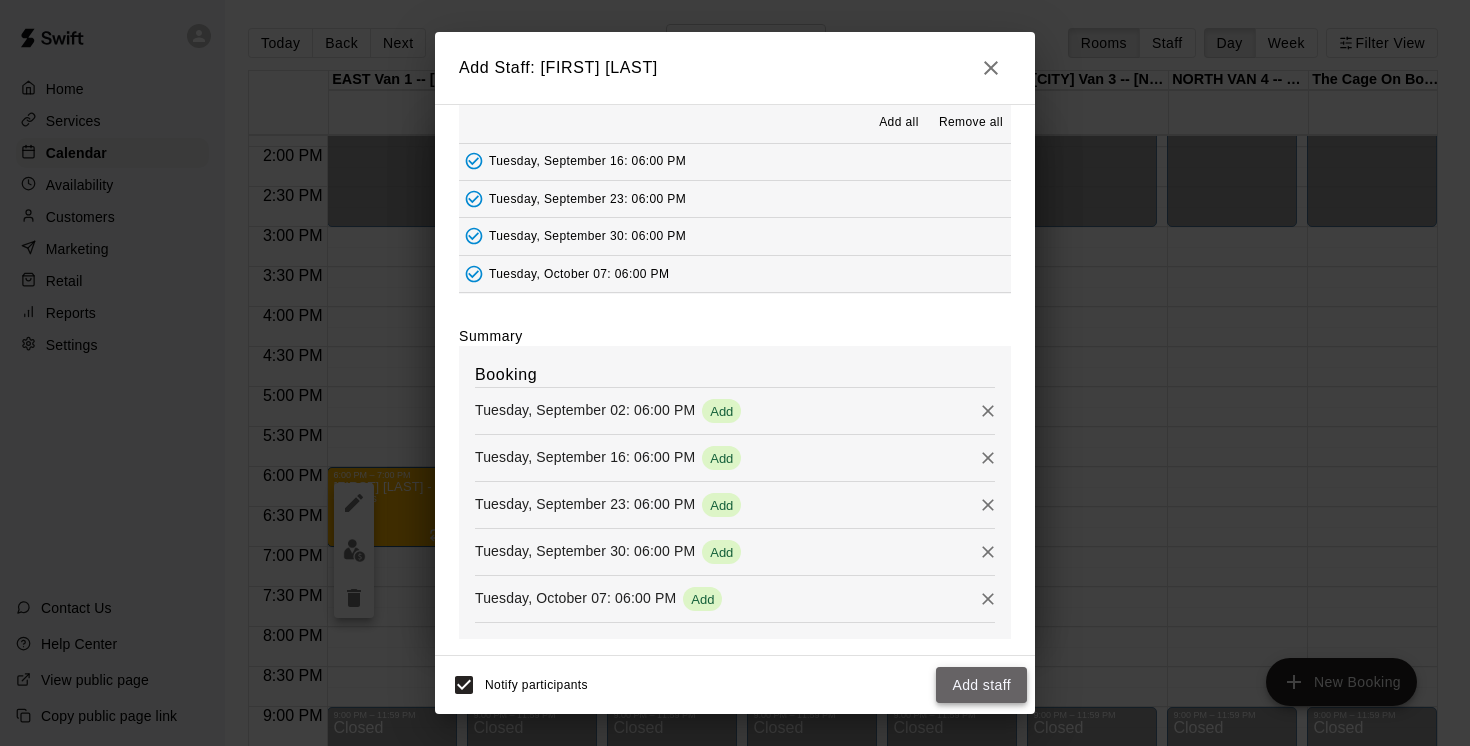 click on "Add staff" at bounding box center [981, 685] 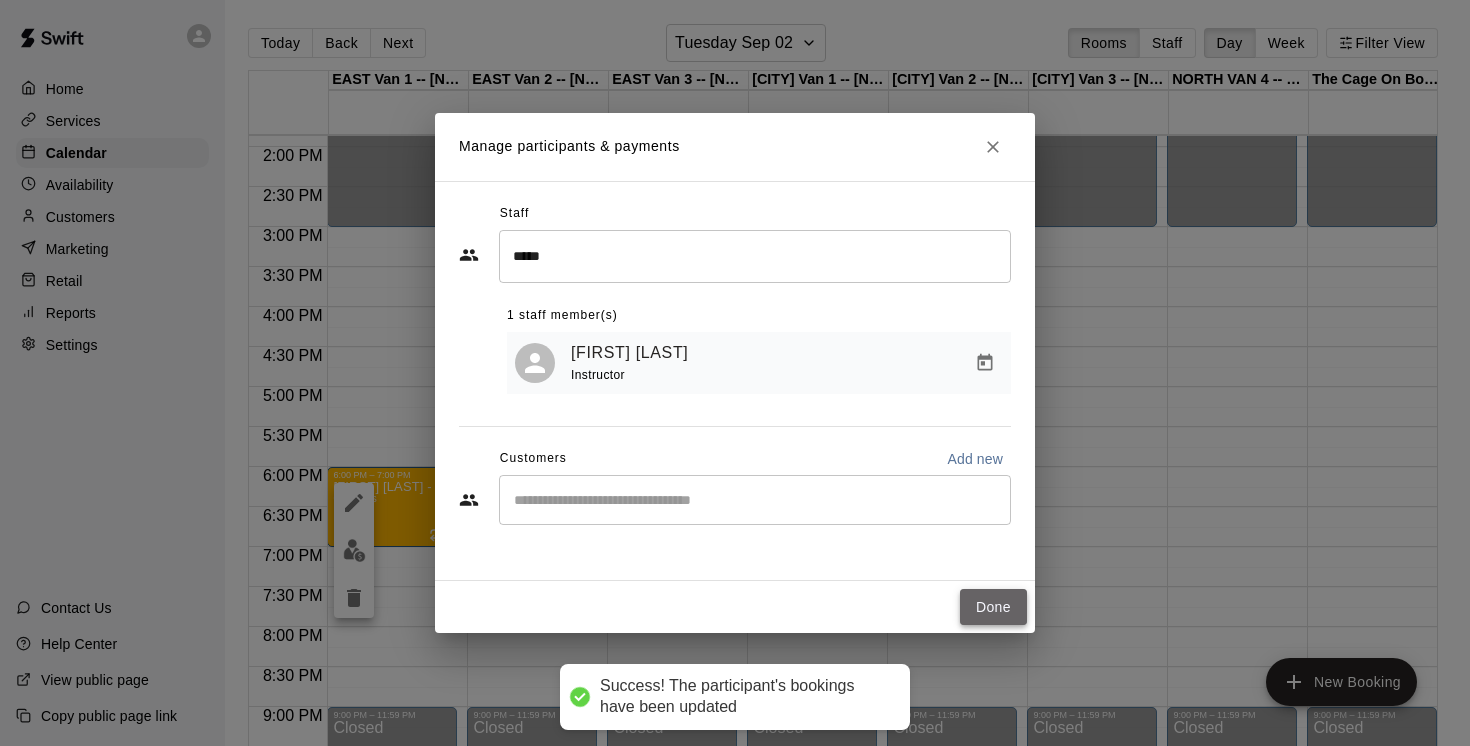 click on "Done" at bounding box center (993, 607) 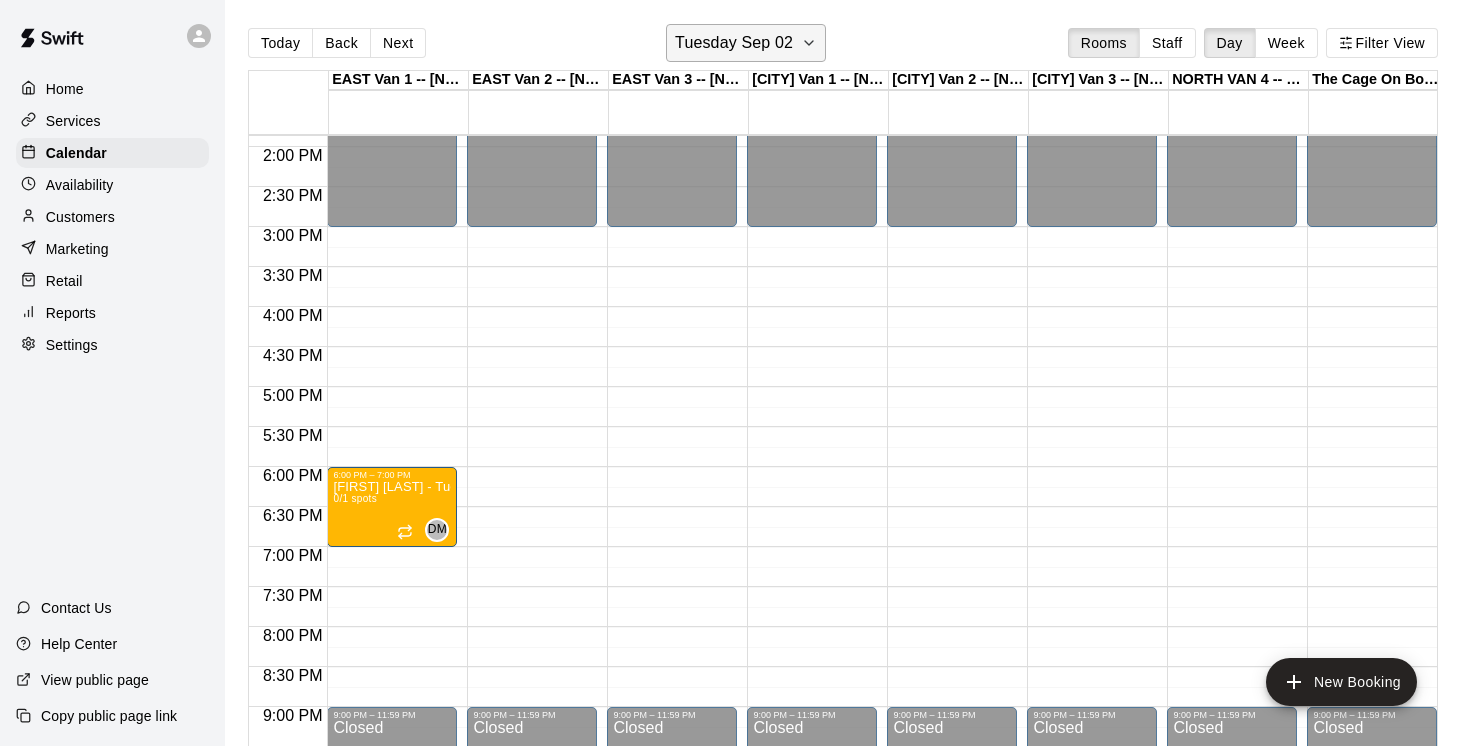 click 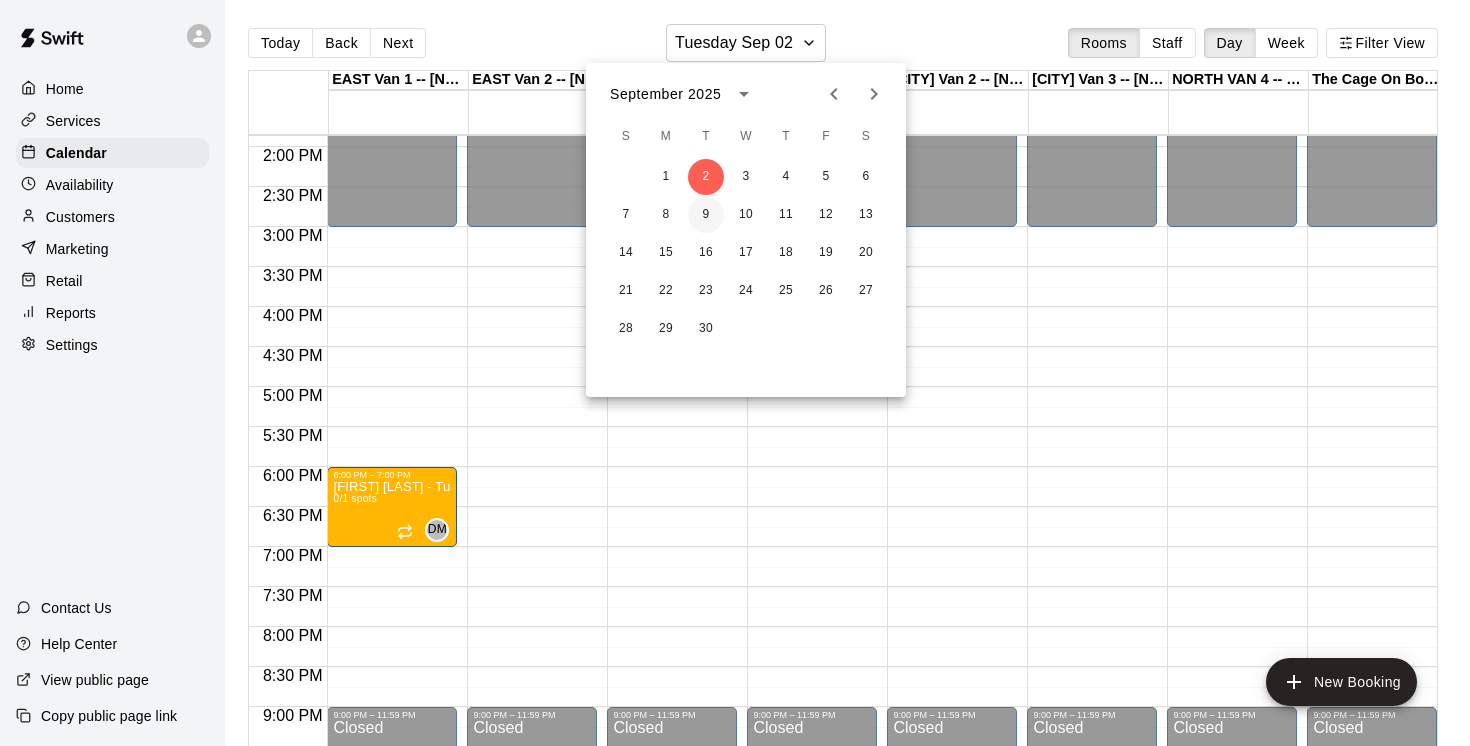 click on "9" at bounding box center [706, 215] 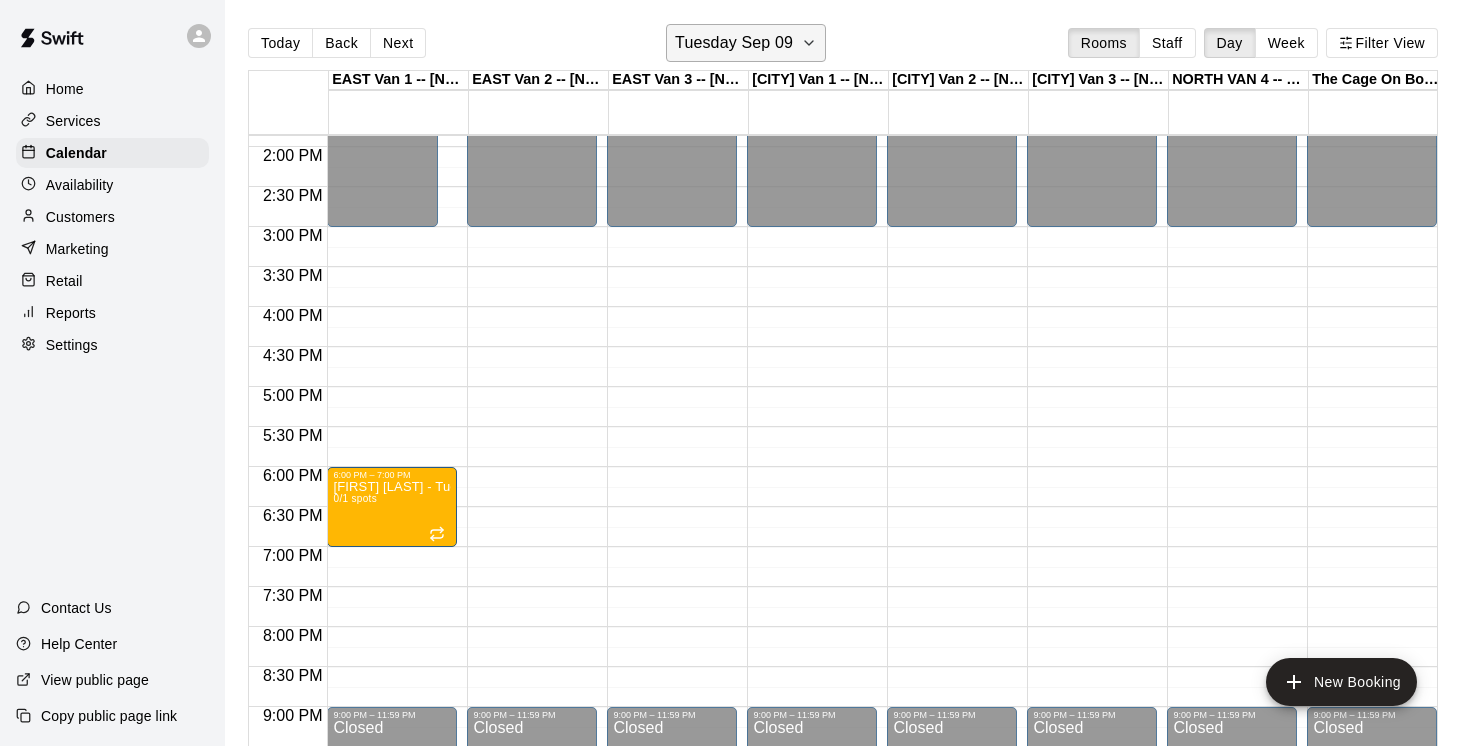 click 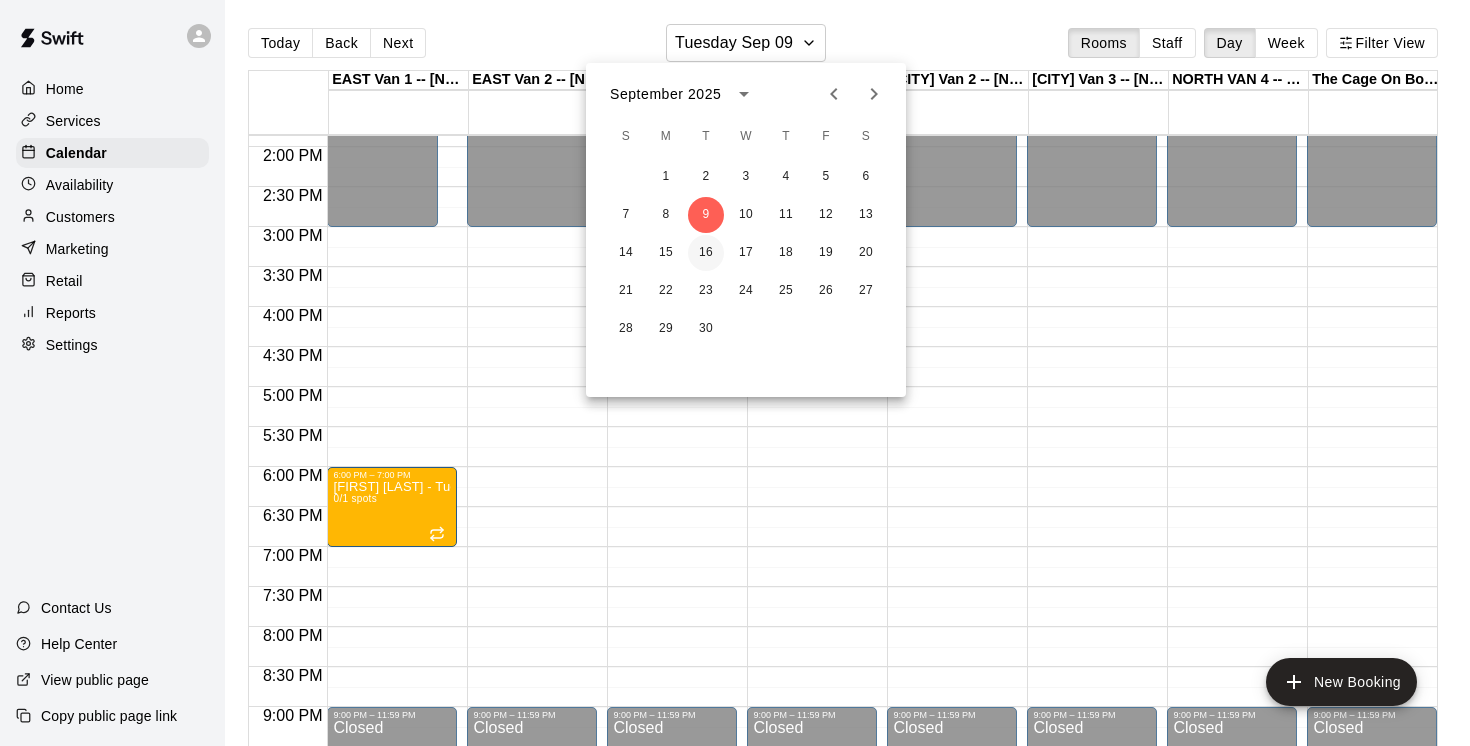 click on "16" at bounding box center [706, 253] 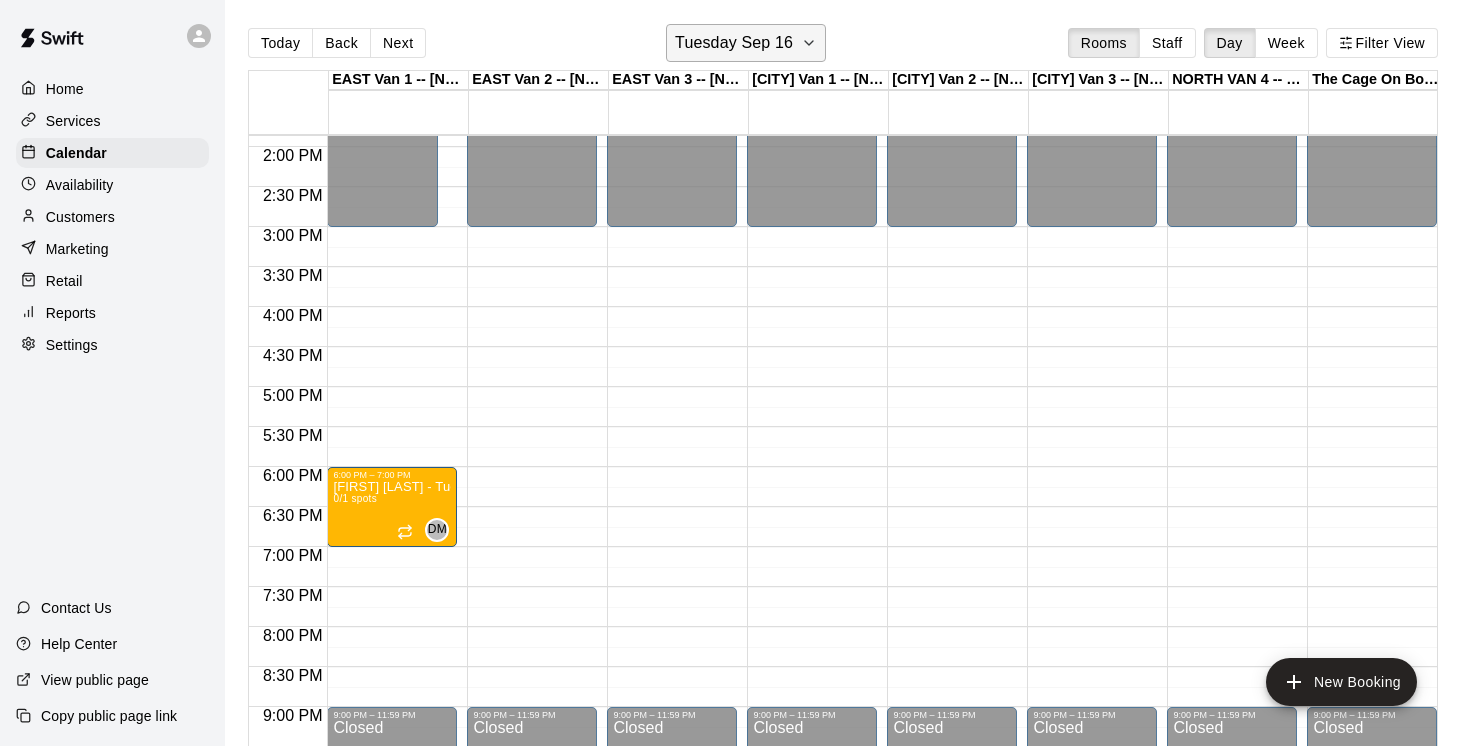 click 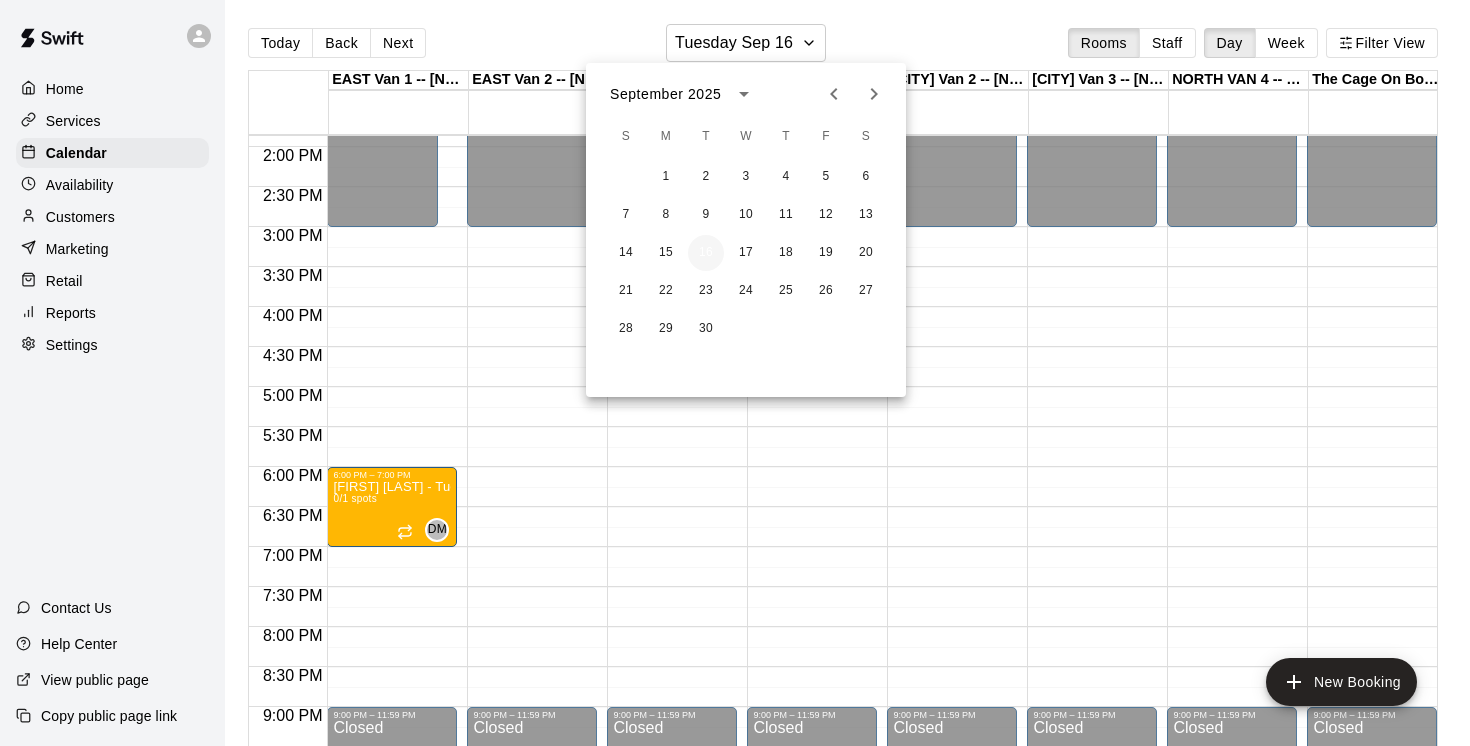 click on "16" at bounding box center (706, 253) 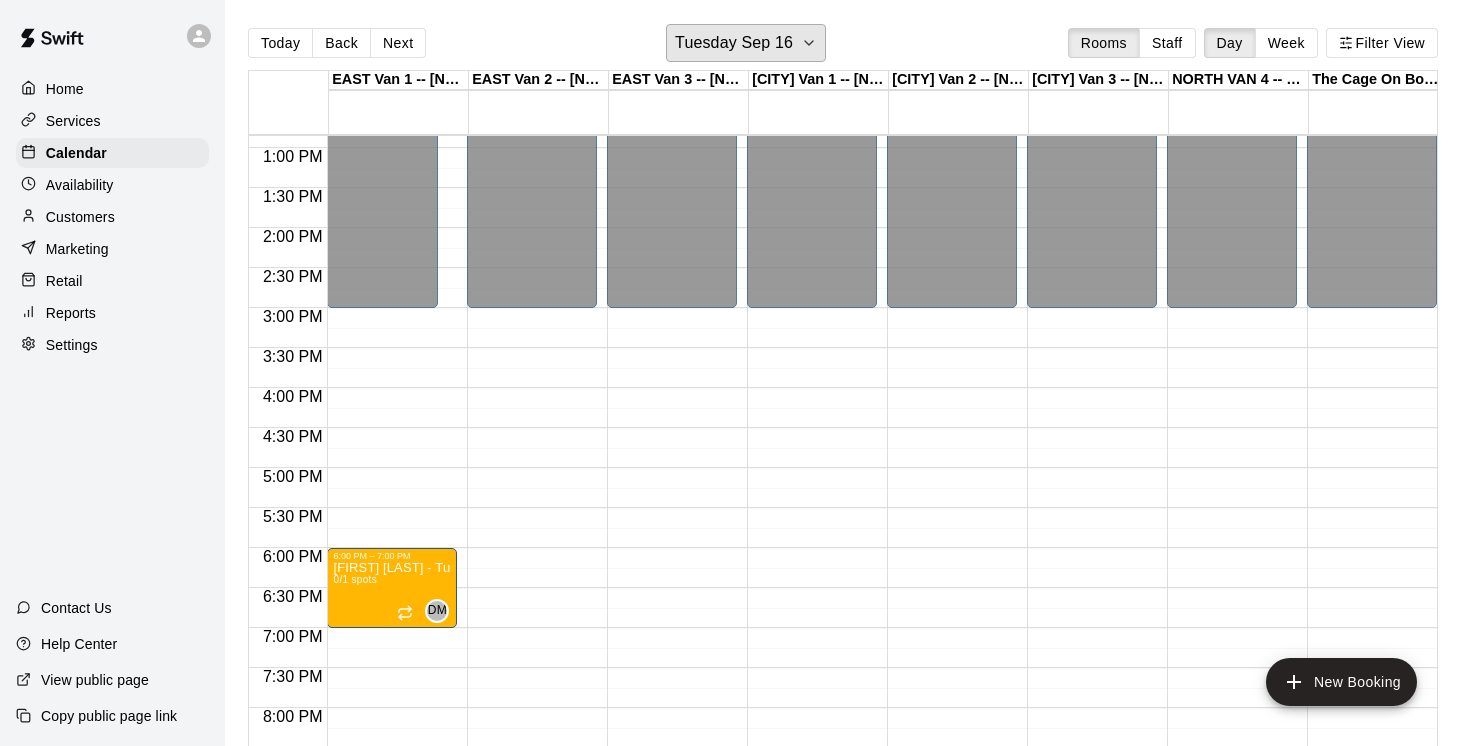 scroll, scrollTop: 993, scrollLeft: 0, axis: vertical 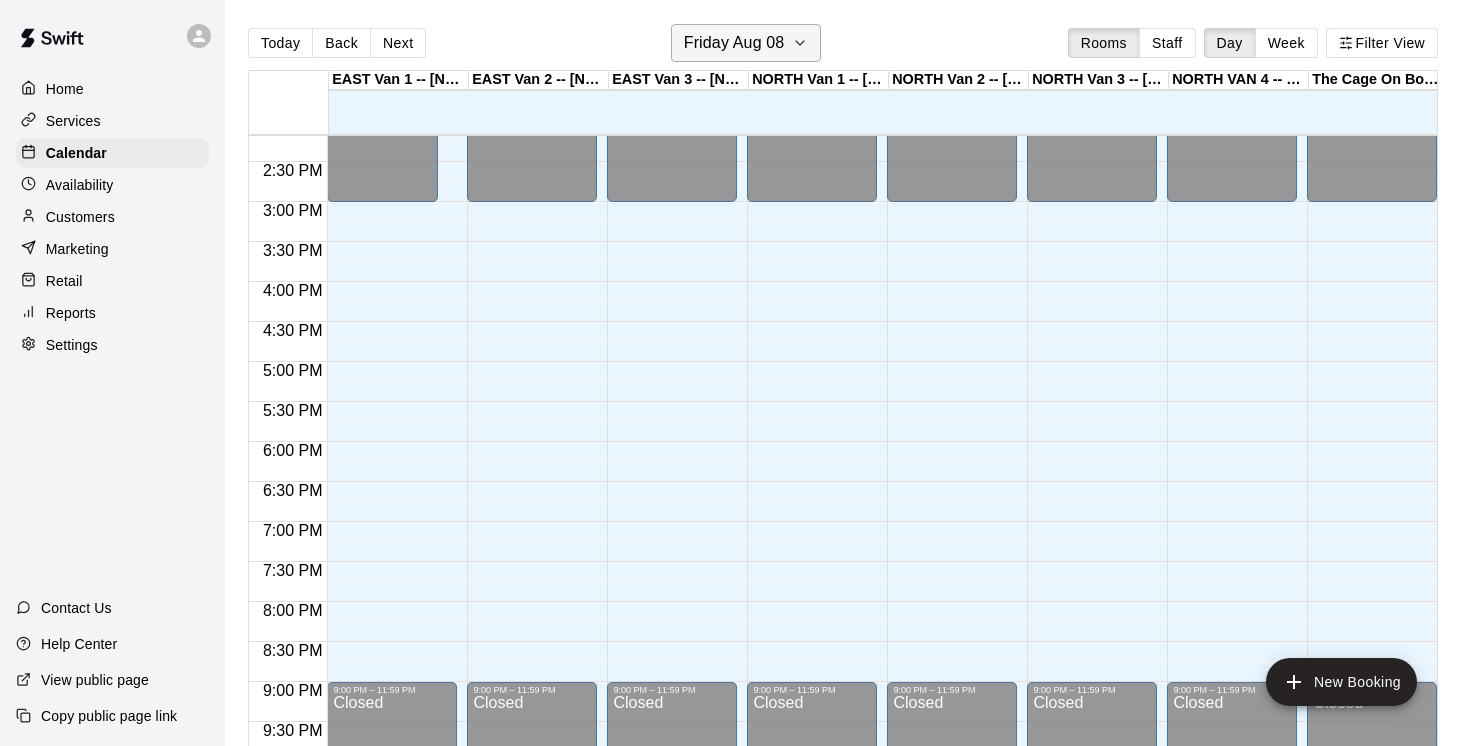 click 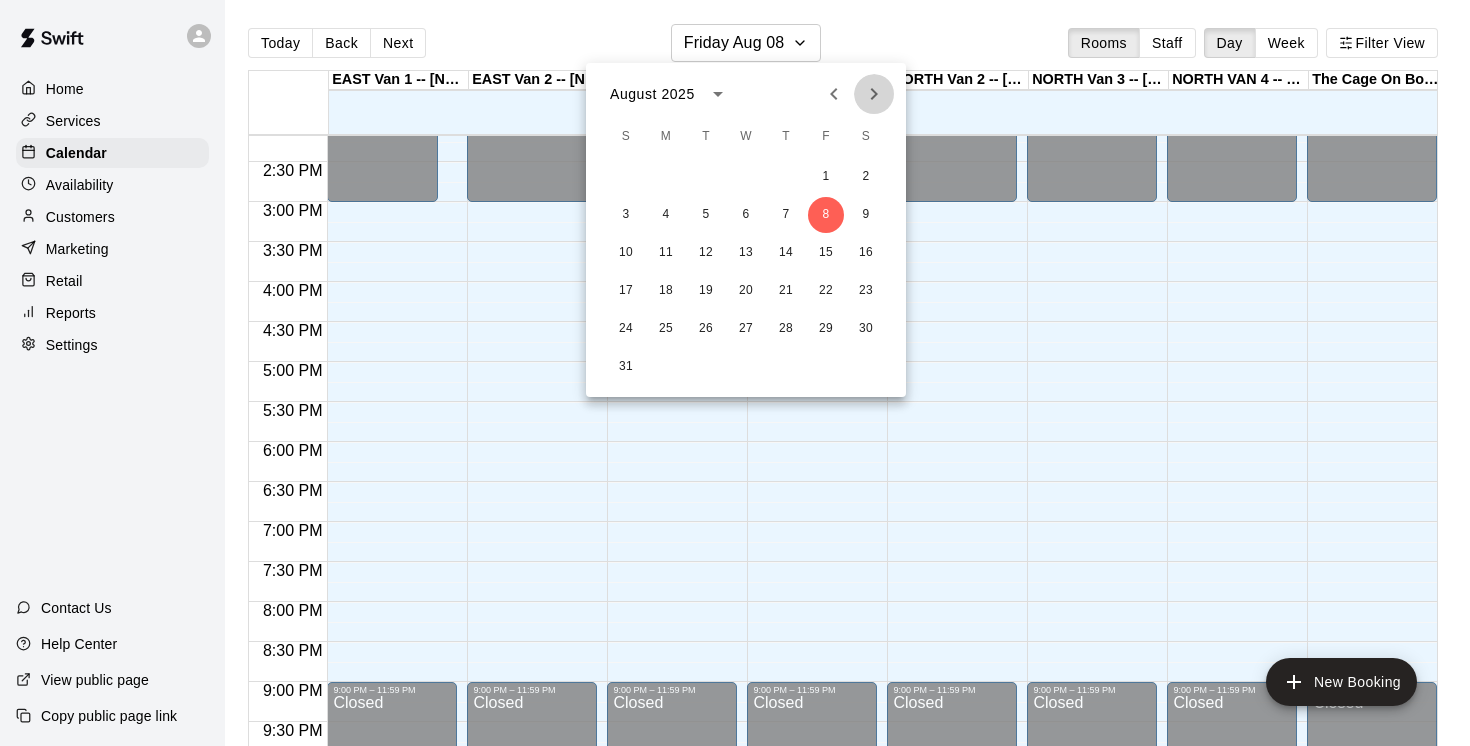 click 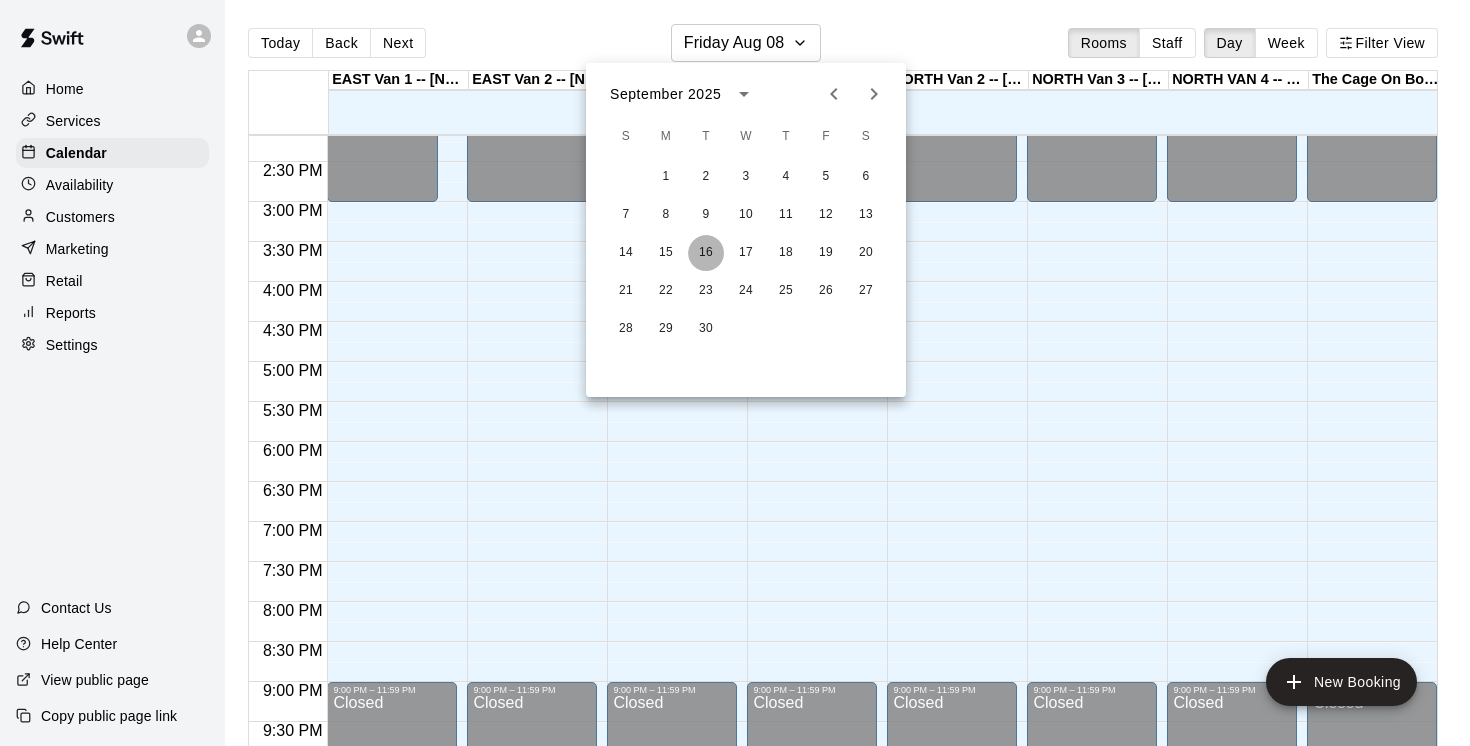 click on "16" at bounding box center [706, 253] 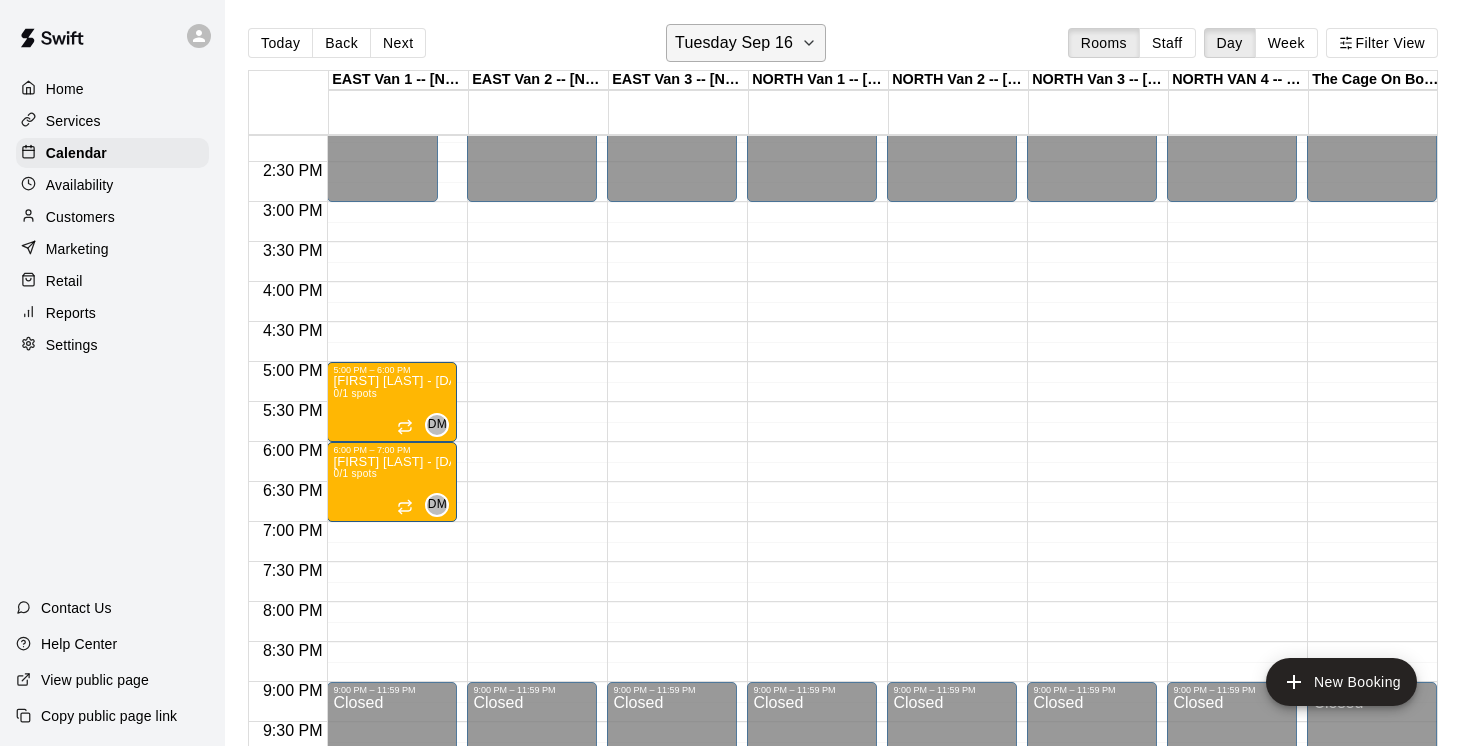 click 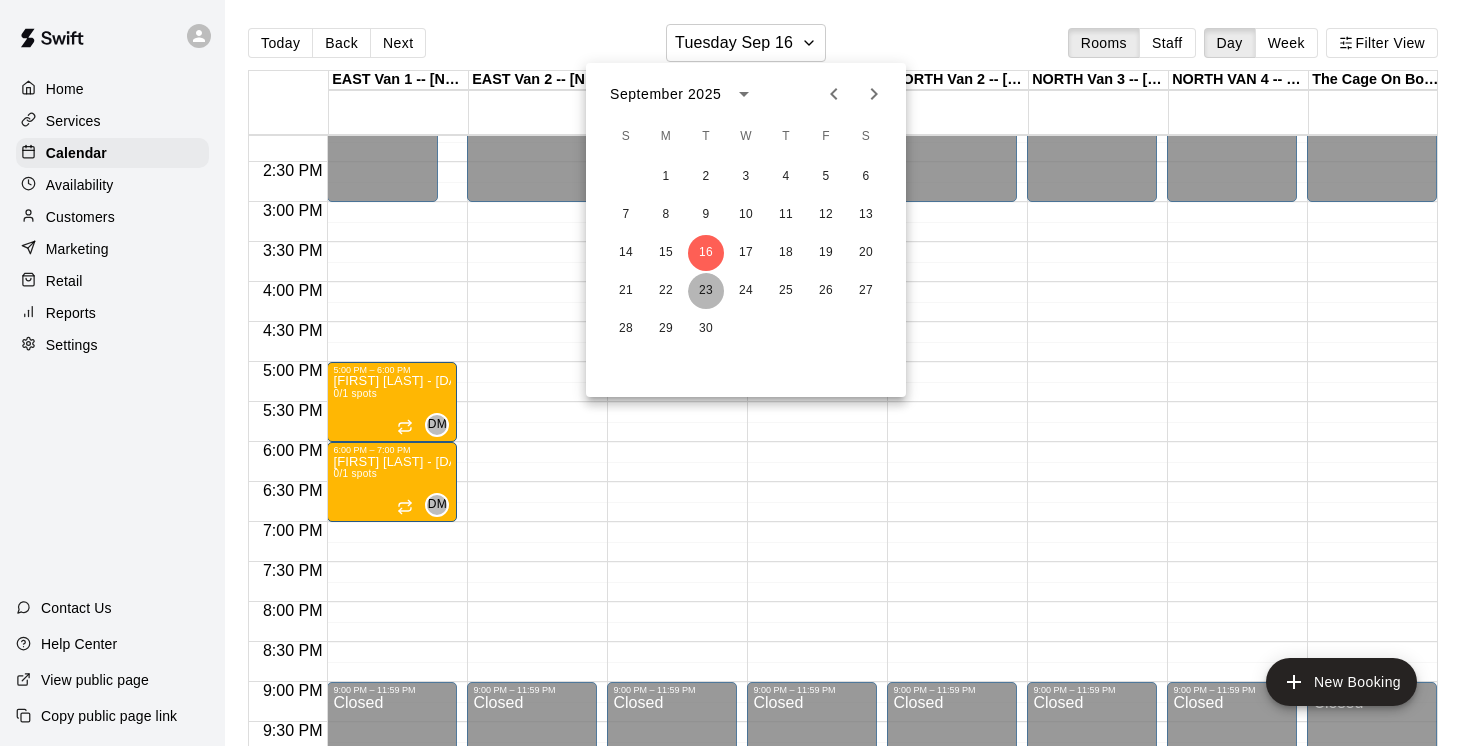 click on "23" at bounding box center (706, 291) 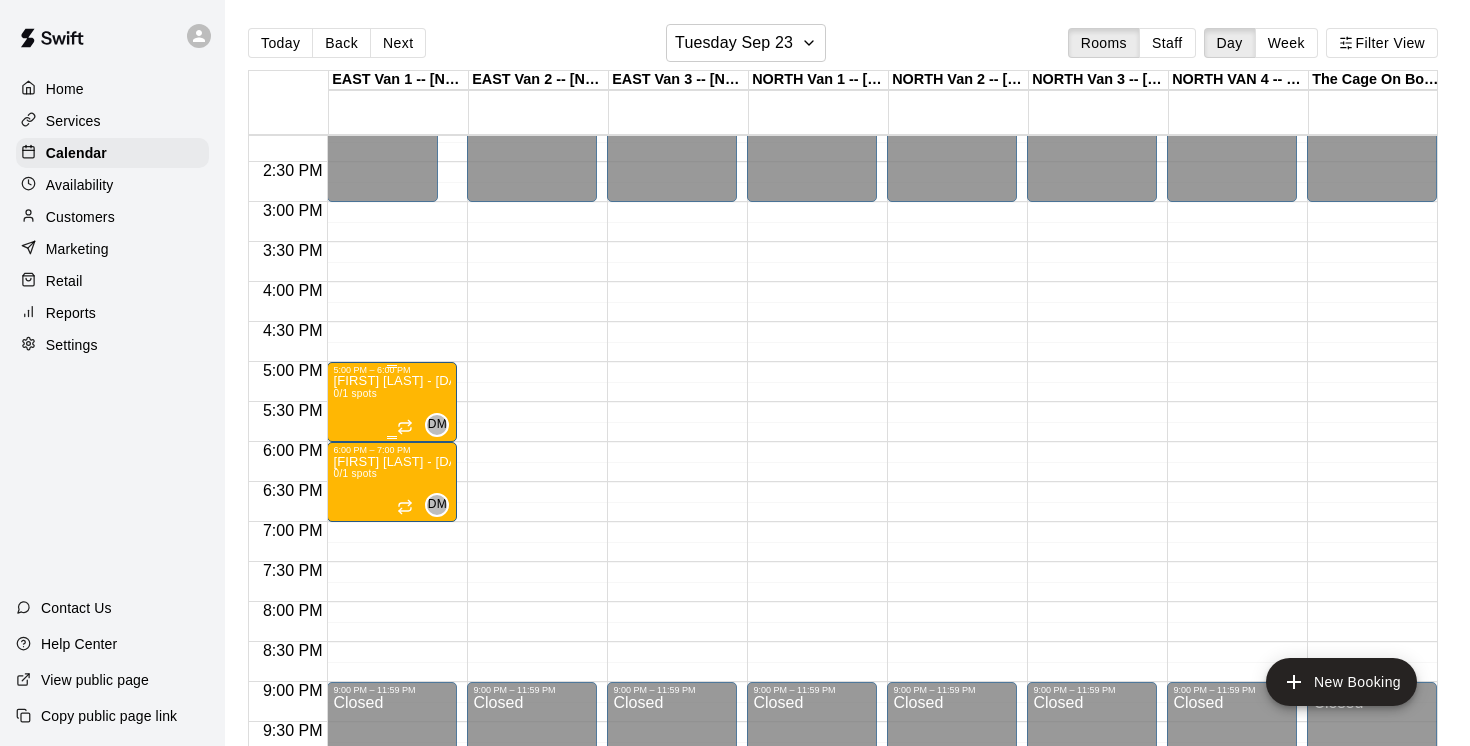 click on "Amir Dosanjh - Tuesday, Sept 16 & 30 @ East Van 0/1 spots" at bounding box center [392, 748] 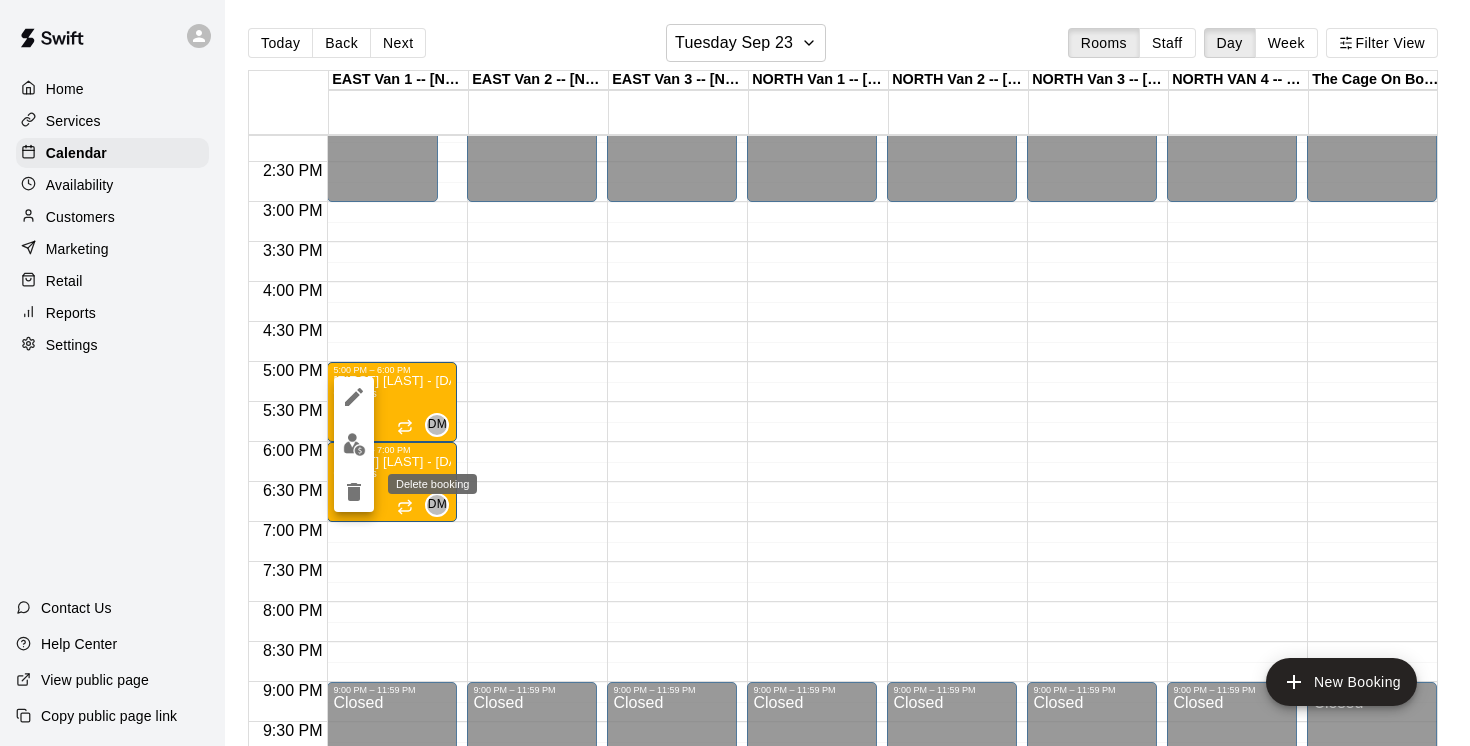 click 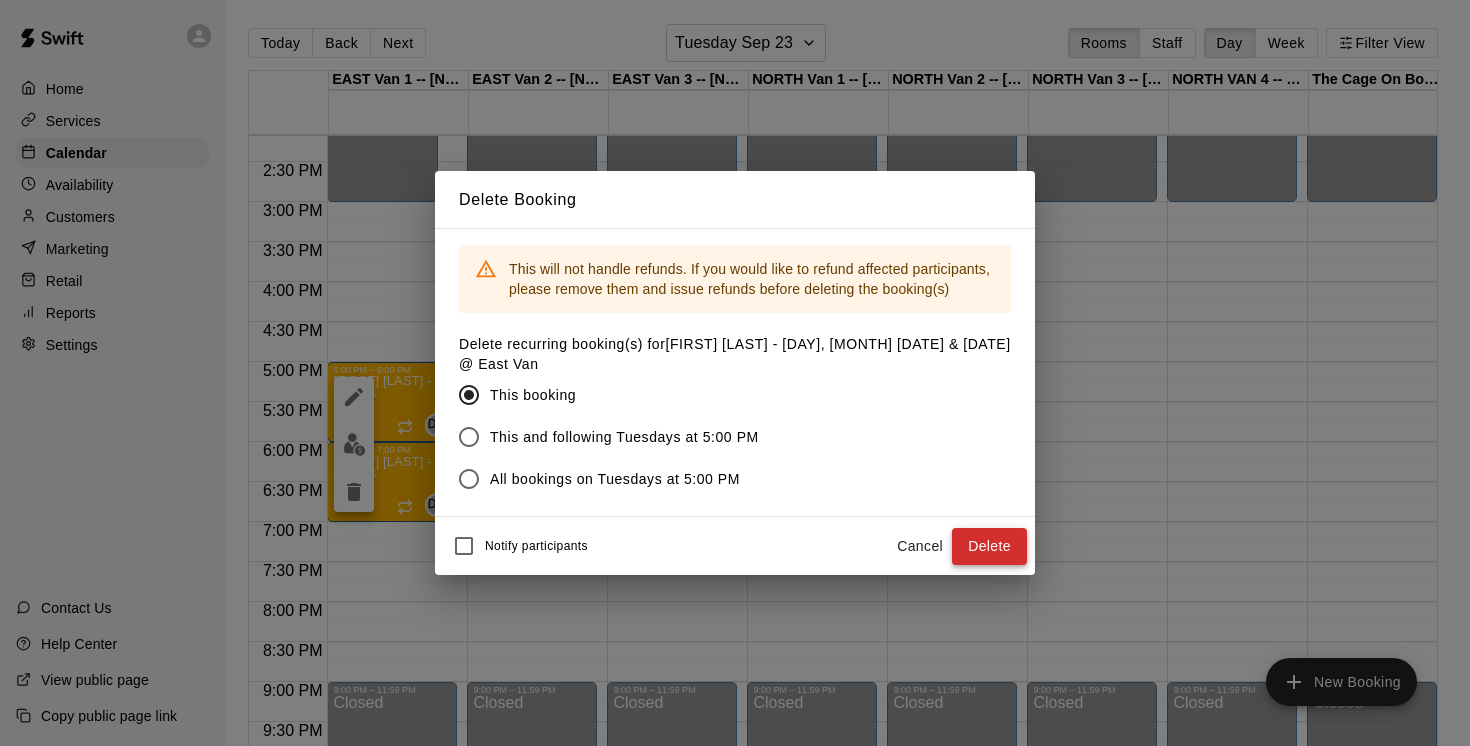 click on "Delete" at bounding box center (989, 546) 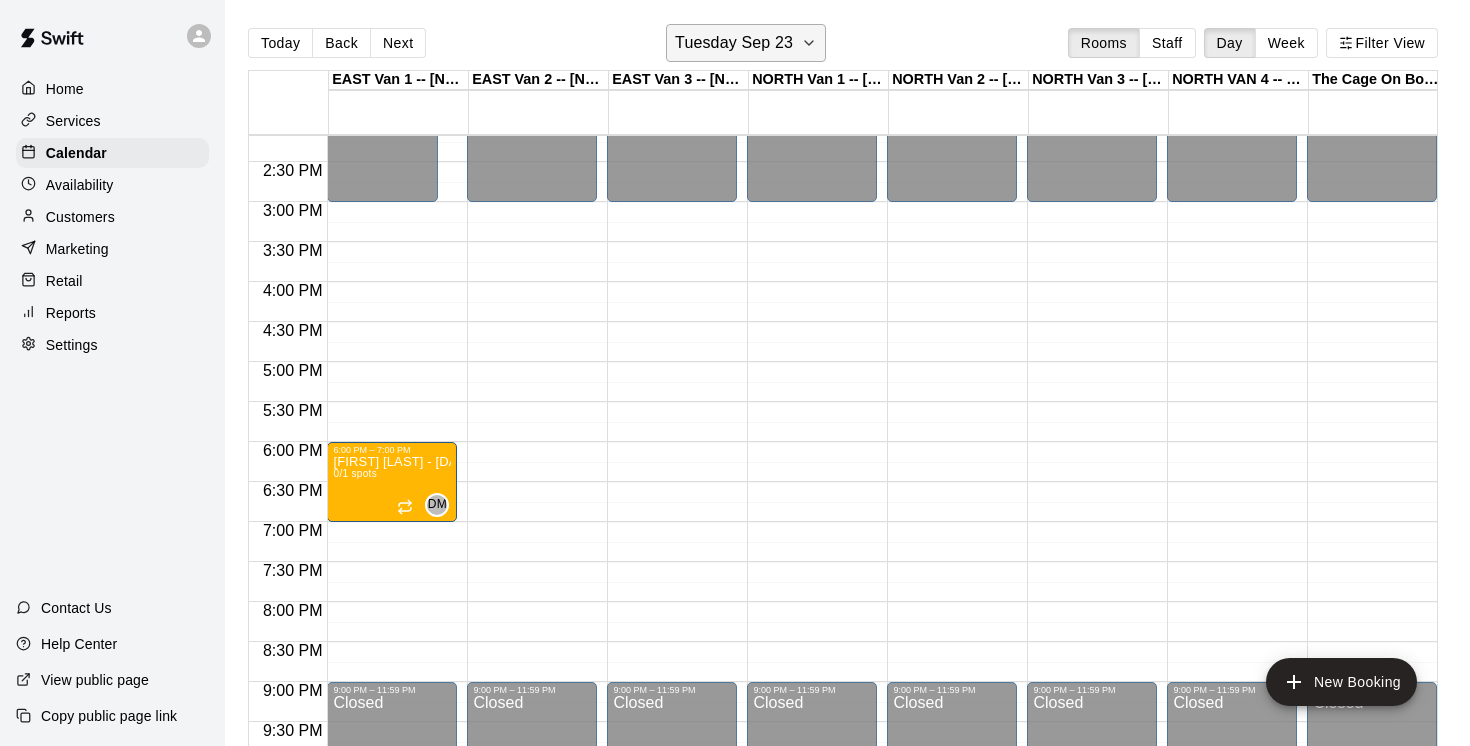 click 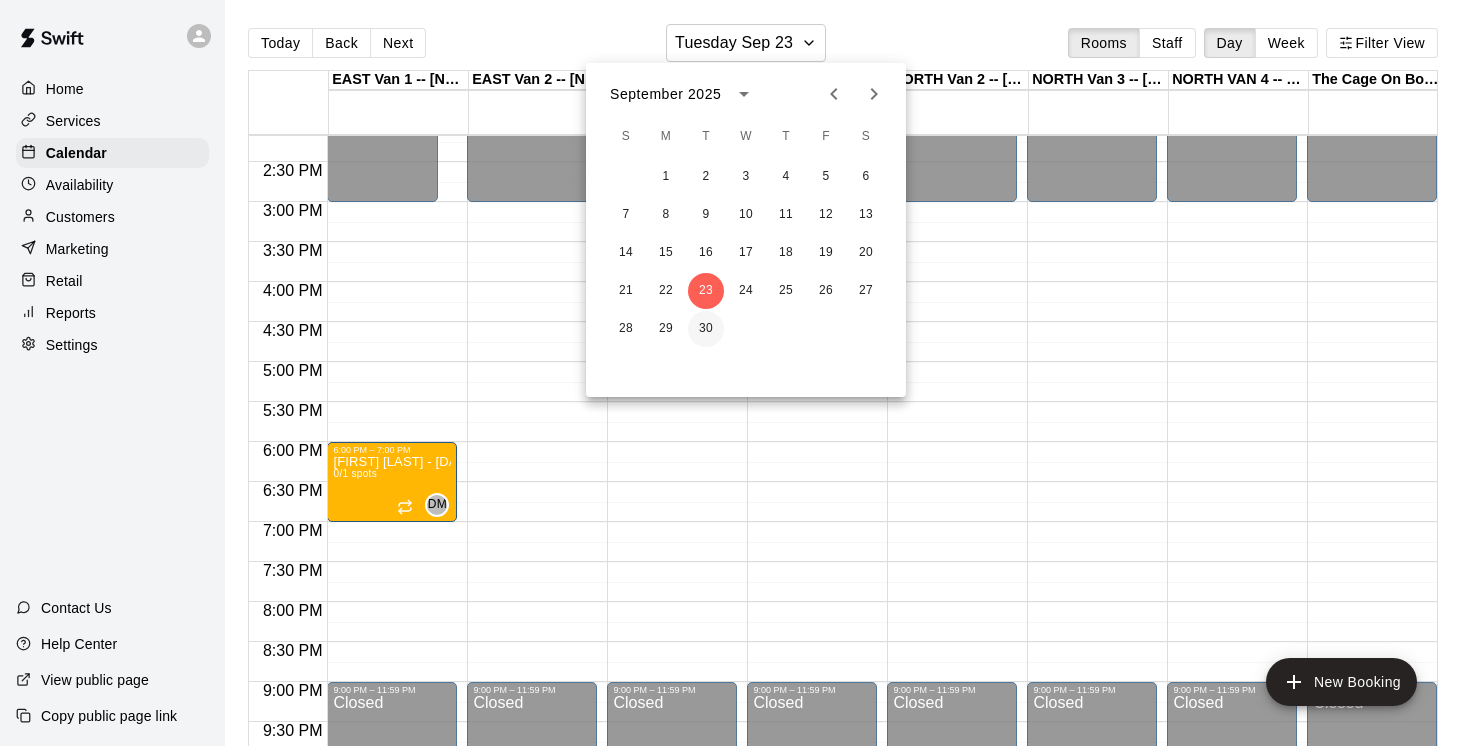 click on "30" at bounding box center [706, 329] 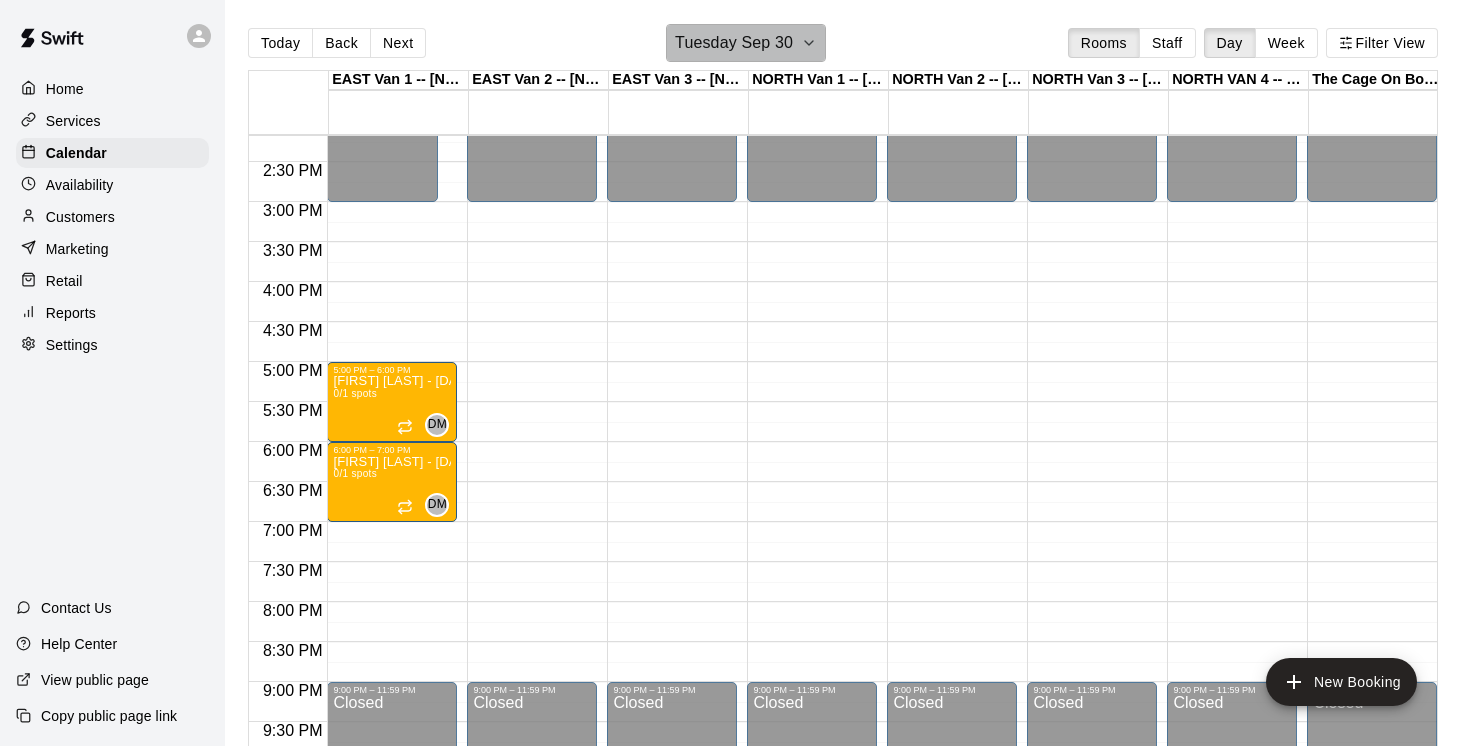 click 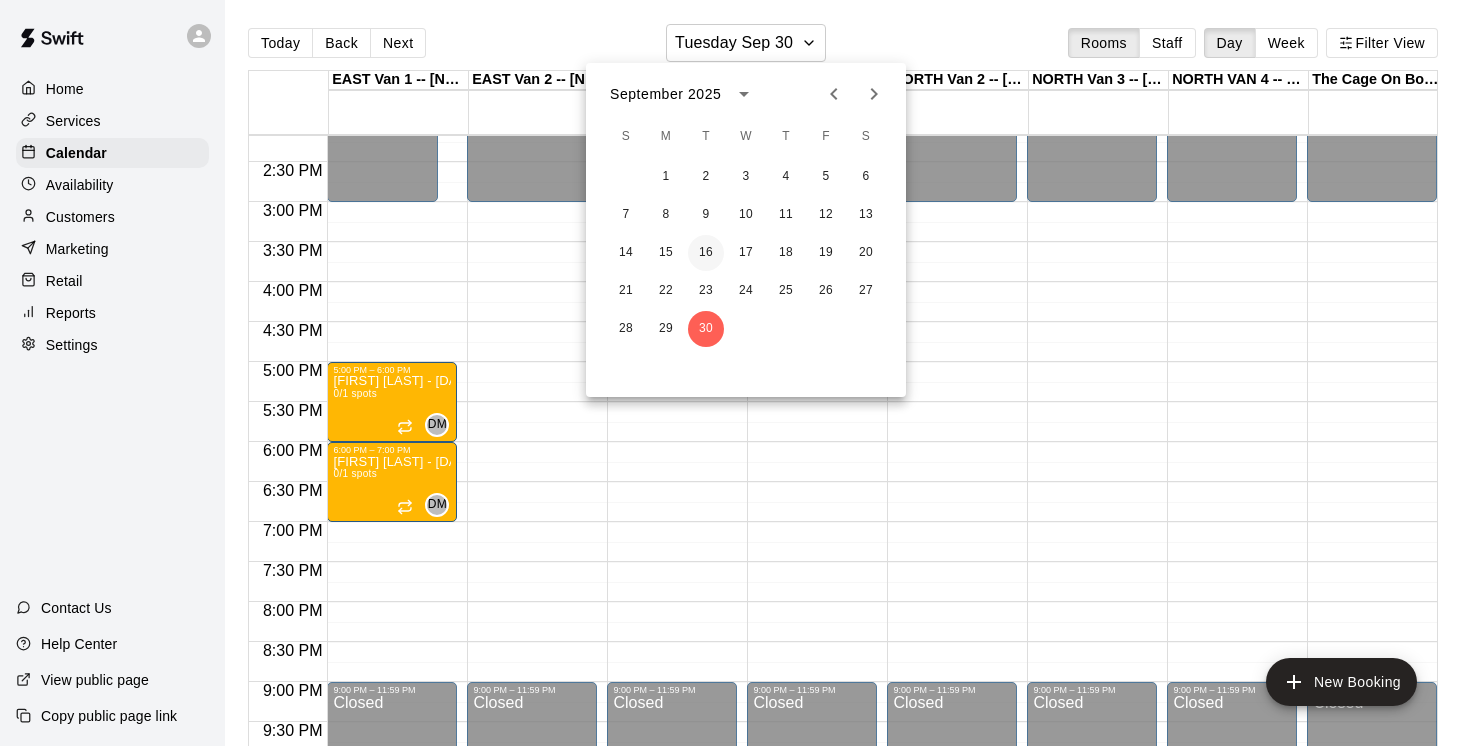 click on "16" at bounding box center (706, 253) 